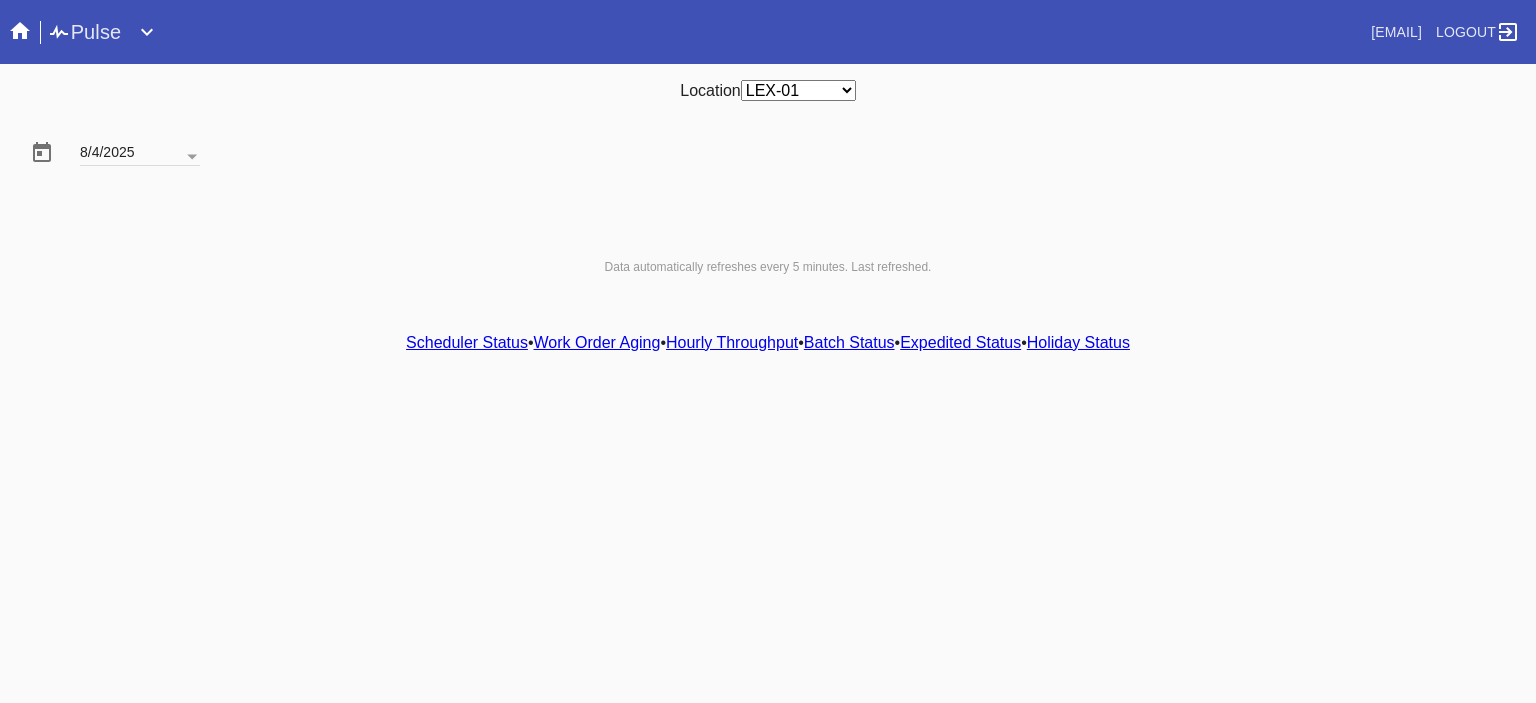 scroll, scrollTop: 0, scrollLeft: 0, axis: both 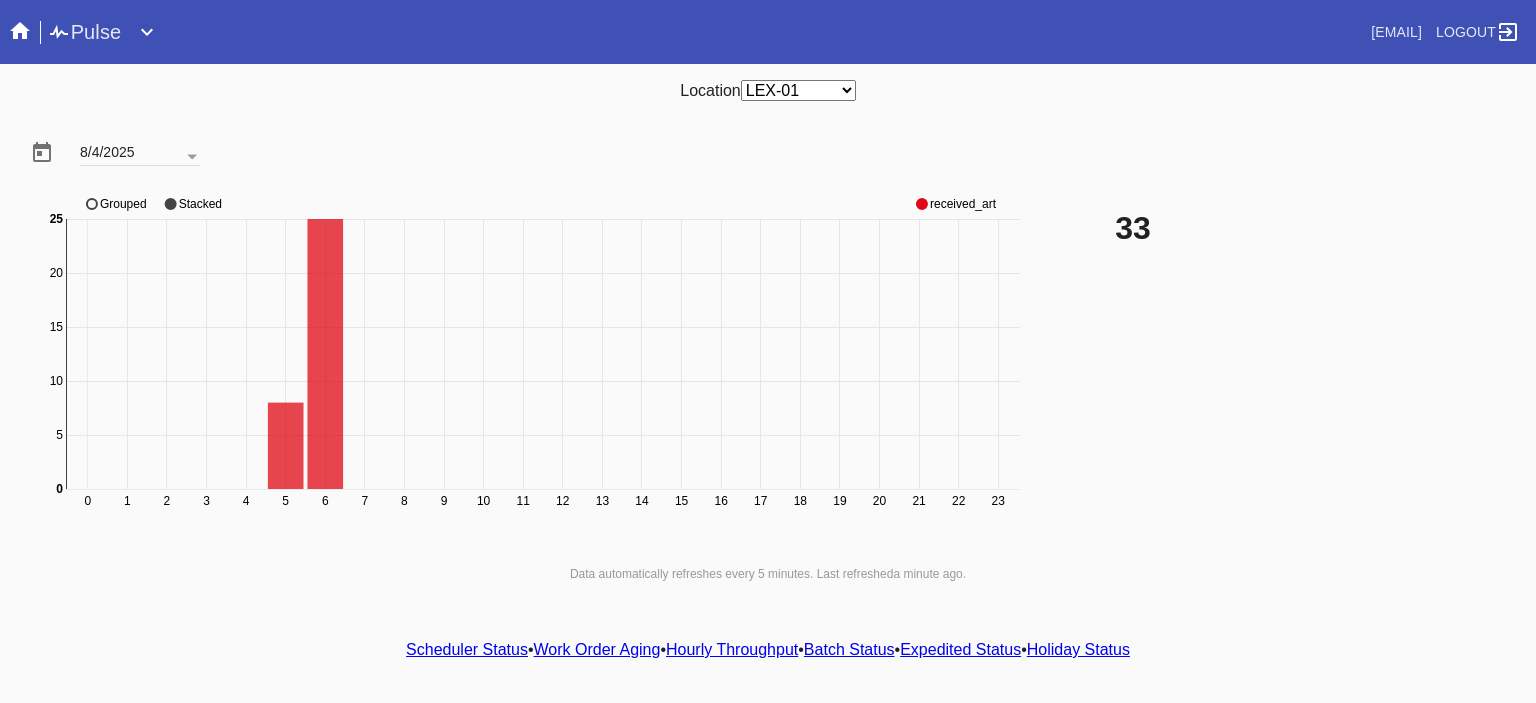 click on "Scheduler Status" at bounding box center (467, 649) 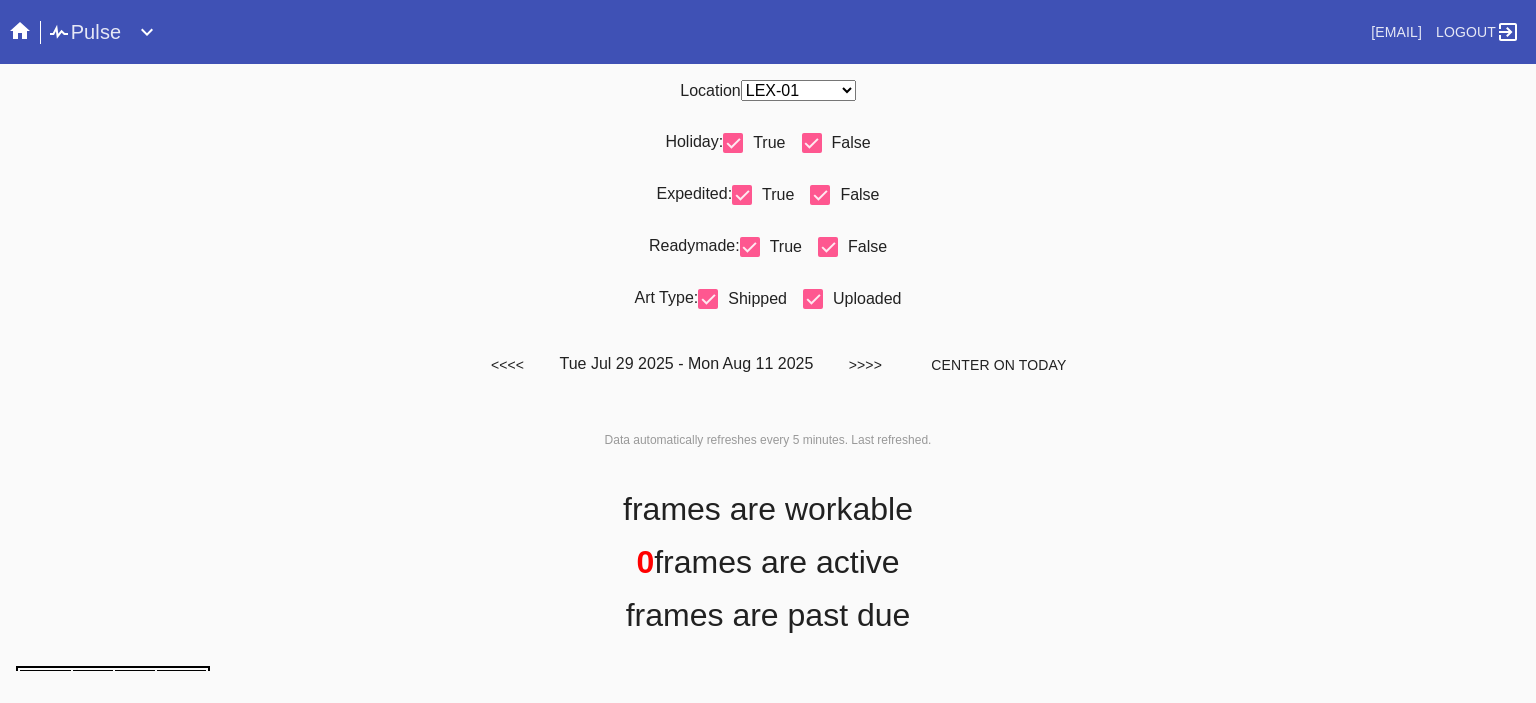 click on "Any Location DCA-05 ELP-01 LAS-01 LEX-01 LEX-03" at bounding box center (798, 90) 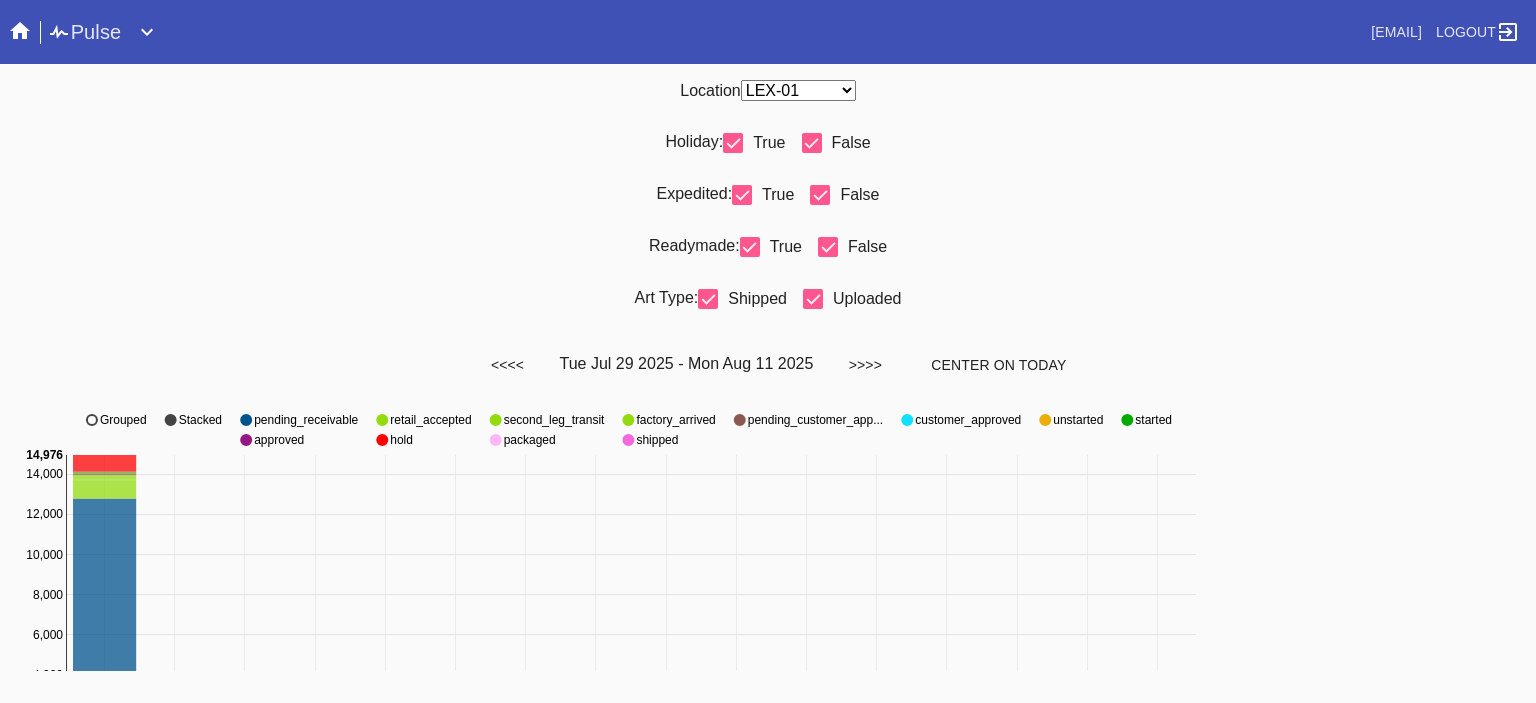 select on "number:31" 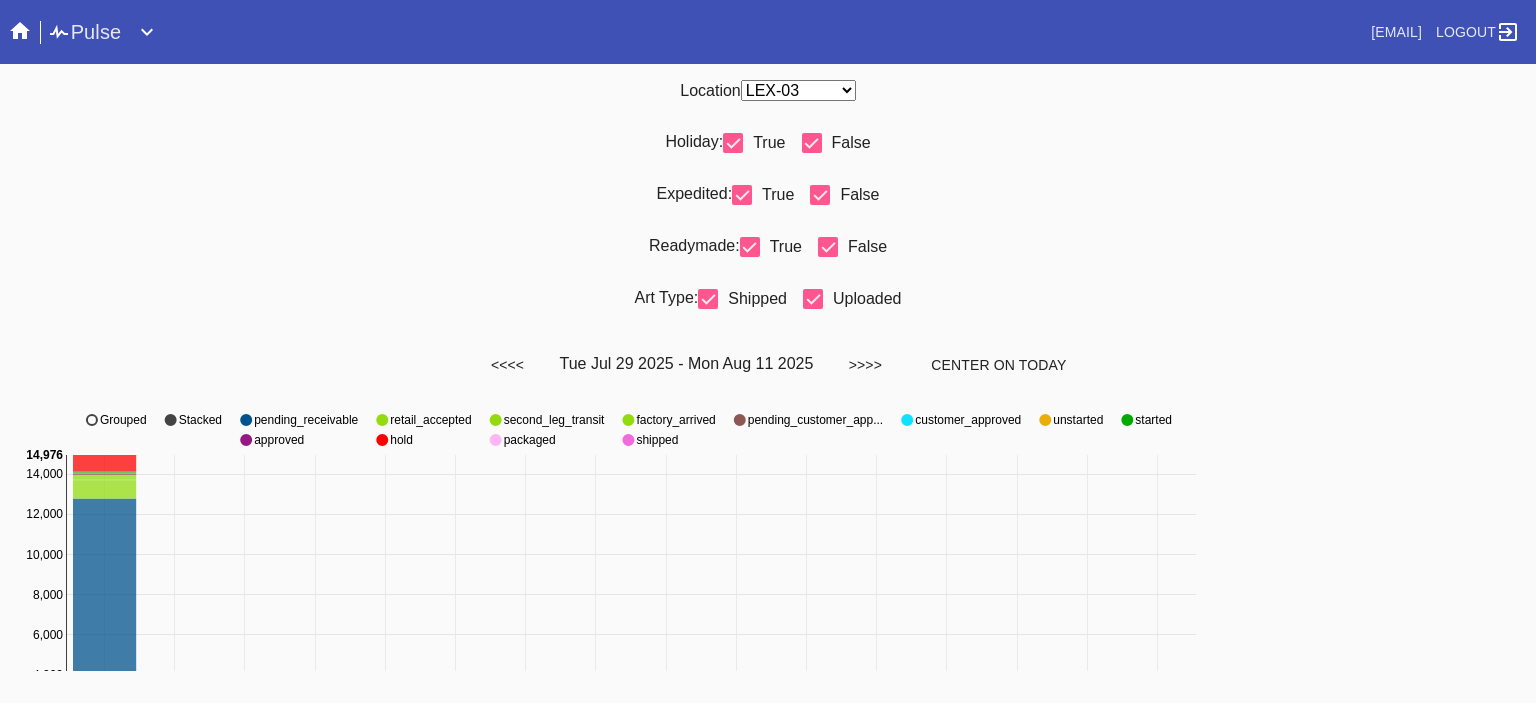 click on "Any Location DCA-05 ELP-01 LAS-01 LEX-01 LEX-03" at bounding box center [798, 90] 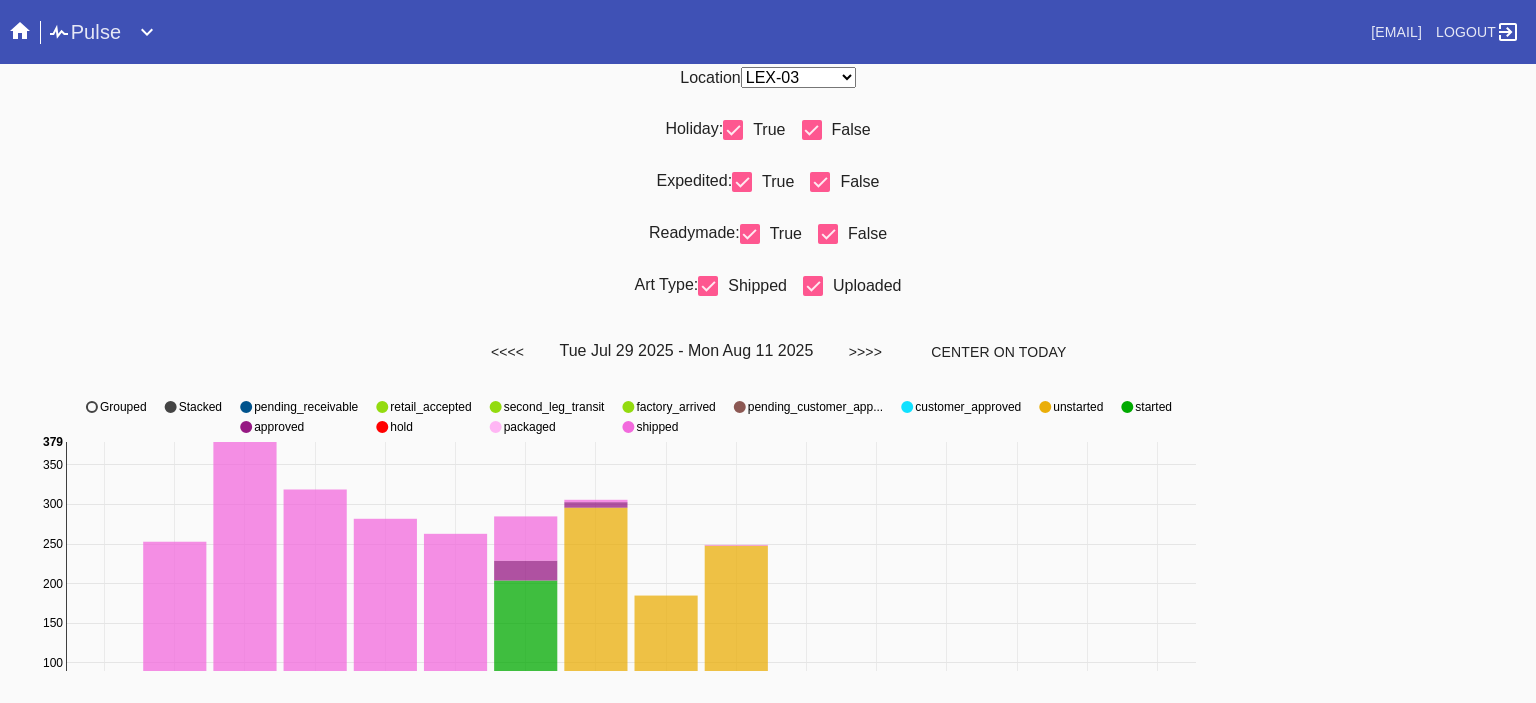 scroll, scrollTop: 0, scrollLeft: 0, axis: both 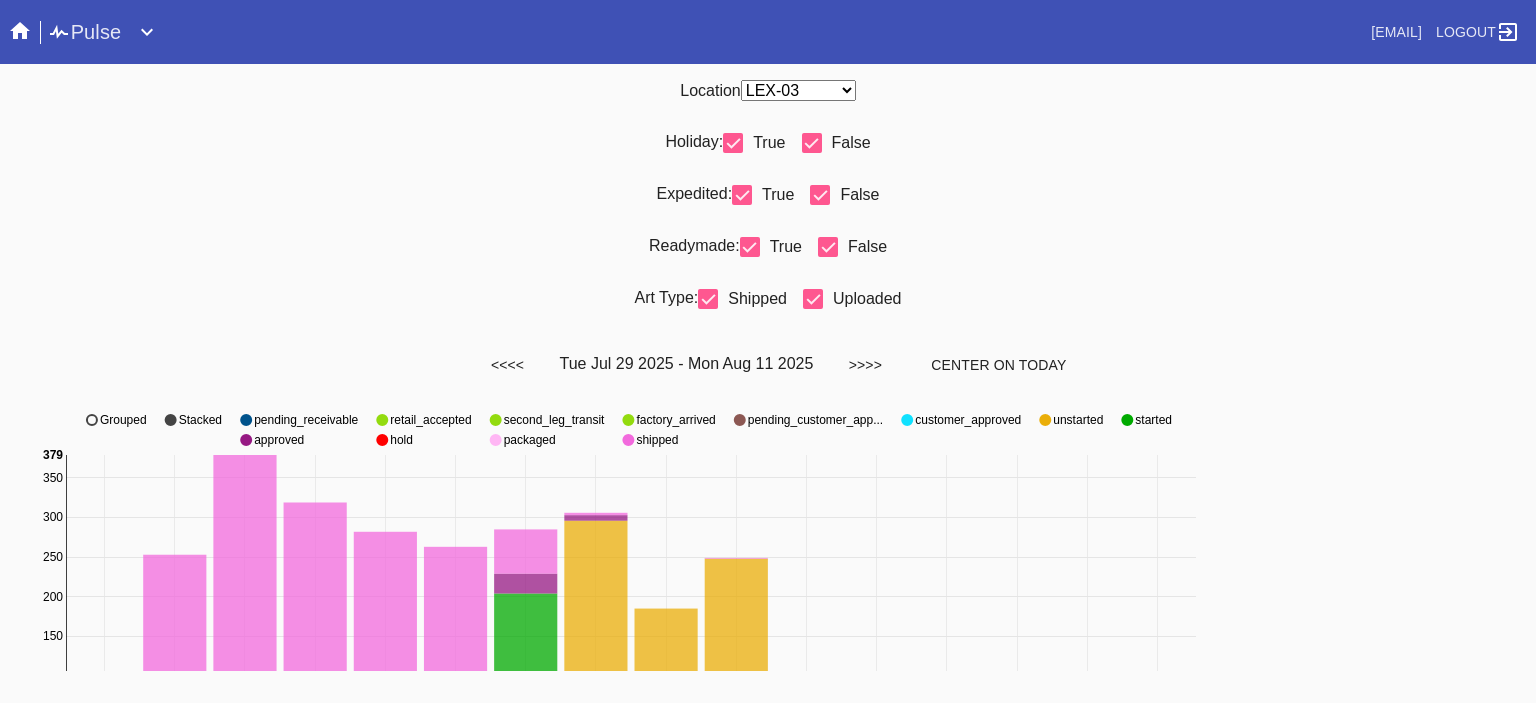 click on "<<<< Tue Jul 29 2025 - Mon Aug 11 2025 >>>> Center on Today" at bounding box center (768, 365) 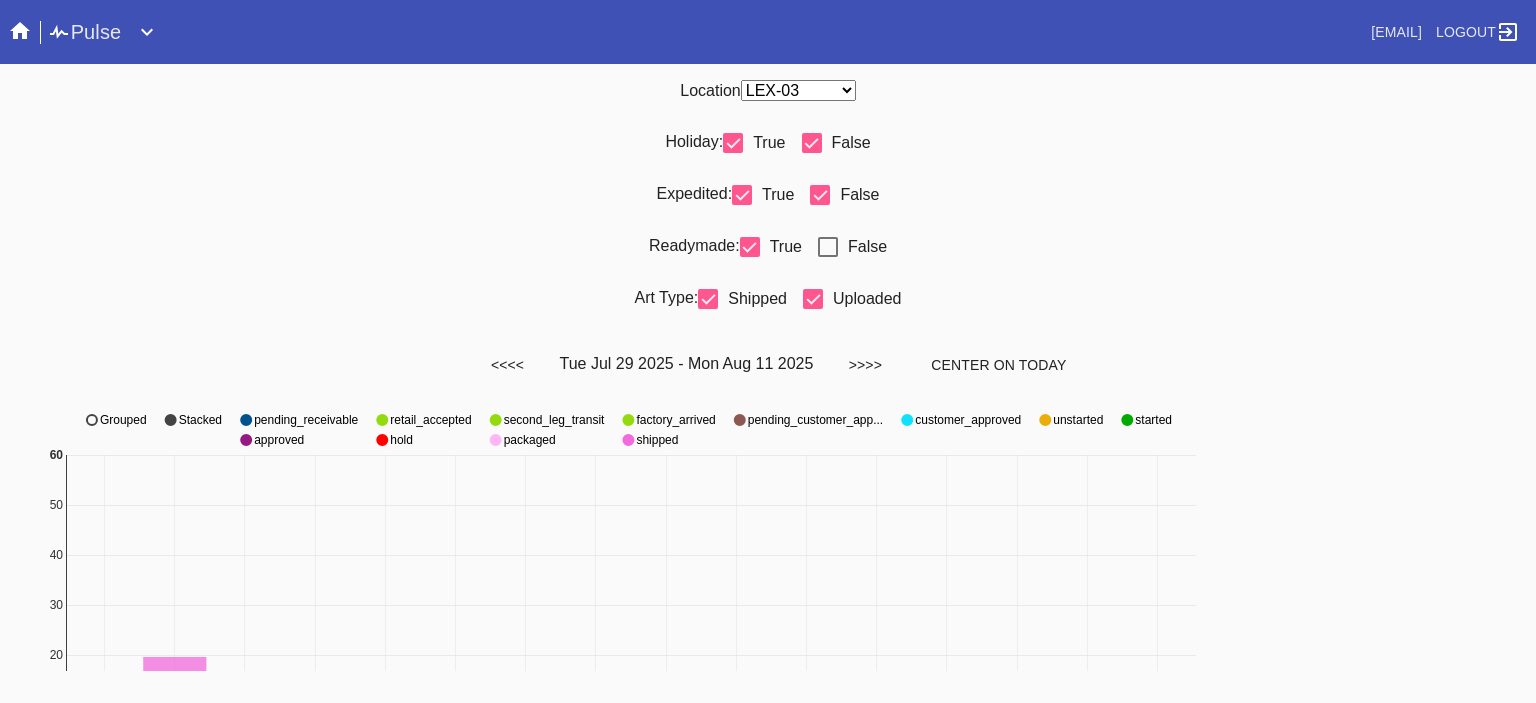 scroll, scrollTop: 936, scrollLeft: 0, axis: vertical 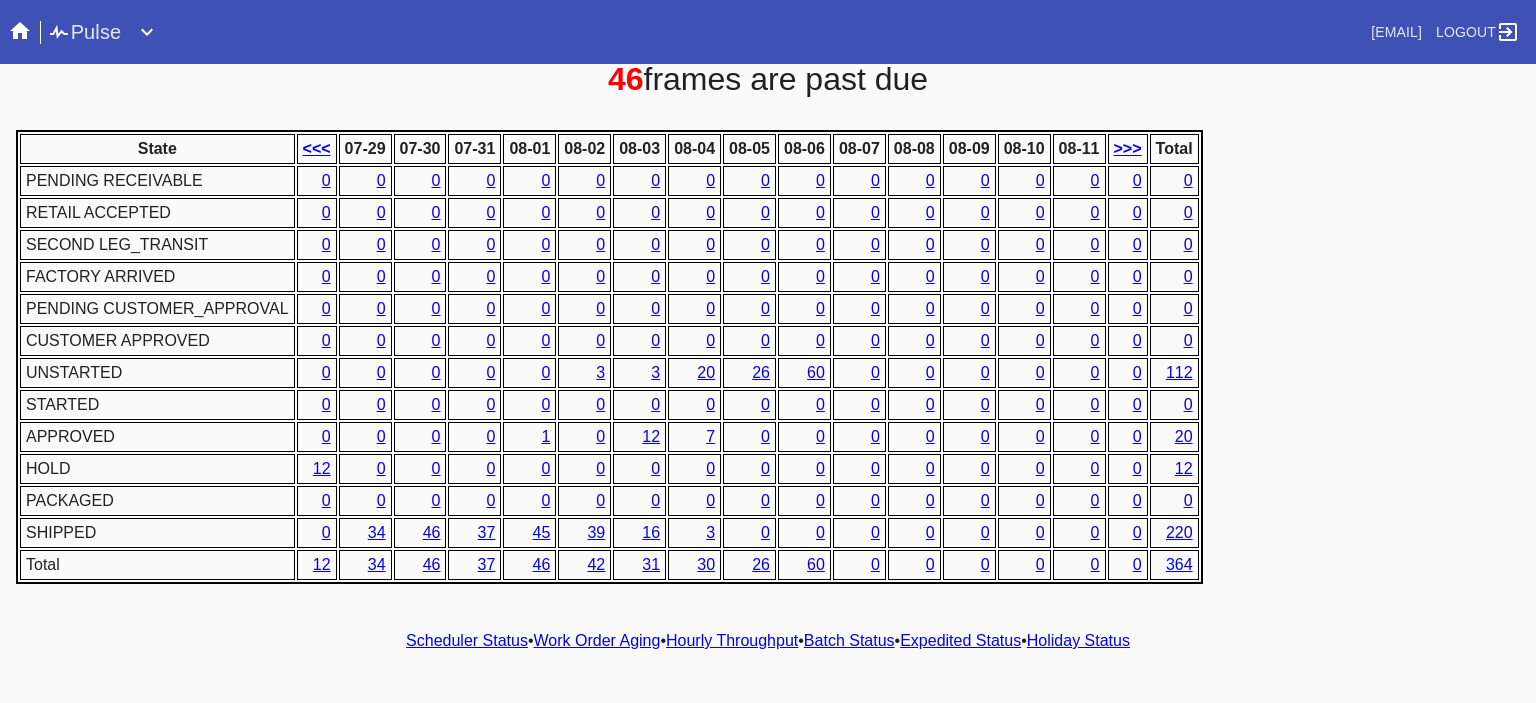 click on "46  frames are past due" at bounding box center [768, 79] 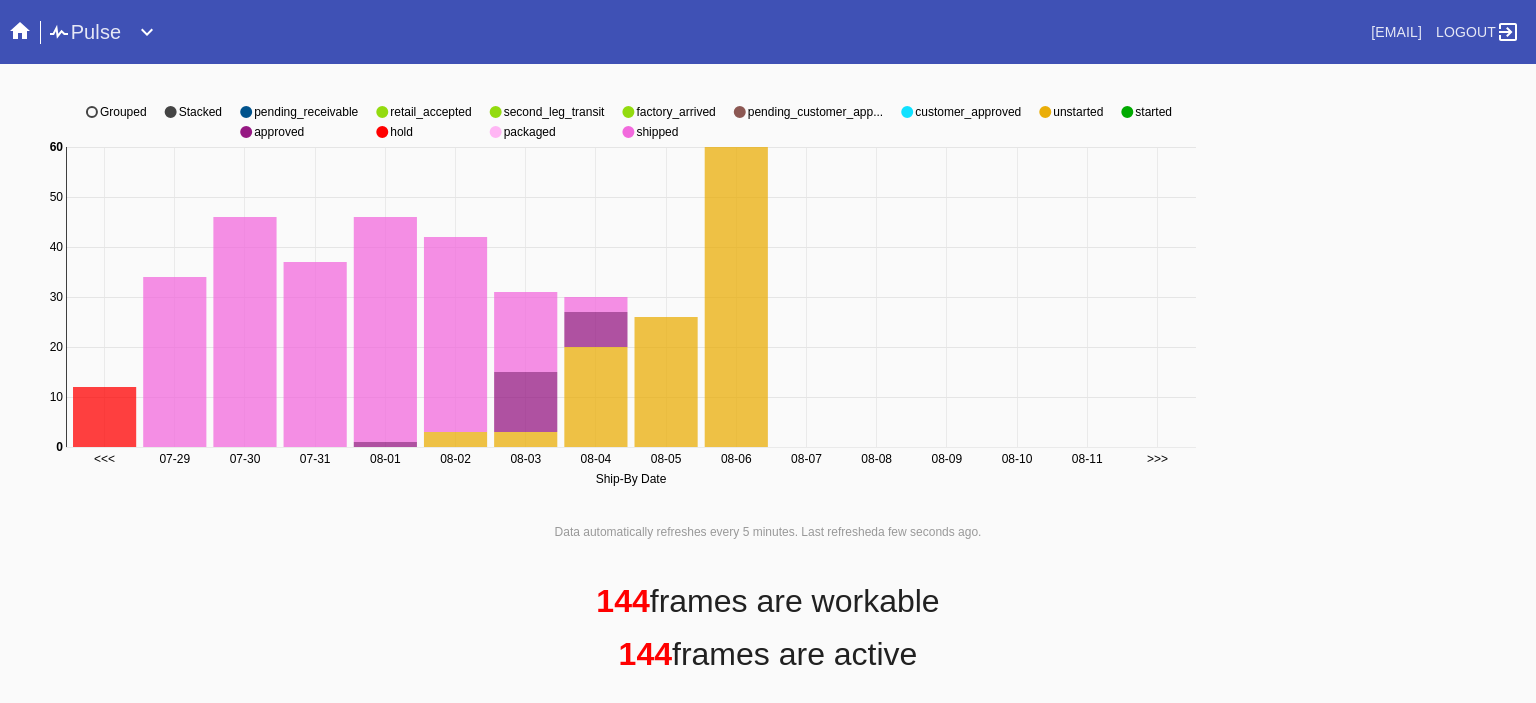 scroll, scrollTop: 0, scrollLeft: 0, axis: both 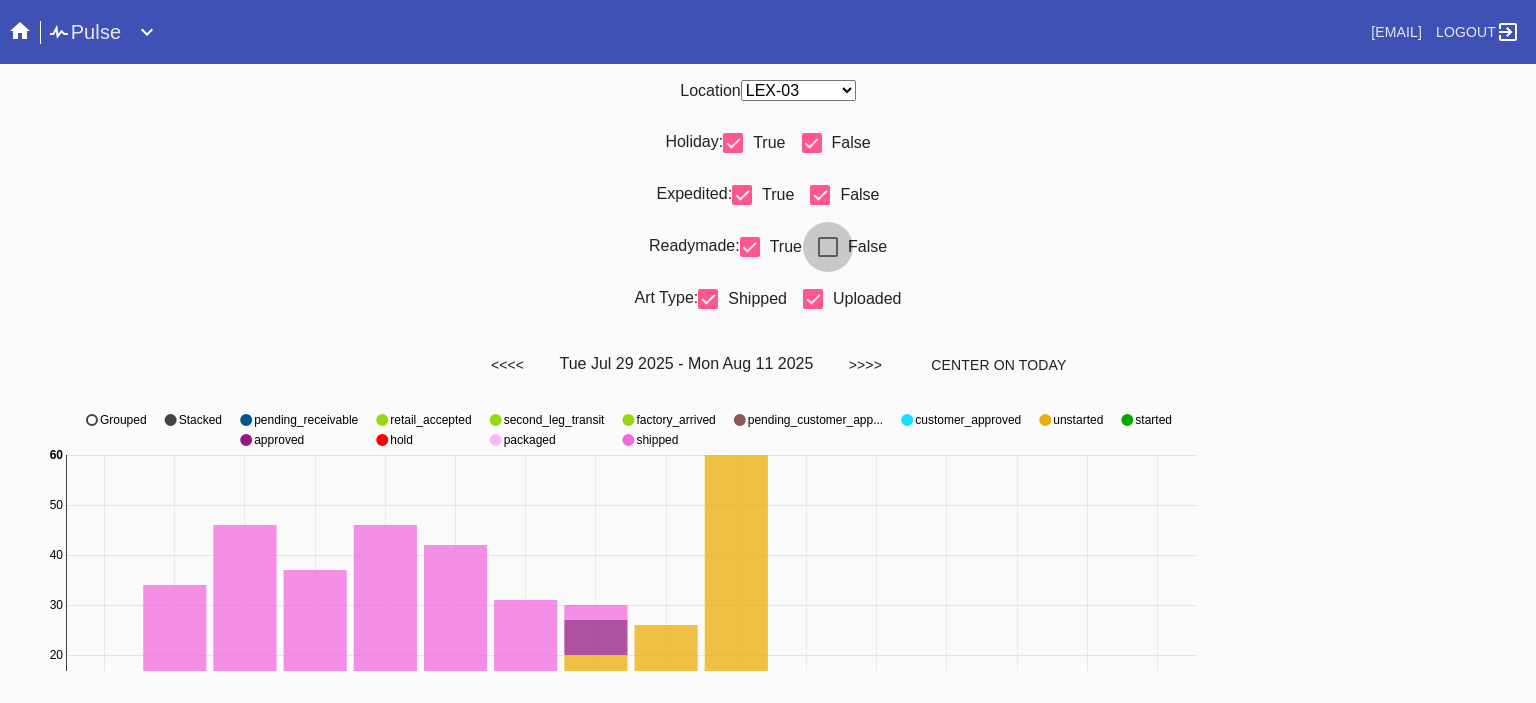 click at bounding box center (828, 247) 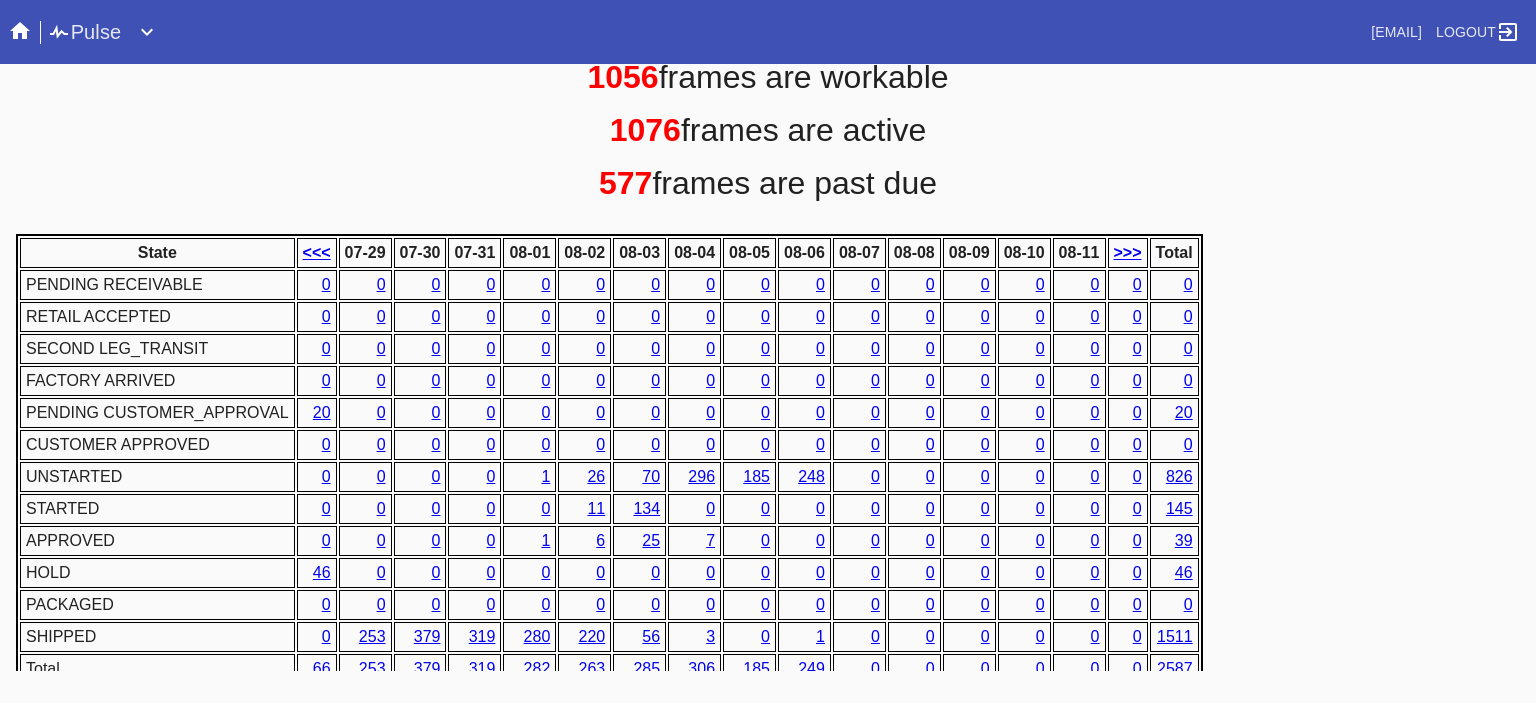 scroll, scrollTop: 831, scrollLeft: 0, axis: vertical 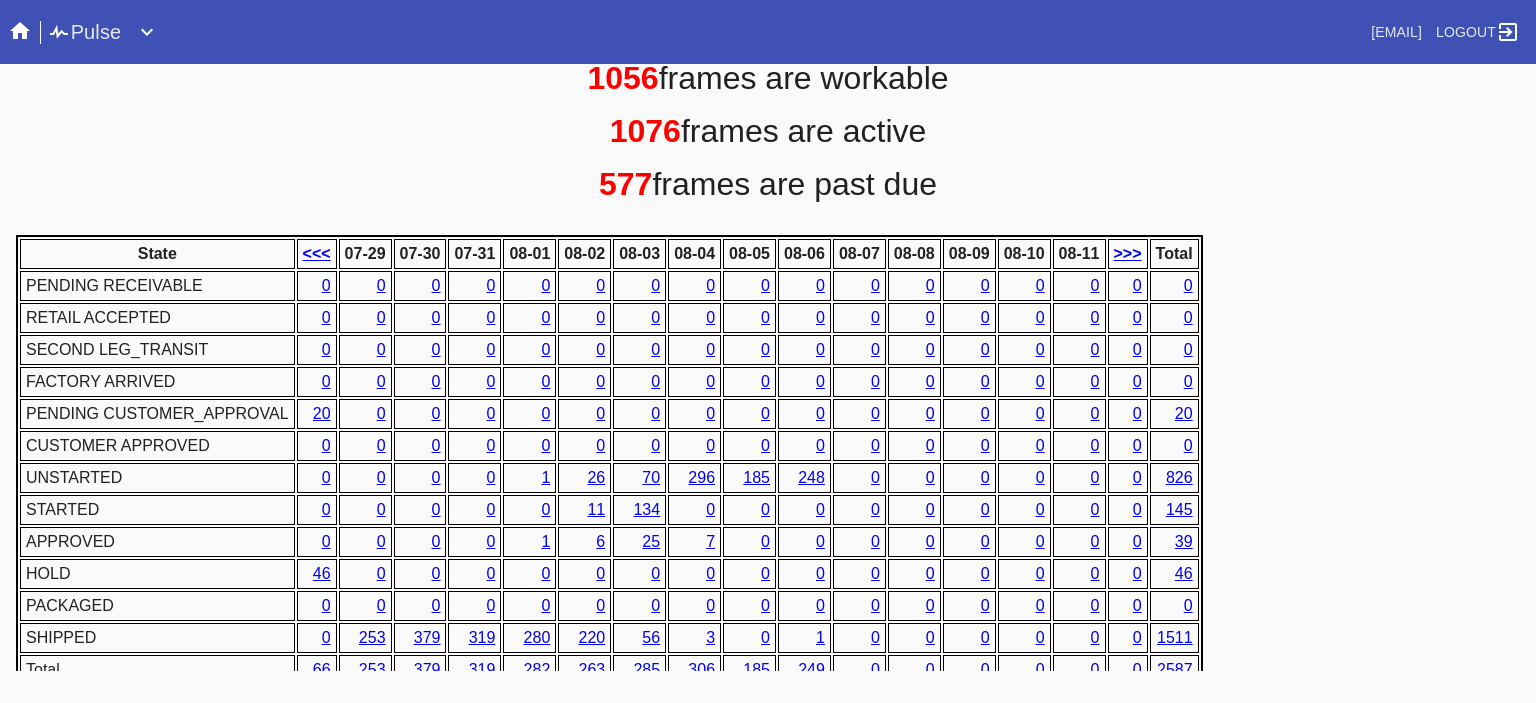 drag, startPoint x: 1290, startPoint y: 423, endPoint x: 1412, endPoint y: 356, distance: 139.18692 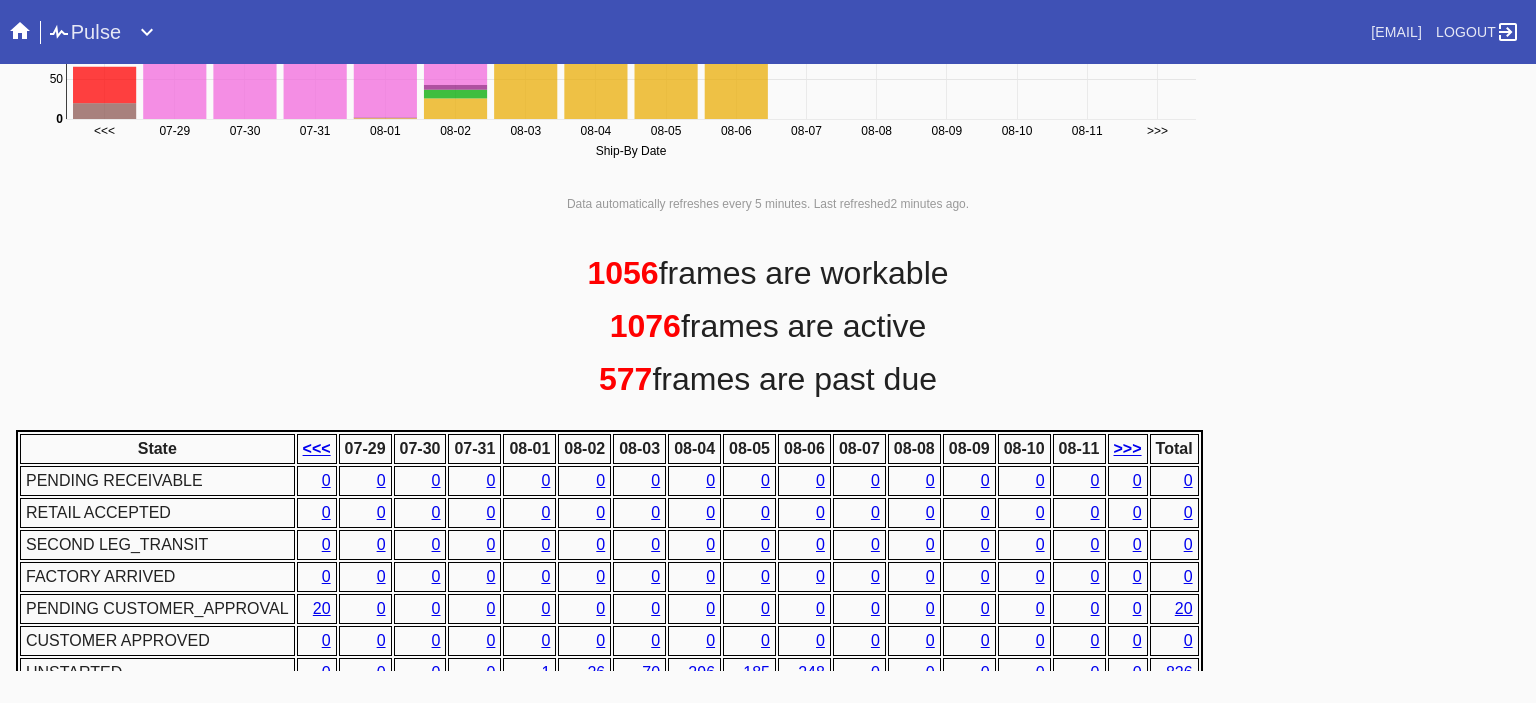 scroll, scrollTop: 936, scrollLeft: 0, axis: vertical 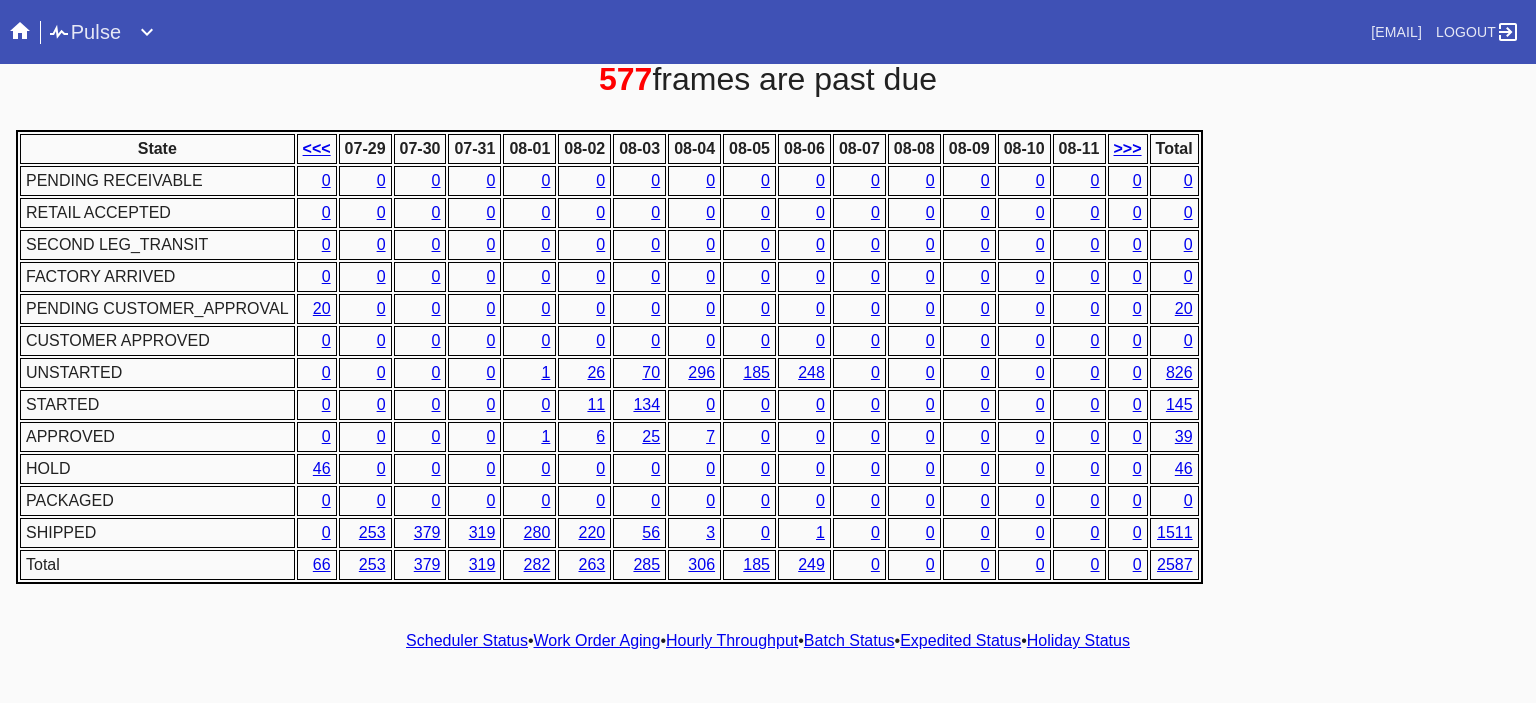click on "State <<< 07-29 07-30 07-31 08-01 08-02 08-03 08-04 08-05 08-06 08-07 08-08 08-09 08-10 08-11 >>> Total PENDING RECEIVABLE 0 0 0 0 0 0 0 0 0 0 0 0 0 0 0 0 0 RETAIL ACCEPTED 0 0 0 0 0 0 0 0 0 0 0 0 0 0 0 0 0 SECOND LEG_TRANSIT 0 0 0 0 0 0 0 0 0 0 0 0 0 0 0 0 0 FACTORY ARRIVED 0 0 0 0 0 0 0 0 0 0 0 0 0 0 0 0 0 PENDING CUSTOMER_APPROVAL 20 0 0 0 0 0 0 0 0 0 0 0 0 0 0 0 20 CUSTOMER APPROVED 0 0 0 0 0 0 0 0 0 0 0 0 0 0 0 0 0 UNSTARTED 0 0 0 0 1 26 70 296 185 248 0 0 0 0 0 0 826 STARTED 0 0 0 0 0 11 134 0 0 0 0 0 0 0 0 0 145 APPROVED 0 0 0 0 1 6 25 7 0 0 0 0 0 0 0 0 39 HOLD 46 0 0 0 0 0 0 0 0 0 0 0 0 0 0 0 46 PACKAGED 0 0 0 0 0 0 0 0 0 0 0 0 0 0 0 0 0 SHIPPED 0 253 379 319 280 220 56 3 0 1 0 0 0 0 0 0 1511 Total 66 253 379 319 282 263 285 306 185 249 0 0 0 0 0 0 2587" at bounding box center (768, 357) 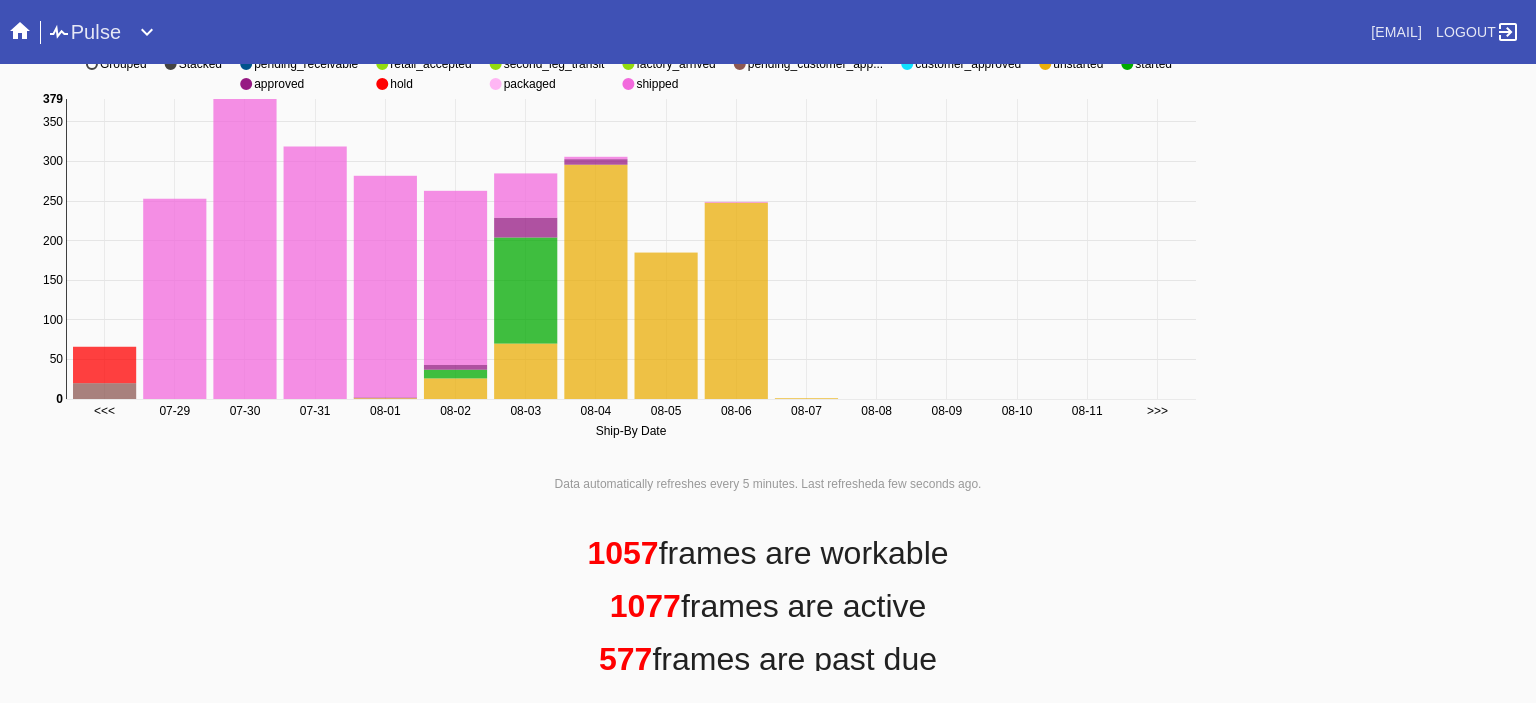 scroll, scrollTop: 0, scrollLeft: 0, axis: both 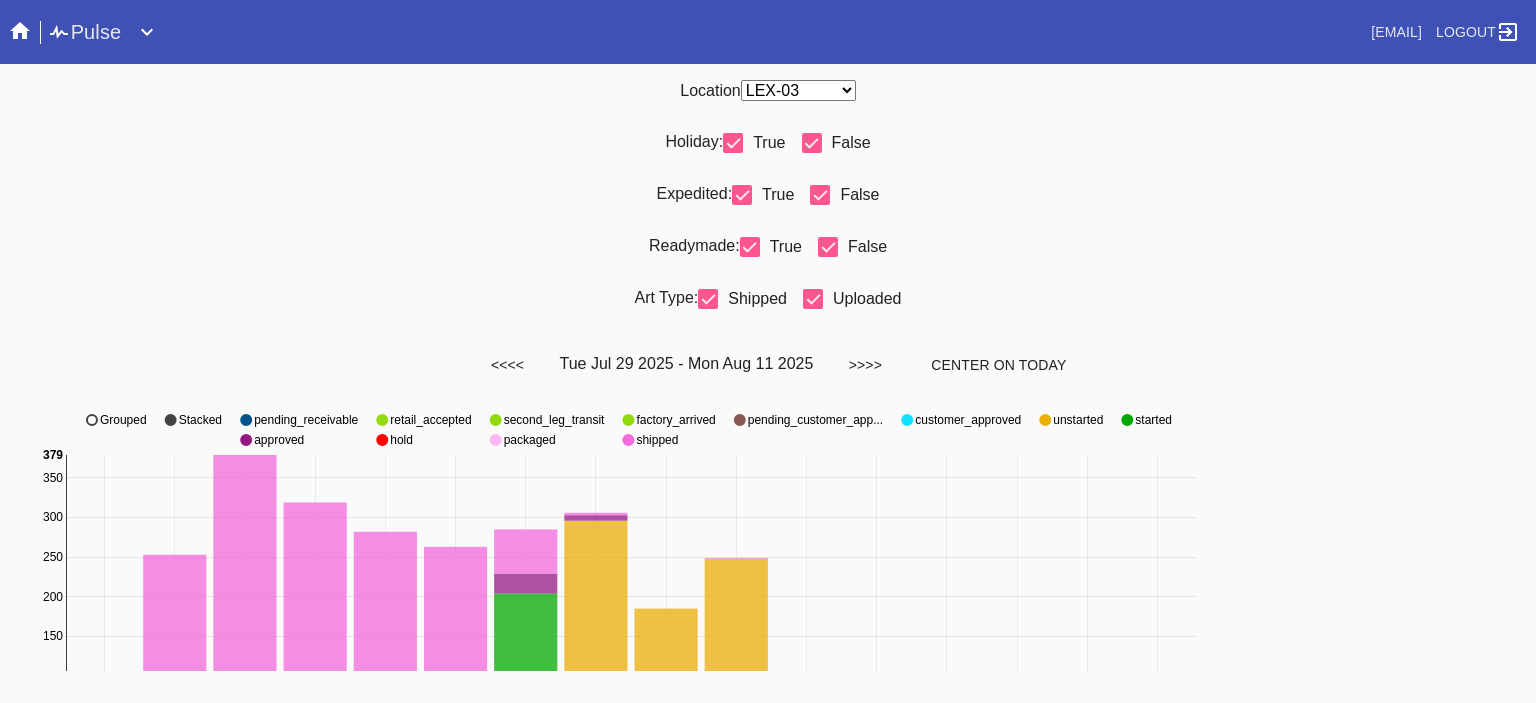click at bounding box center (820, 195) 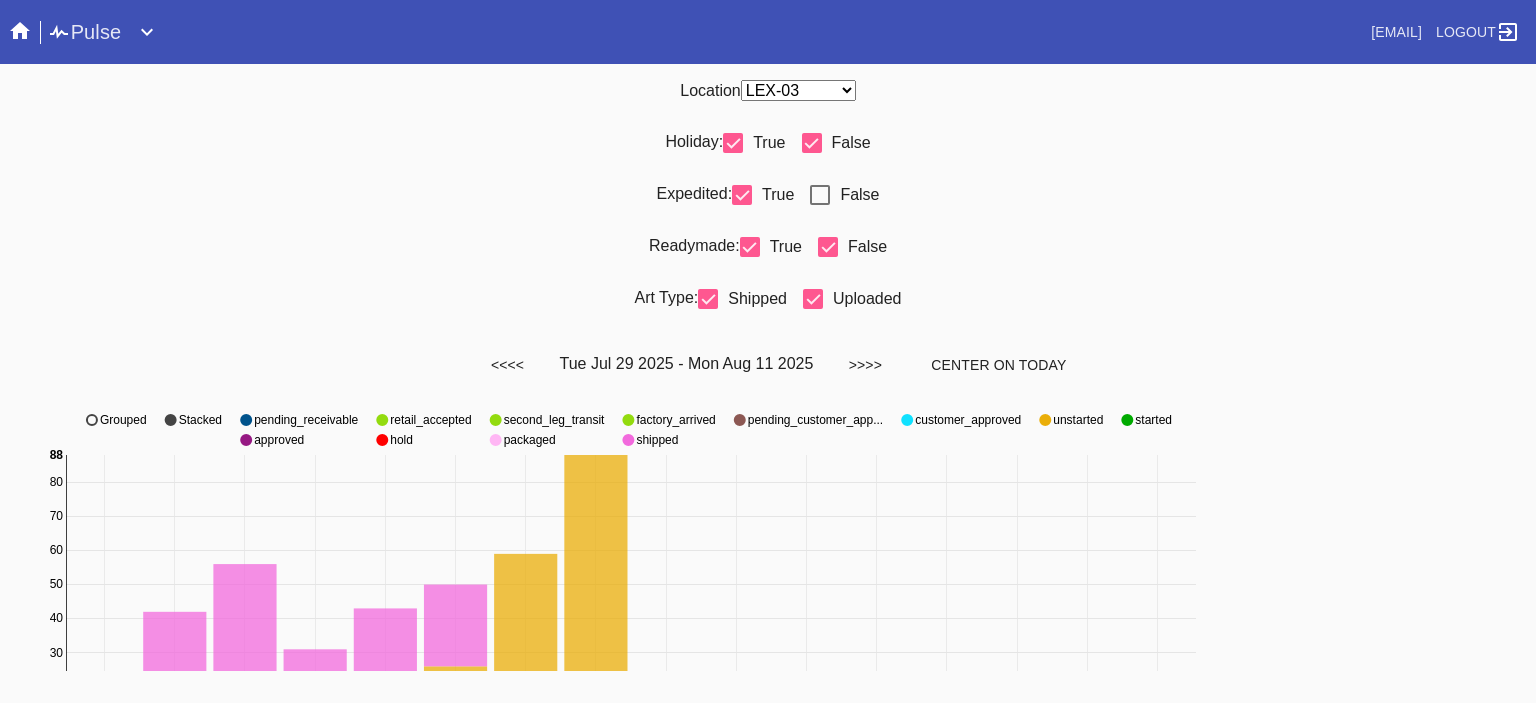 scroll, scrollTop: 0, scrollLeft: 0, axis: both 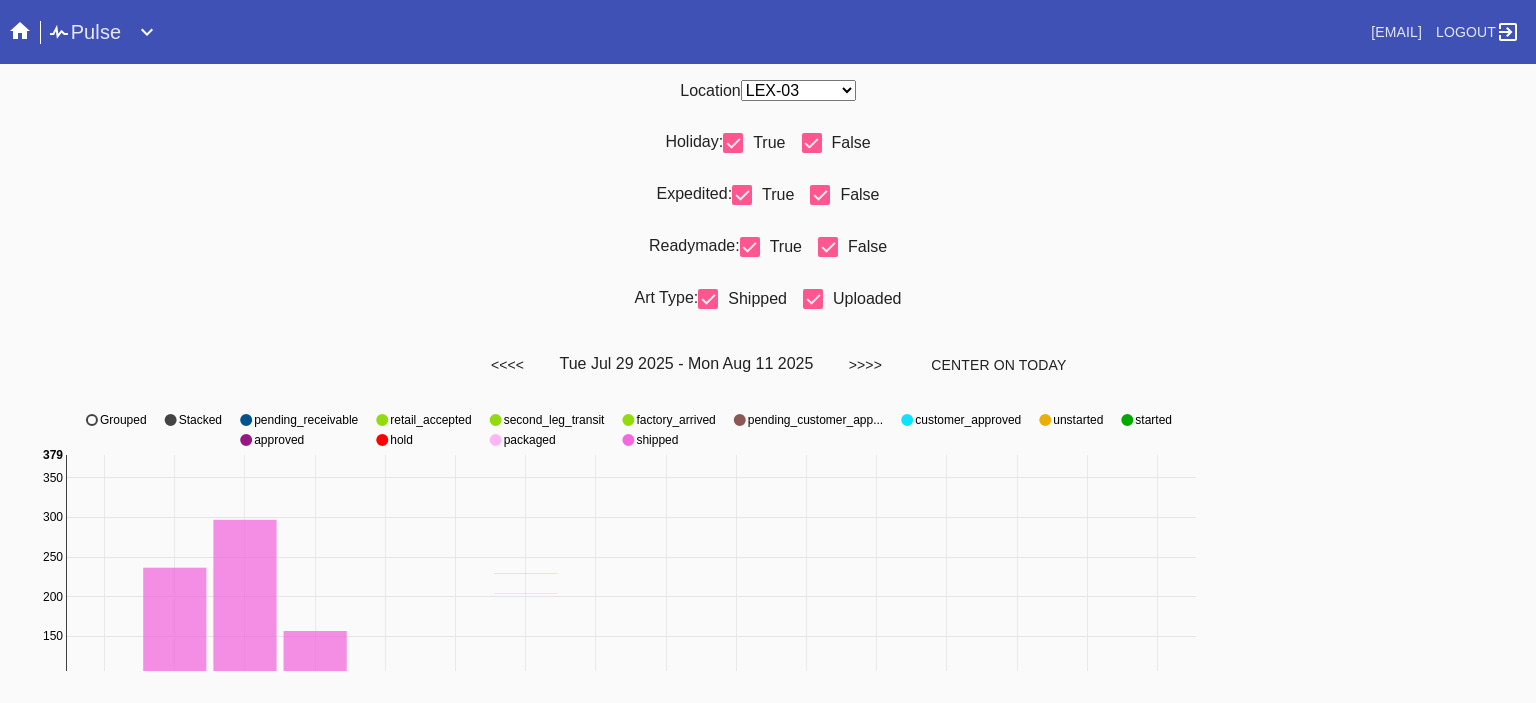 click on "False" at bounding box center (867, 246) 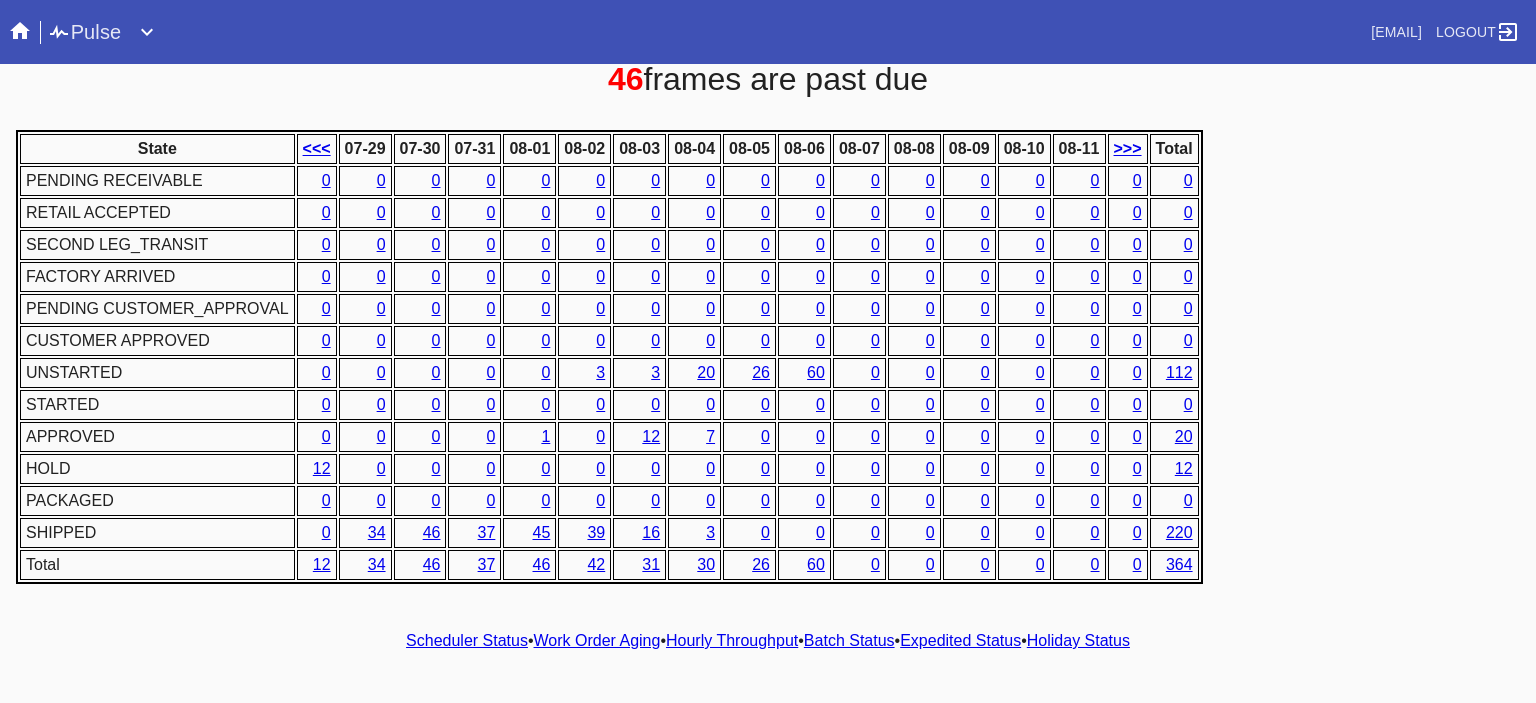 scroll, scrollTop: 0, scrollLeft: 0, axis: both 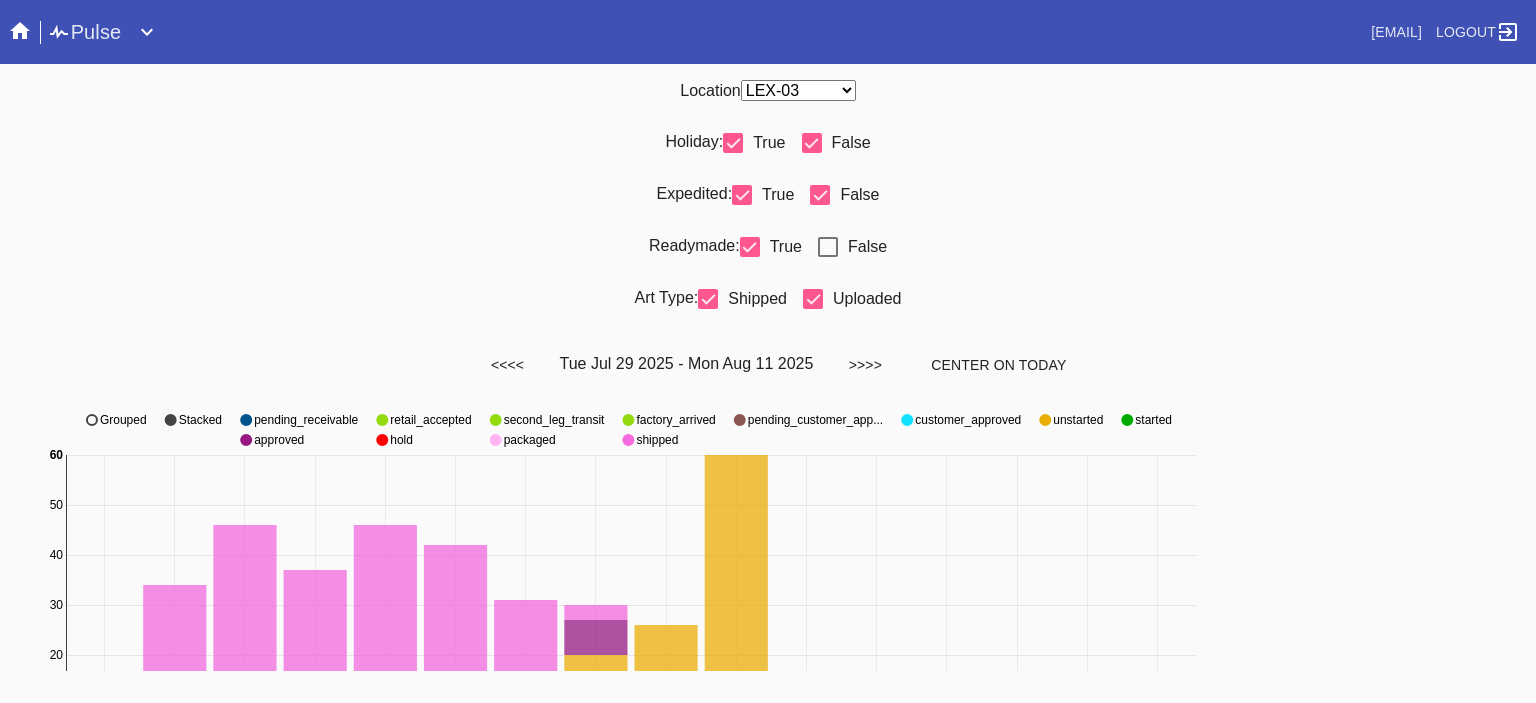 click at bounding box center [820, 195] 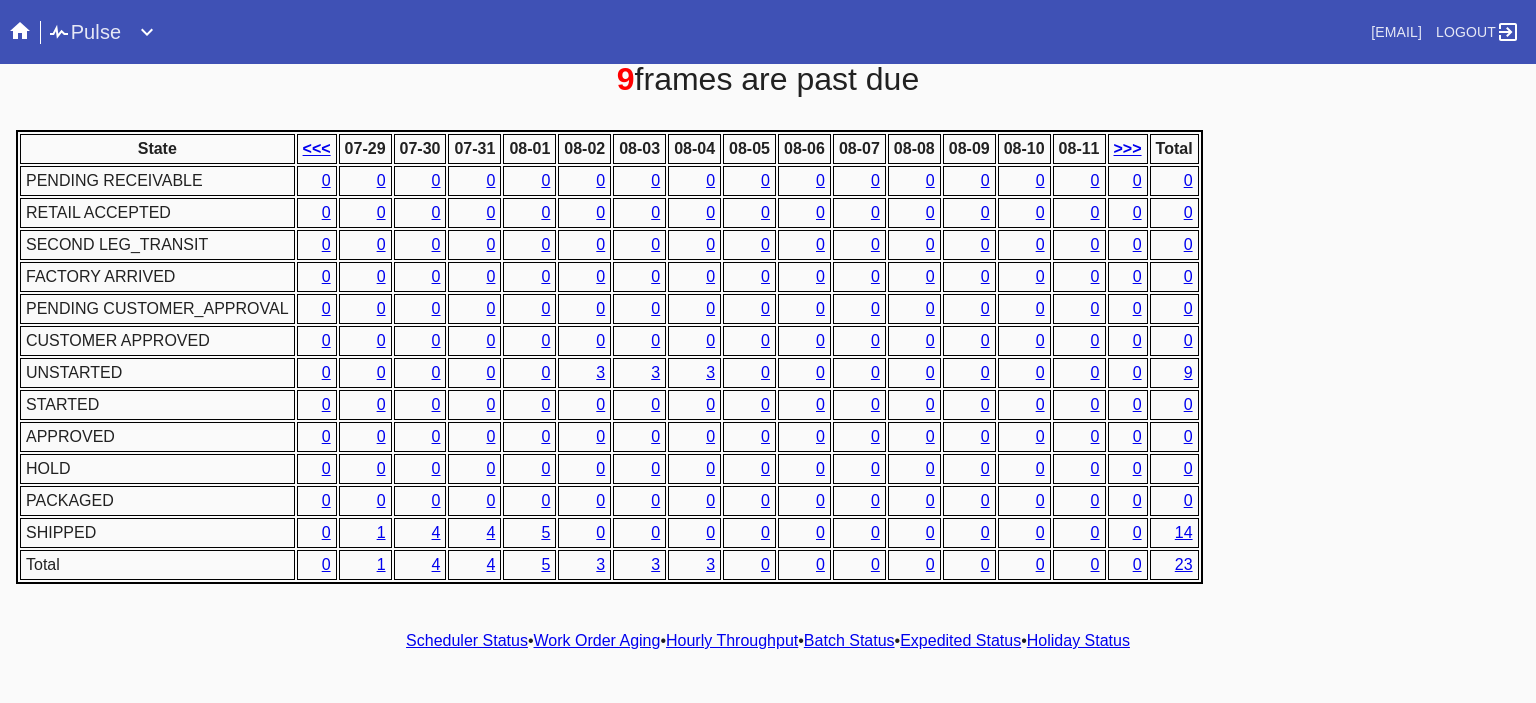 scroll, scrollTop: 0, scrollLeft: 0, axis: both 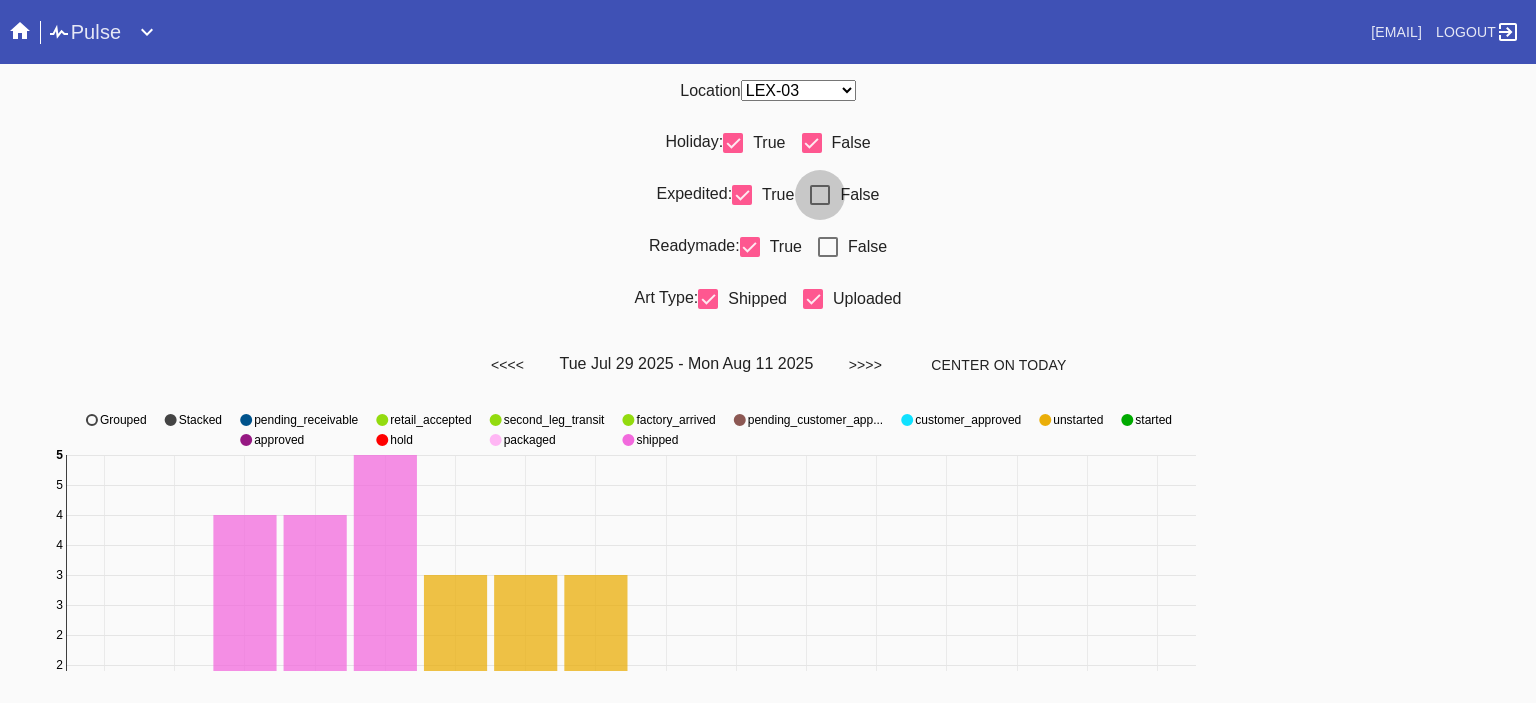 click at bounding box center (820, 195) 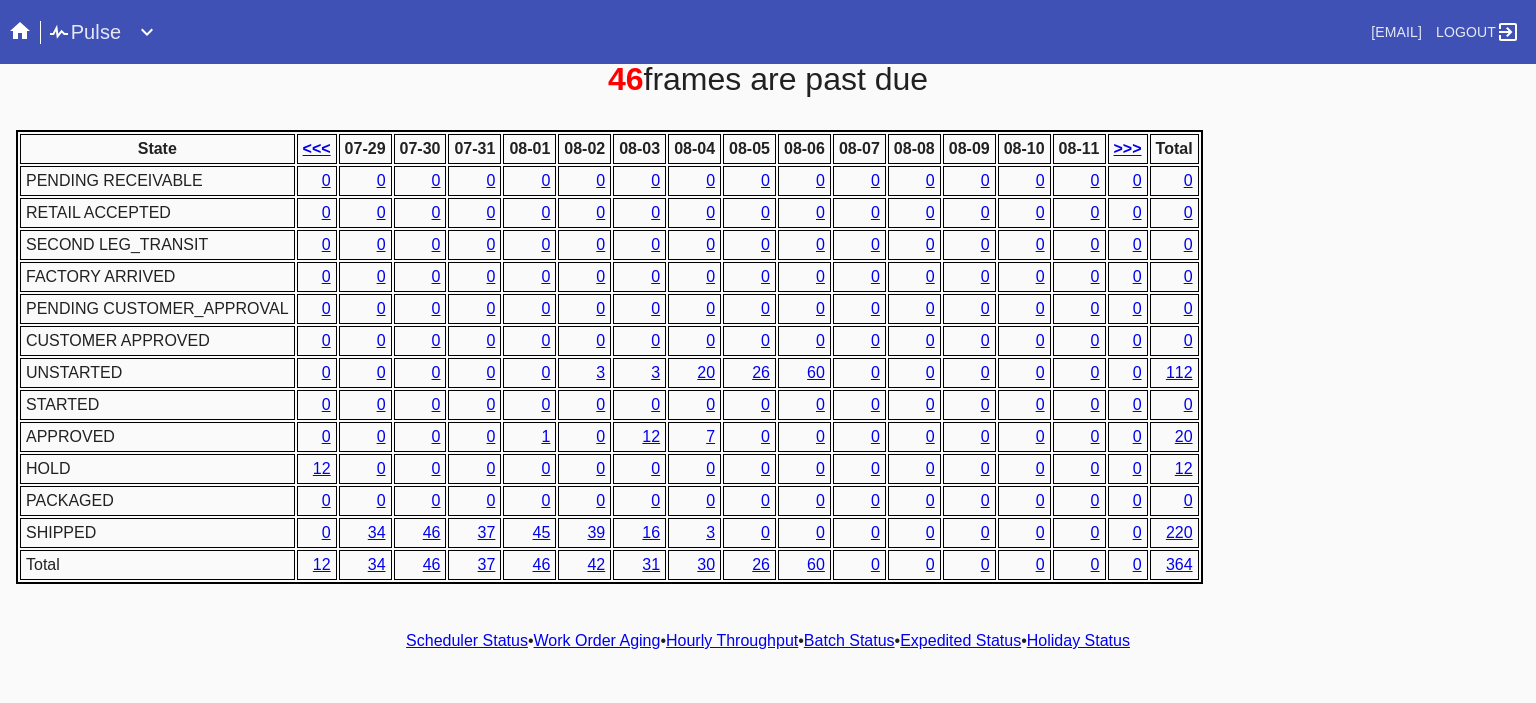 scroll, scrollTop: 0, scrollLeft: 0, axis: both 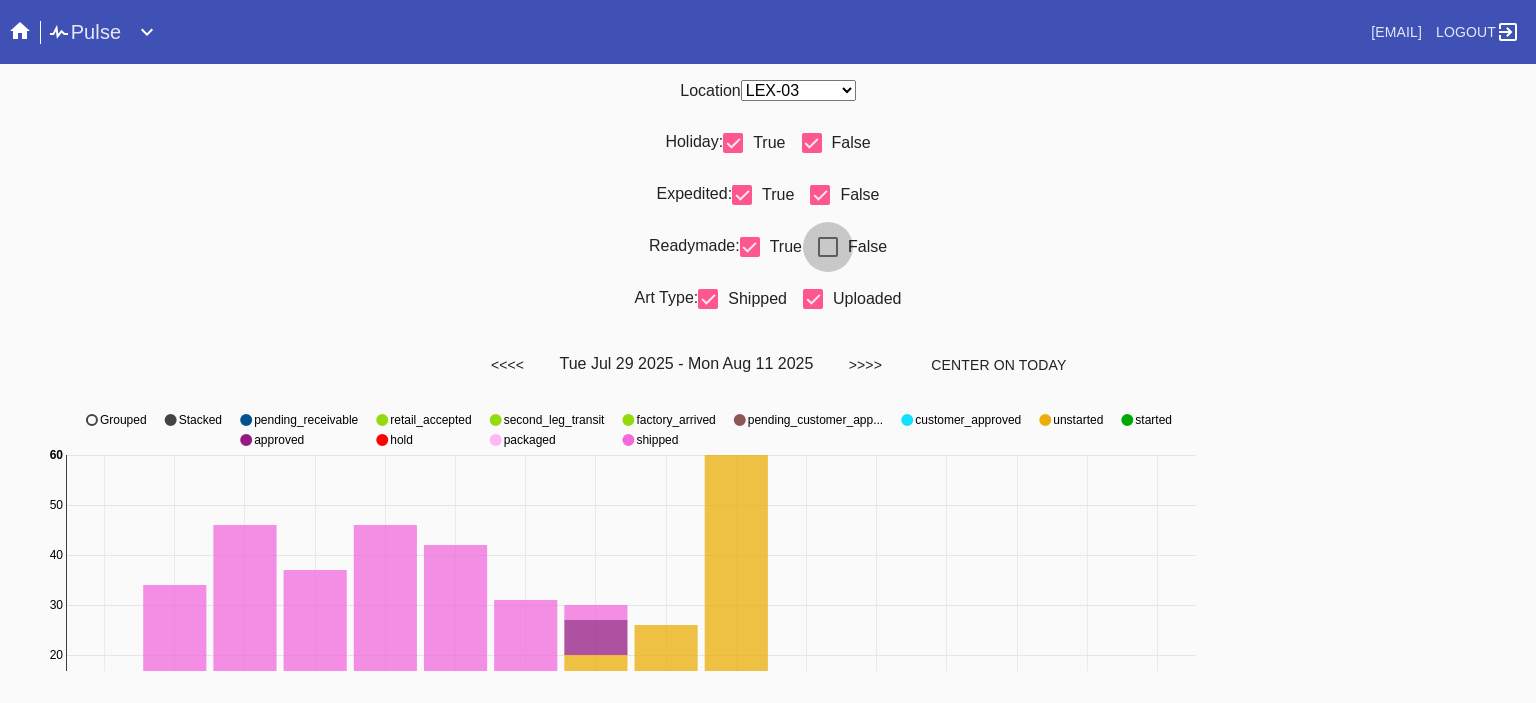 click at bounding box center (828, 247) 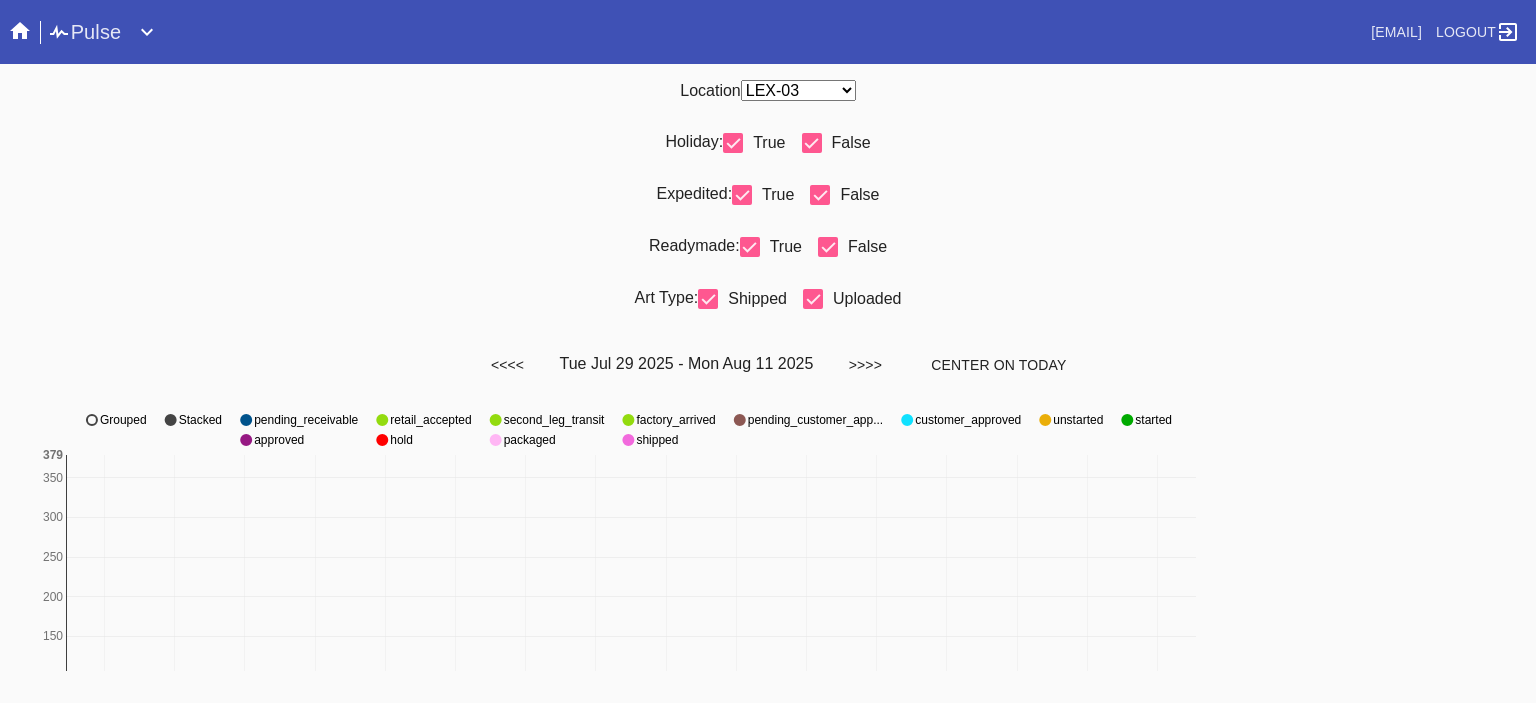 scroll, scrollTop: 936, scrollLeft: 0, axis: vertical 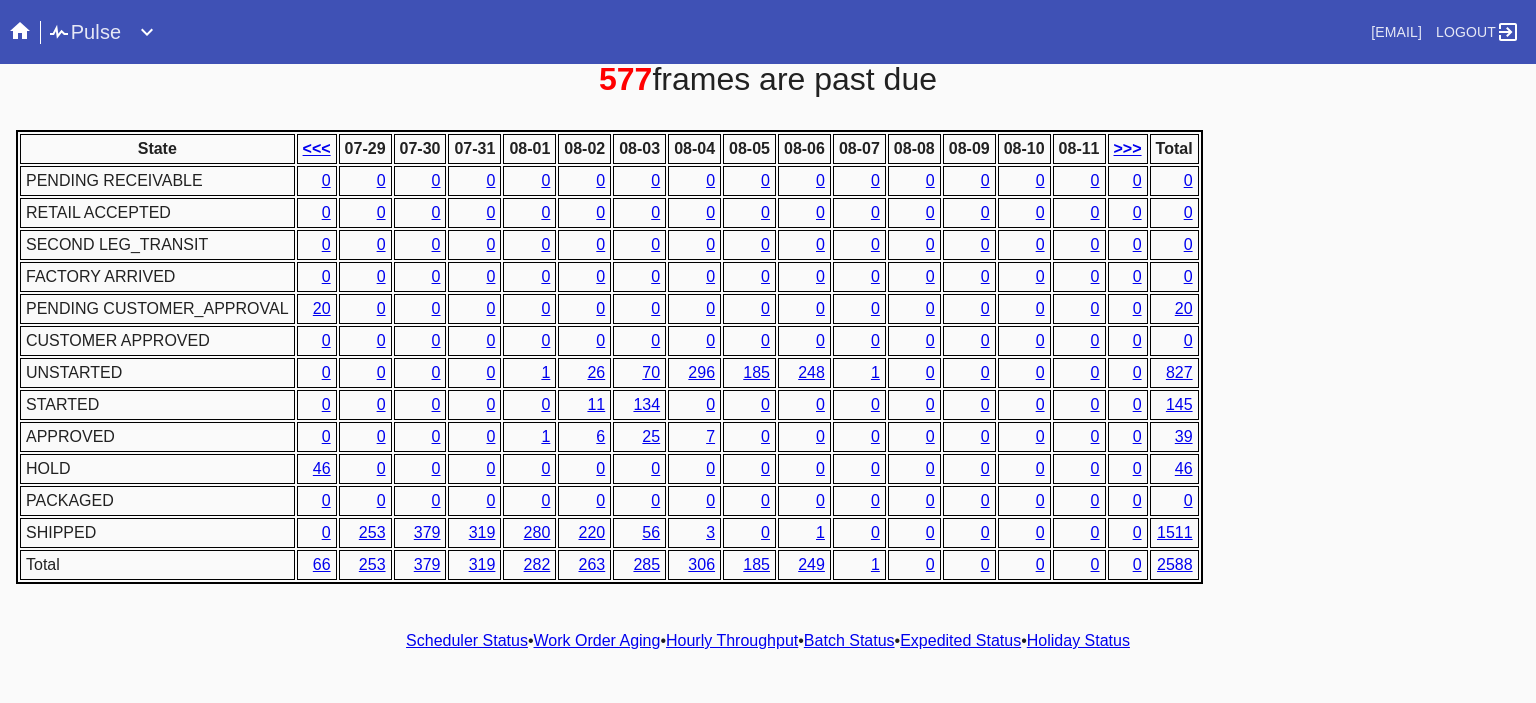 click on "State <<< 07-29 07-30 07-31 08-01 08-02 08-03 08-04 08-05 08-06 08-07 08-08 08-09 08-10 08-11 >>> Total PENDING RECEIVABLE 0 0 0 0 0 0 0 0 0 0 0 0 0 0 0 0 0 RETAIL ACCEPTED 0 0 0 0 0 0 0 0 0 0 0 0 0 0 0 0 0 SECOND LEG_TRANSIT 0 0 0 0 0 0 0 0 0 0 0 0 0 0 0 0 0 FACTORY ARRIVED 0 0 0 0 0 0 0 0 0 0 0 0 0 0 0 0 0 PENDING CUSTOMER_APPROVAL 20 0 0 0 0 0 0 0 0 0 0 0 0 0 0 0 20 CUSTOMER APPROVED 0 0 0 0 0 0 0 0 0 0 0 0 0 0 0 0 0 UNSTARTED 0 0 0 0 1 26 70 296 185 248 1 0 0 0 0 0 827 STARTED 0 0 0 0 0 11 134 0 0 0 0 0 0 0 0 0 145 APPROVED 0 0 0 0 1 6 25 7 0 0 0 0 0 0 0 0 39 HOLD 46 0 0 0 0 0 0 0 0 0 0 0 0 0 0 0 46 PACKAGED 0 0 0 0 0 0 0 0 0 0 0 0 0 0 0 0 0 SHIPPED 0 253 379 319 280 220 56 3 0 1 0 0 0 0 0 0 1511 Total 66 253 379 319 282 263 285 306 185 249 1 0 0 0 0 0 2588" at bounding box center [768, 357] 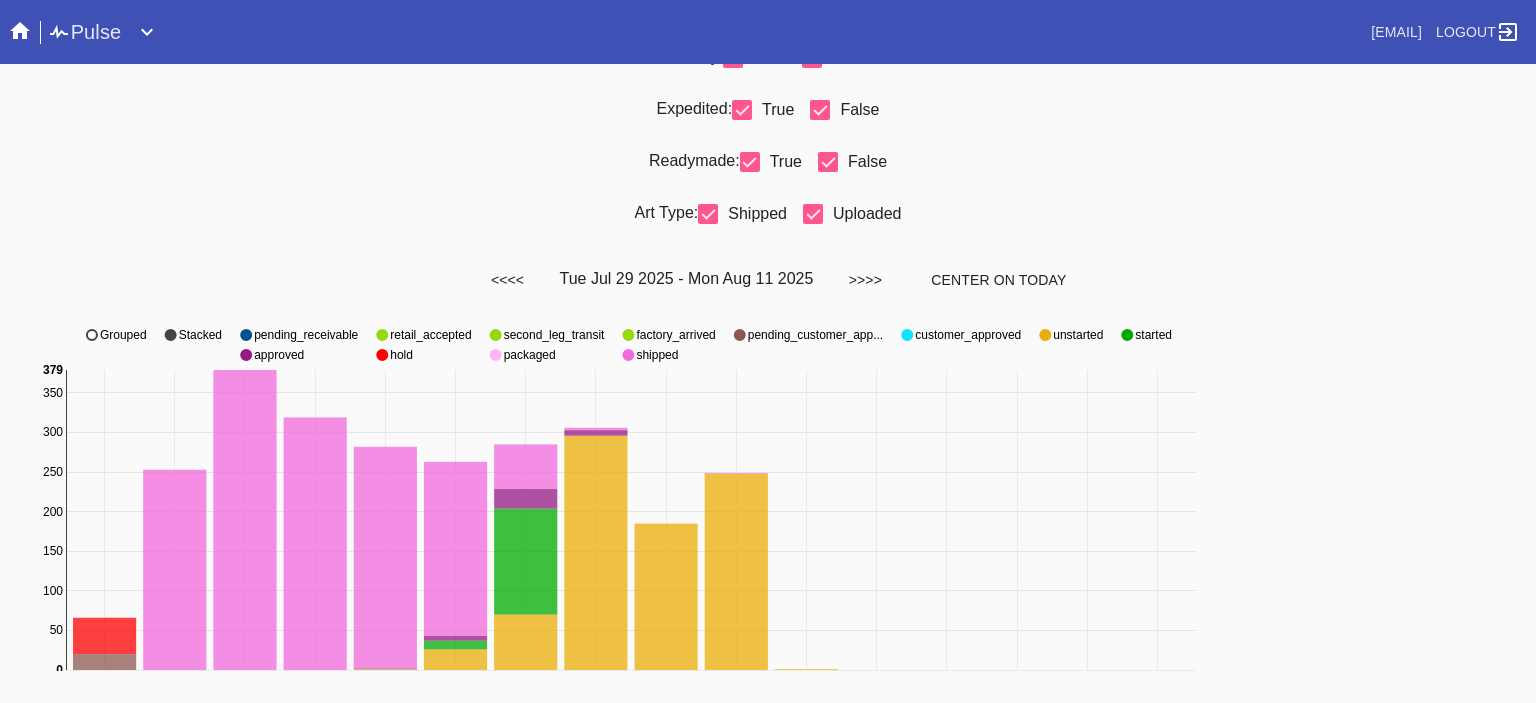 scroll, scrollTop: 0, scrollLeft: 0, axis: both 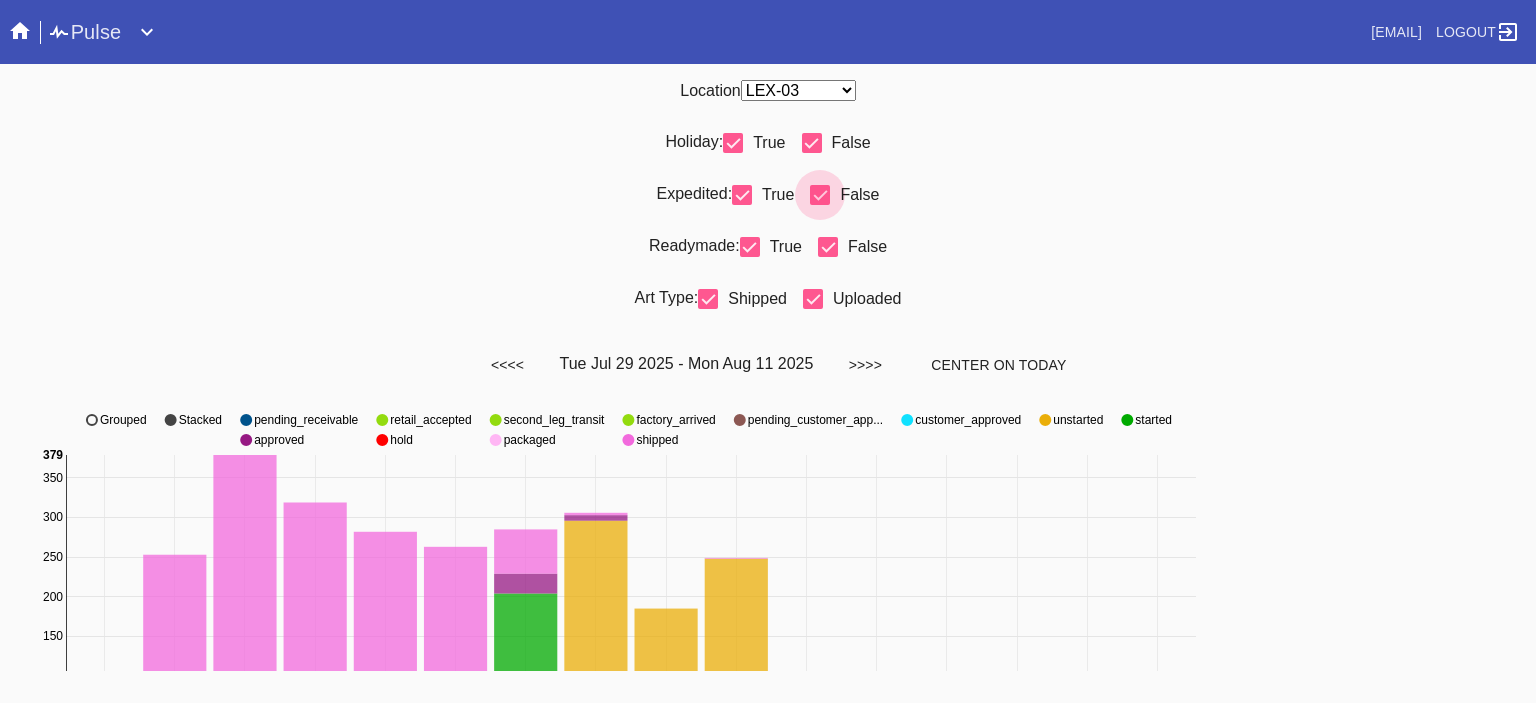 click at bounding box center [820, 195] 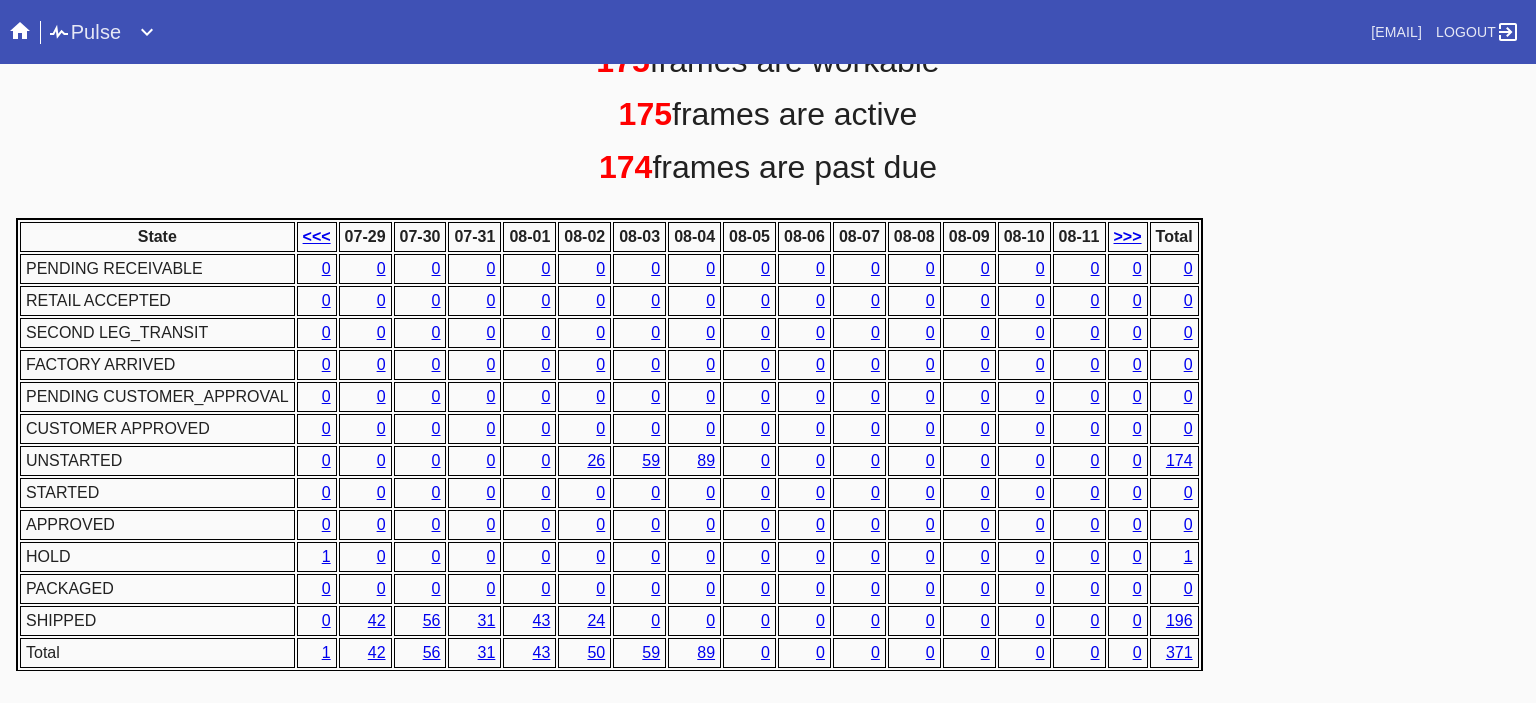 scroll, scrollTop: 936, scrollLeft: 0, axis: vertical 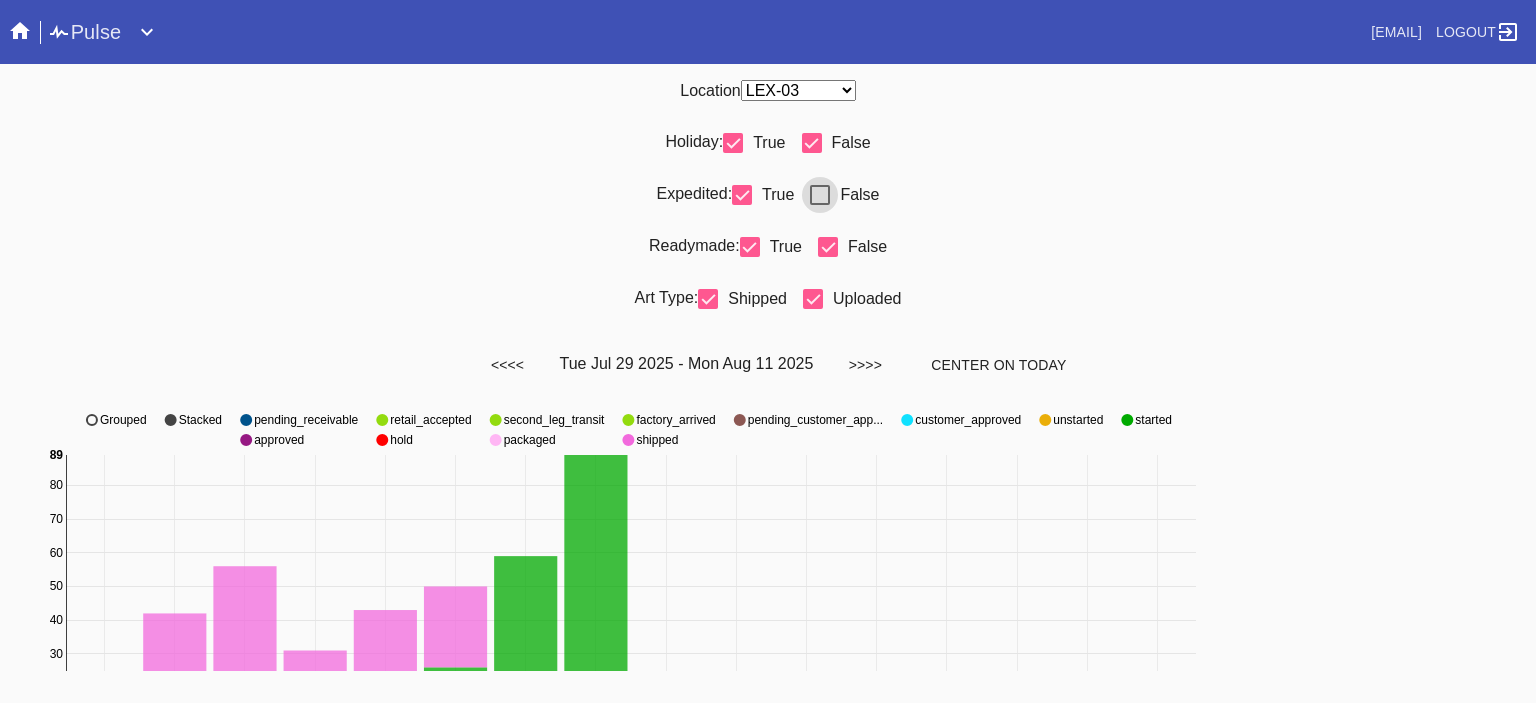 click at bounding box center [820, 195] 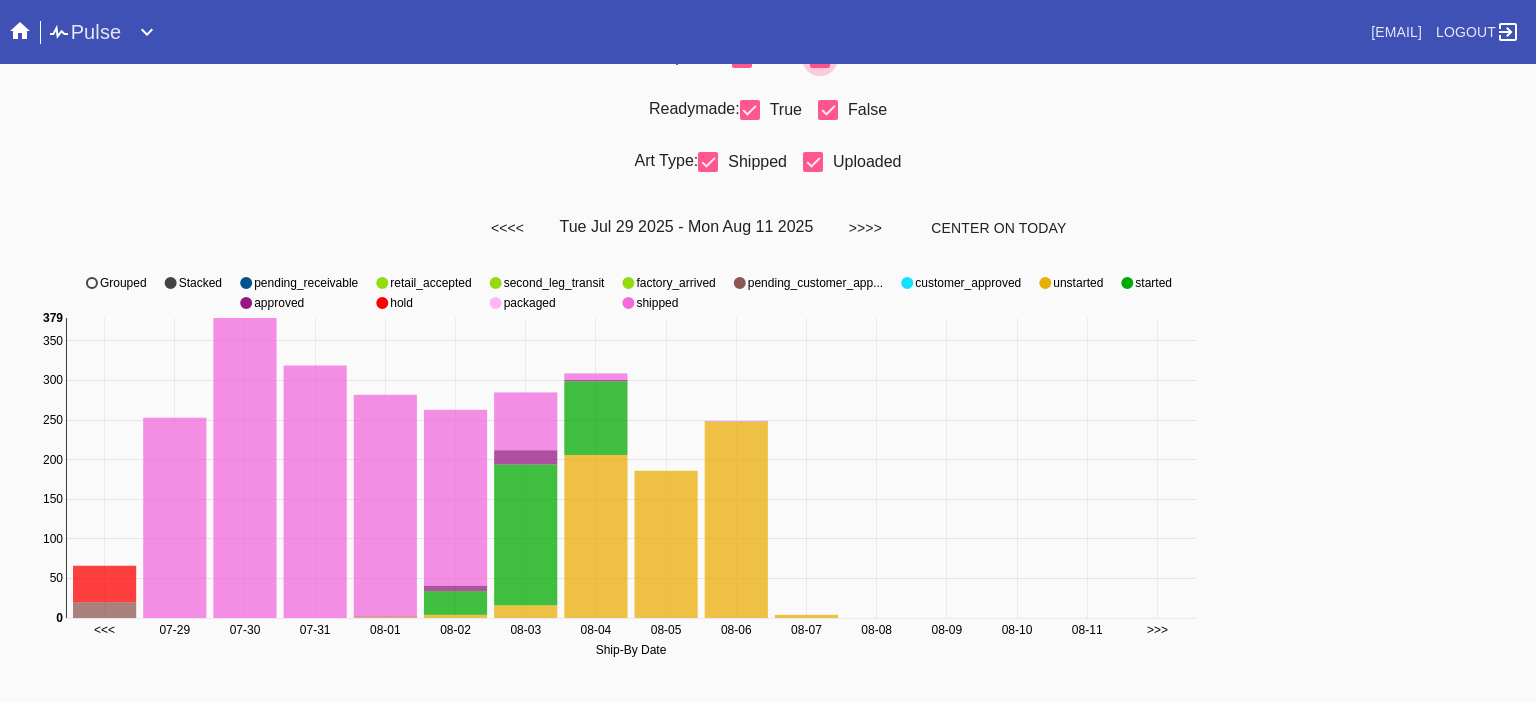 scroll, scrollTop: 0, scrollLeft: 0, axis: both 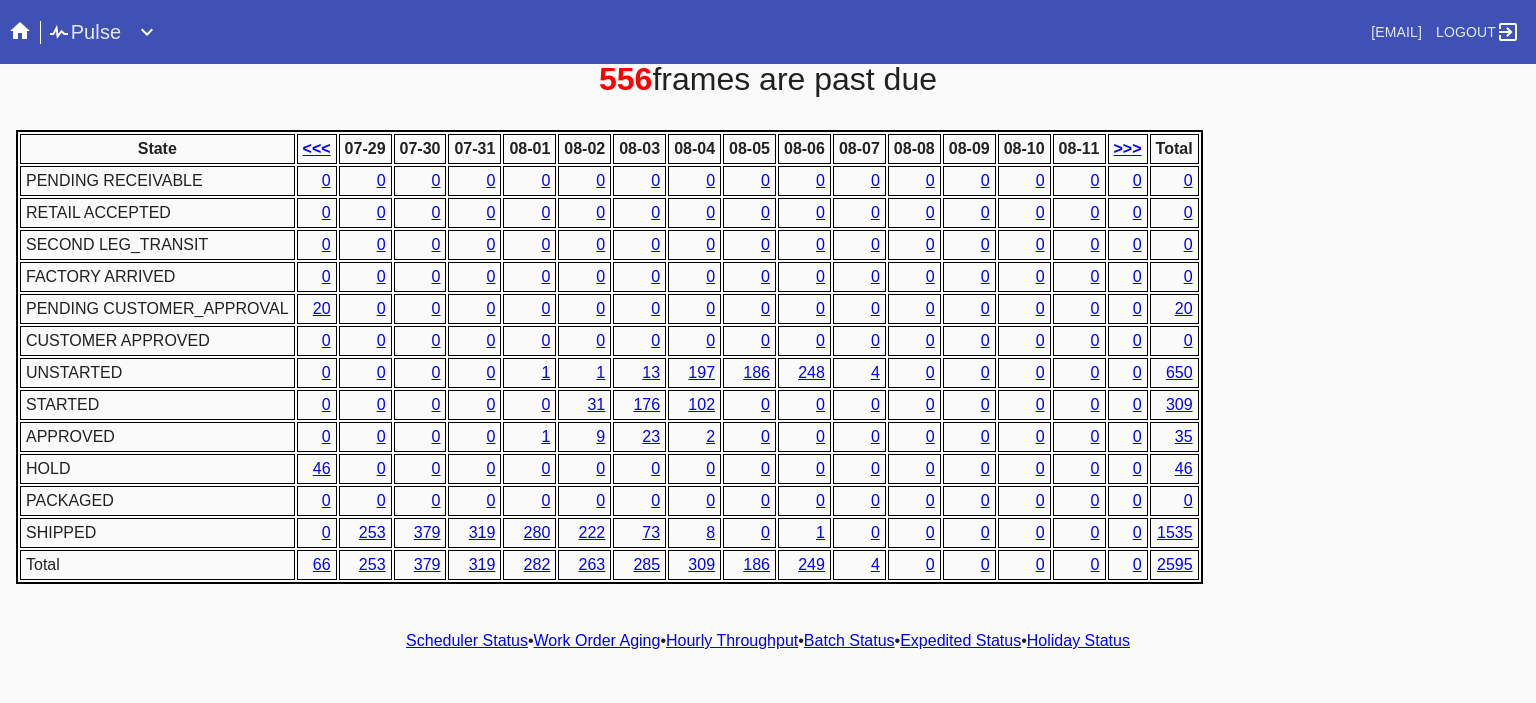 click on "1" at bounding box center (545, 372) 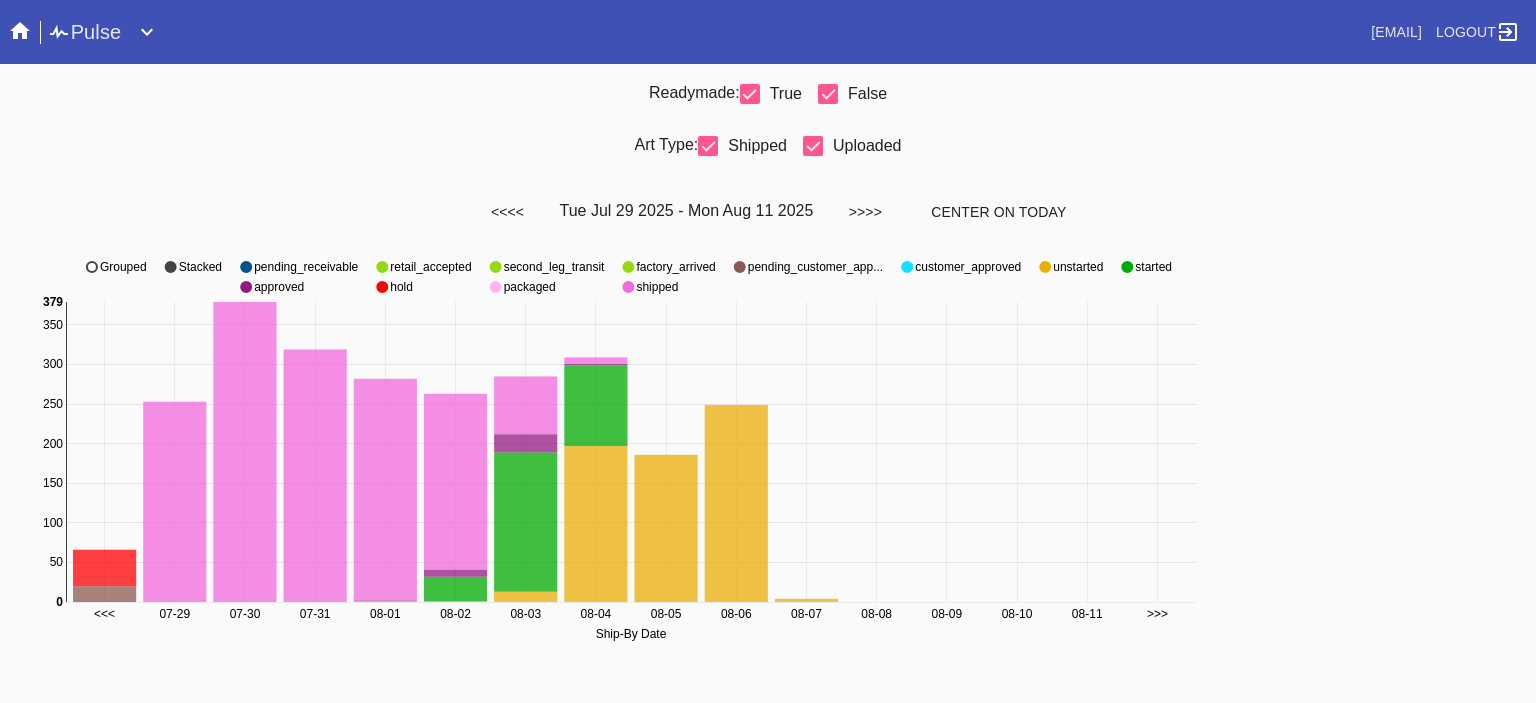 scroll, scrollTop: 0, scrollLeft: 0, axis: both 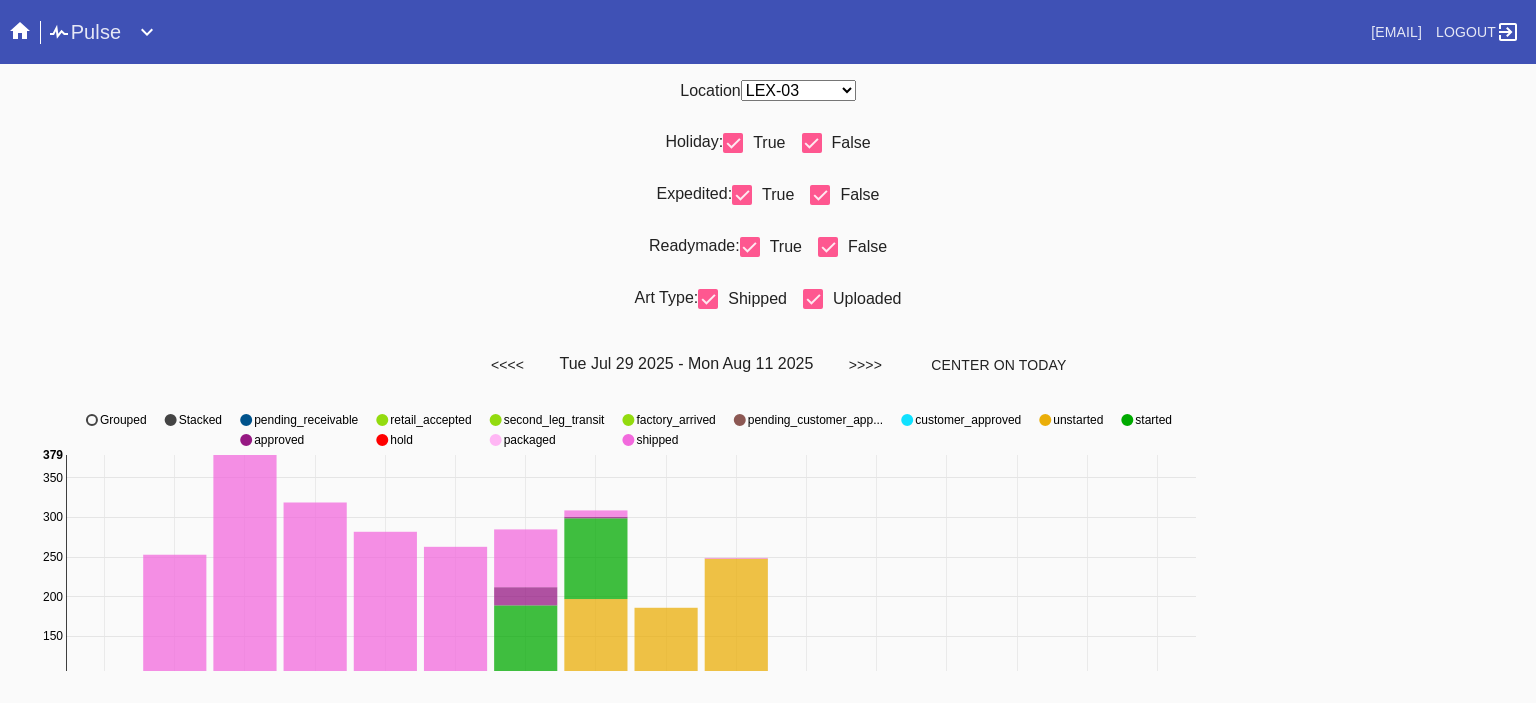 click on "False" at bounding box center (859, 194) 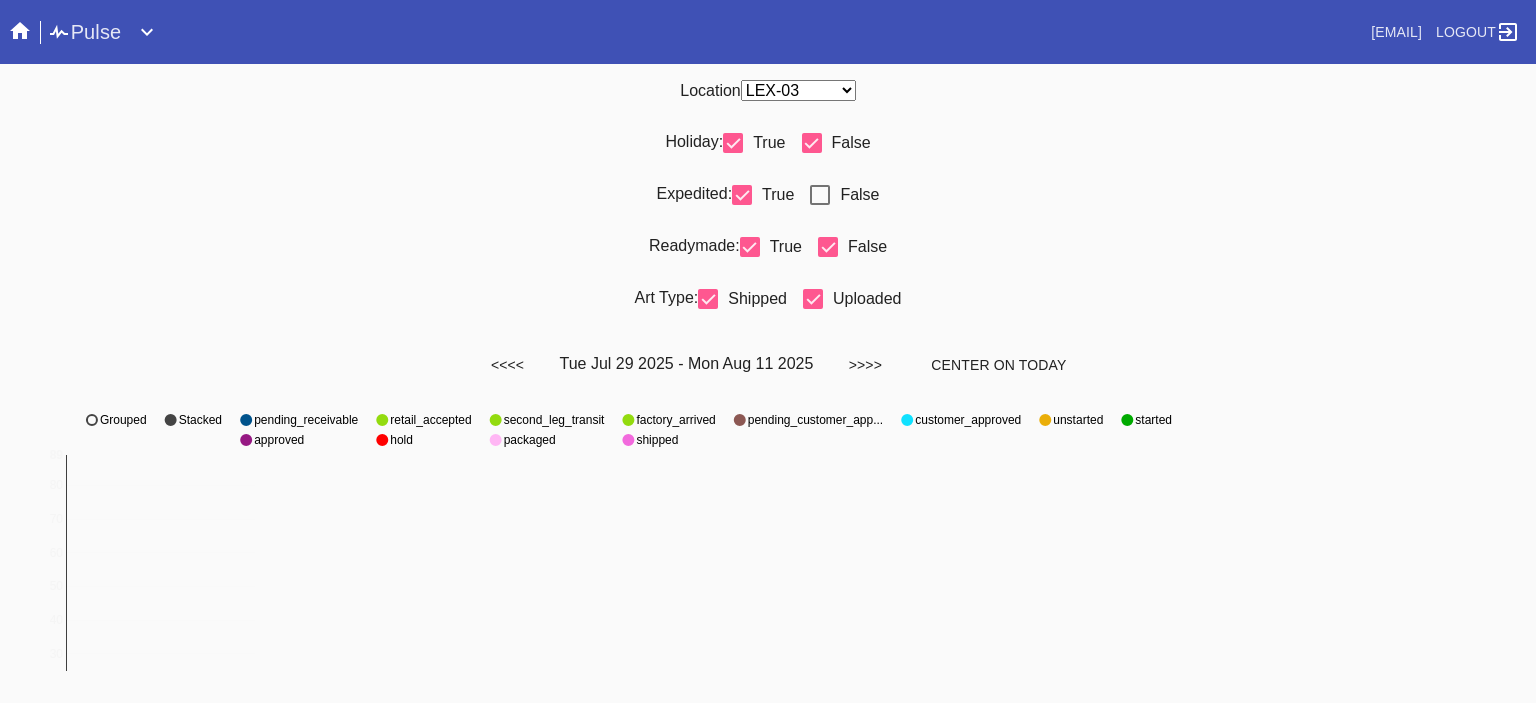scroll, scrollTop: 936, scrollLeft: 0, axis: vertical 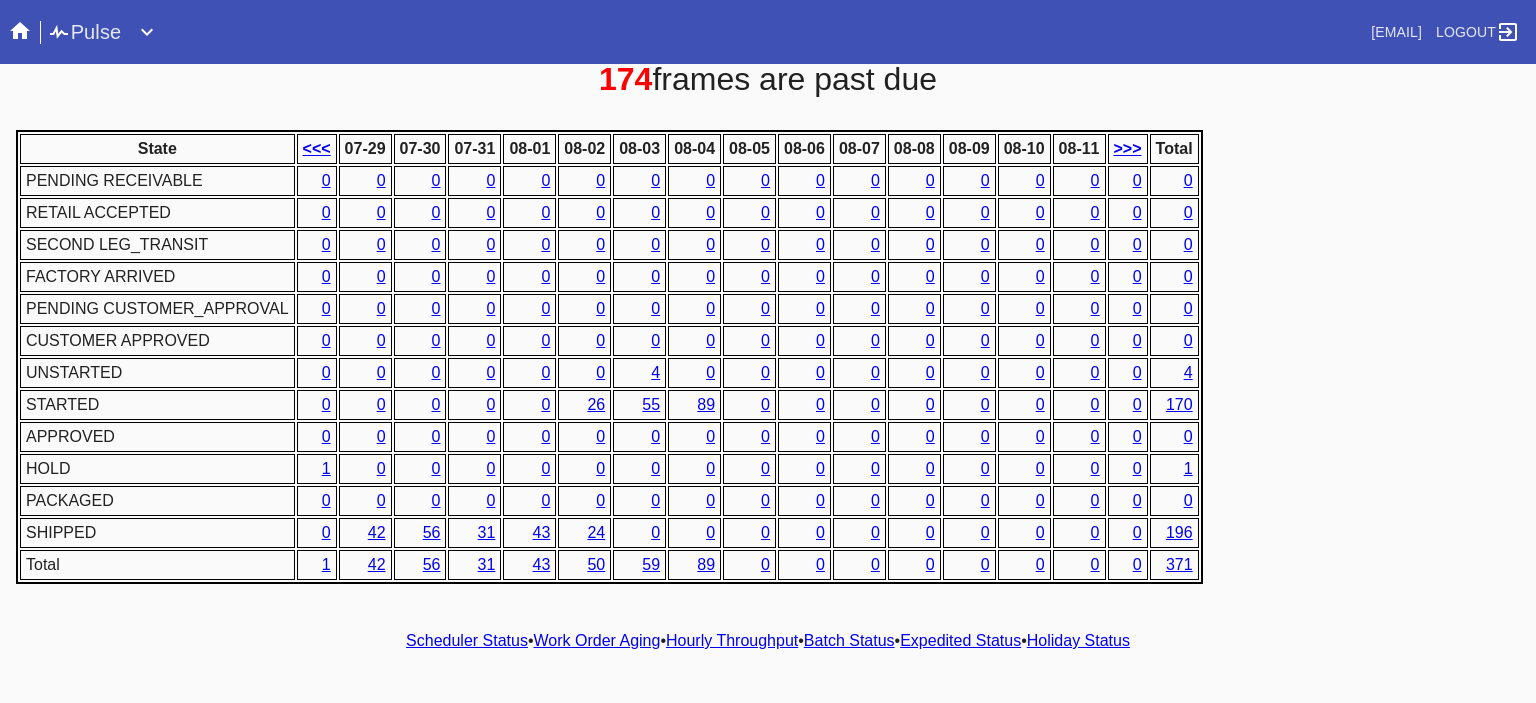 click on "4" at bounding box center [655, 372] 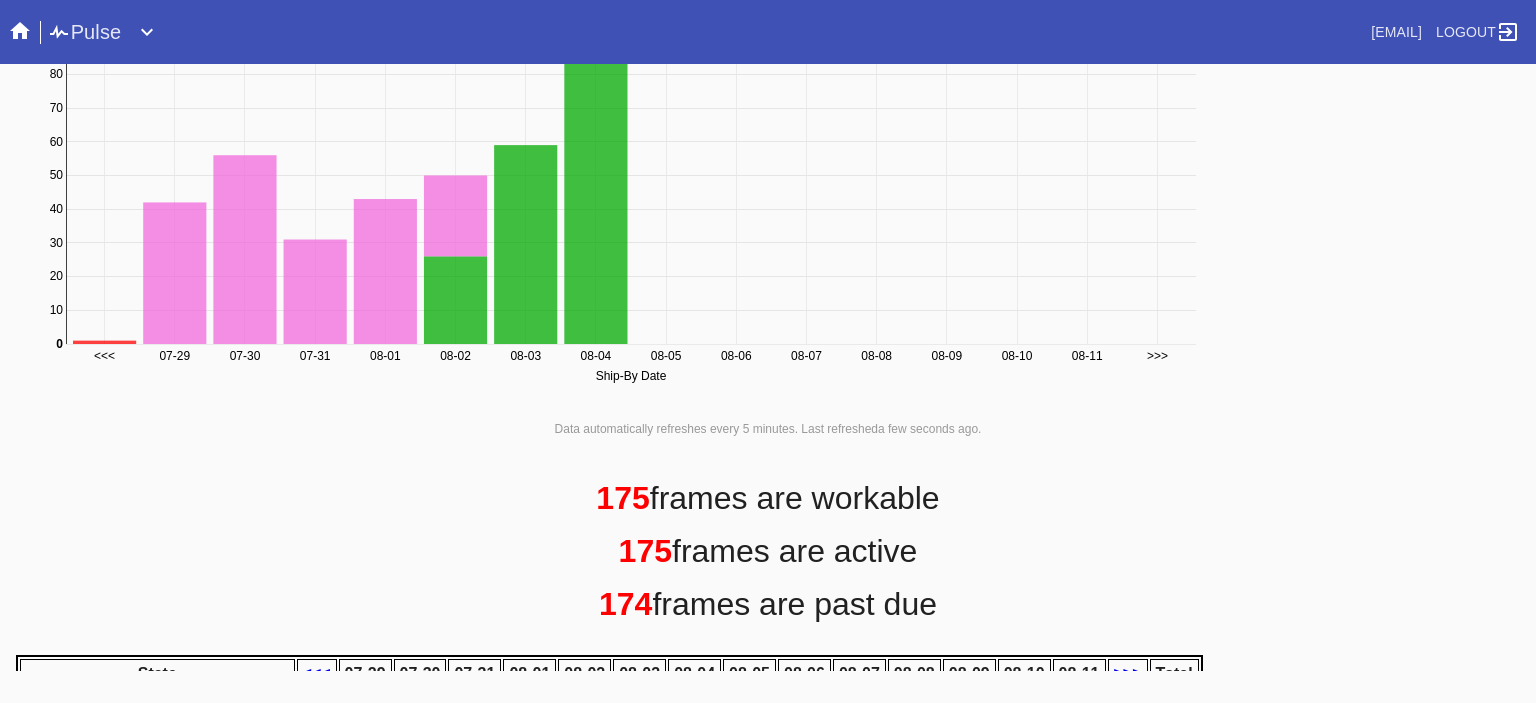scroll, scrollTop: 0, scrollLeft: 0, axis: both 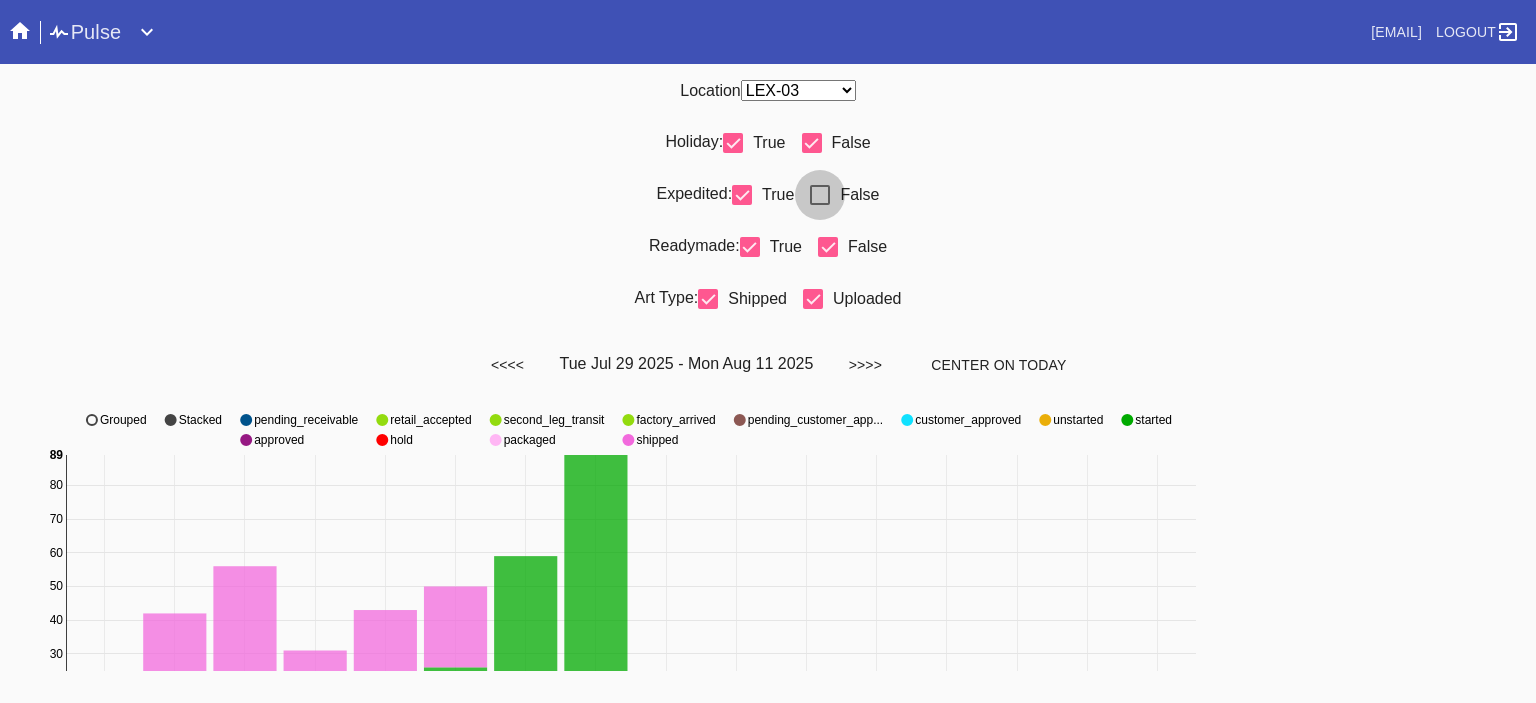 click at bounding box center (820, 195) 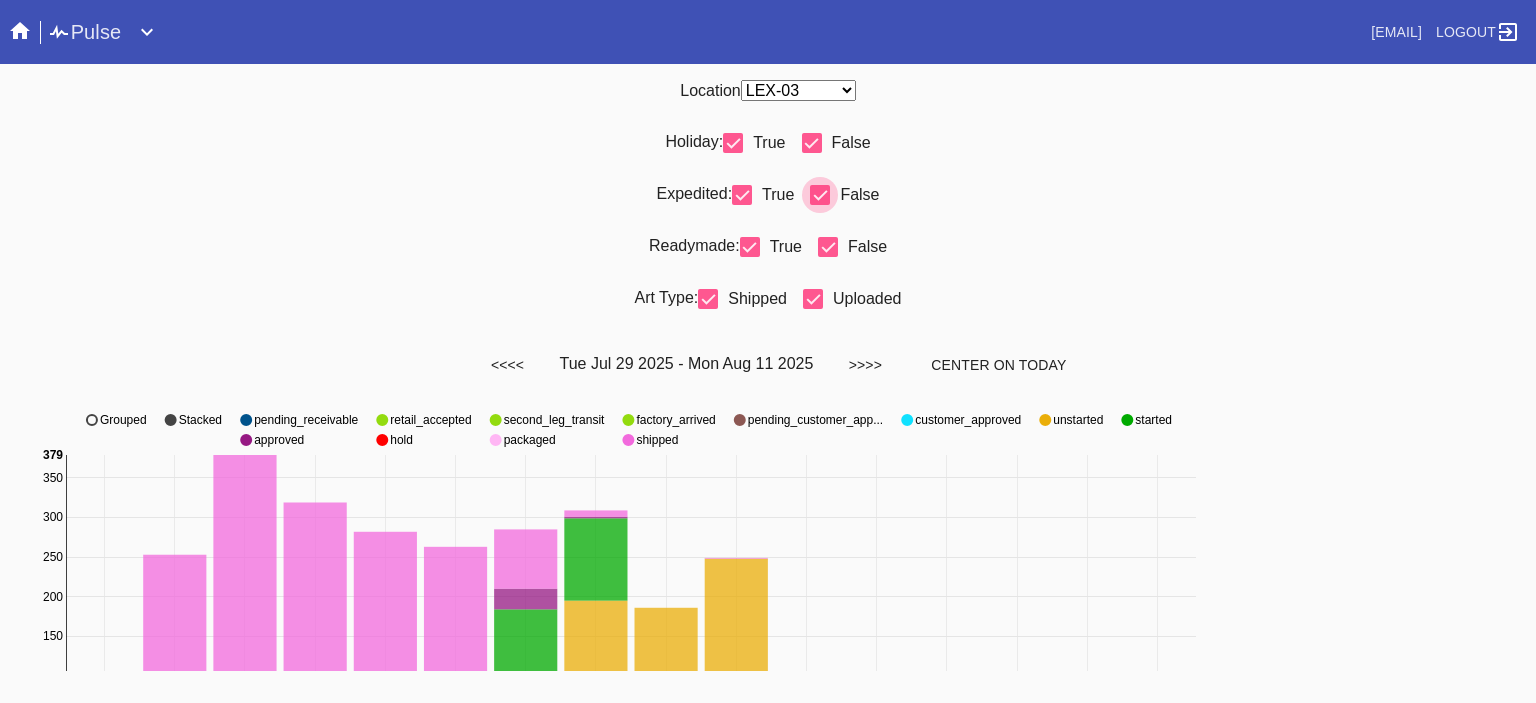 scroll, scrollTop: 936, scrollLeft: 0, axis: vertical 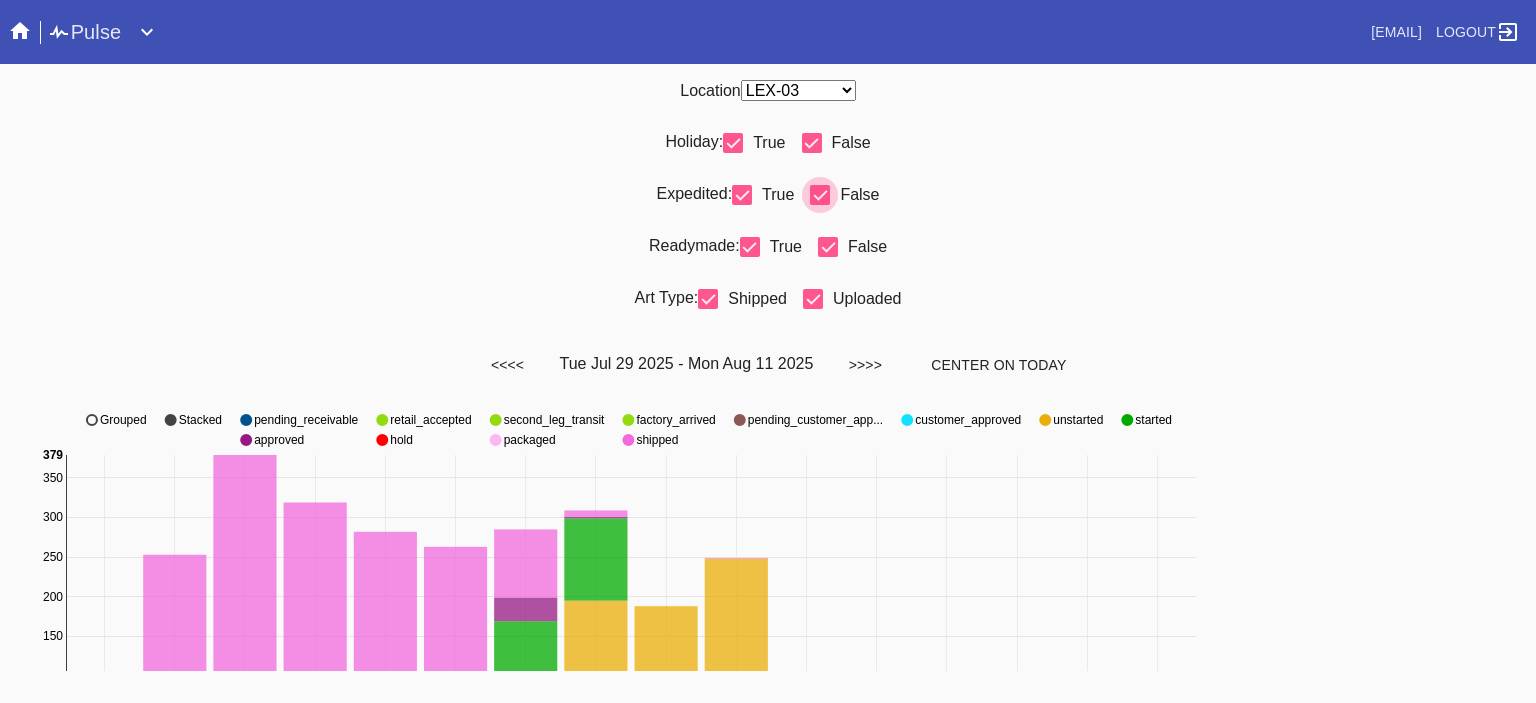 click at bounding box center (820, 195) 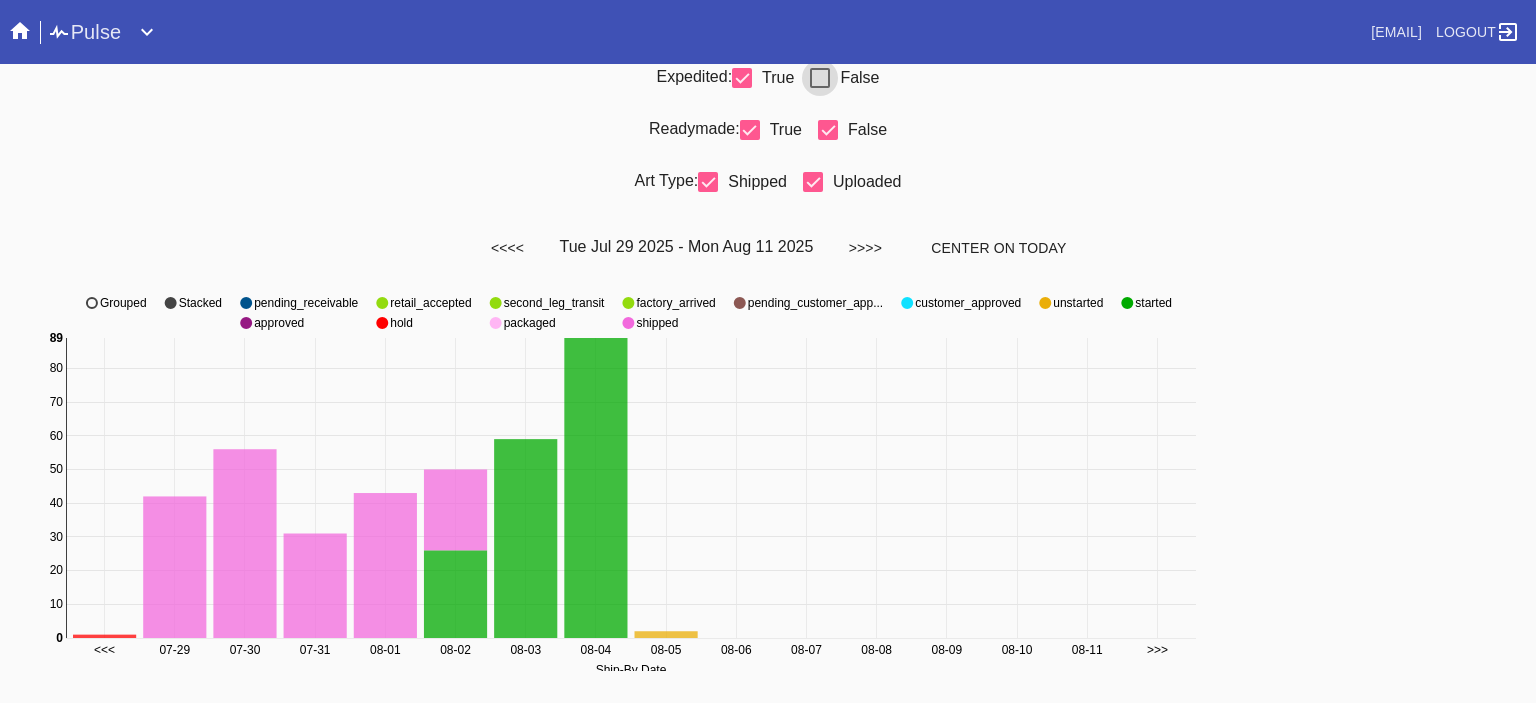 scroll, scrollTop: 0, scrollLeft: 0, axis: both 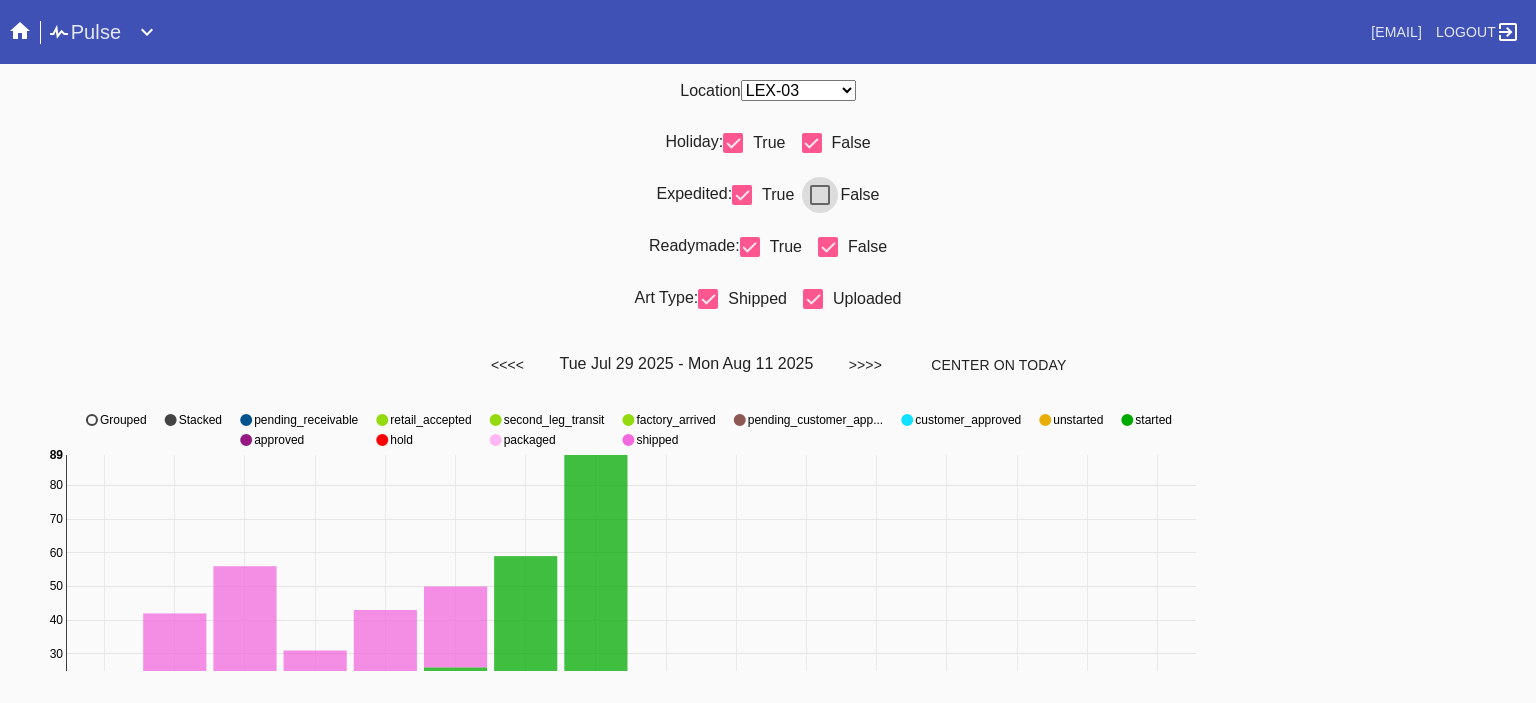 click at bounding box center (820, 195) 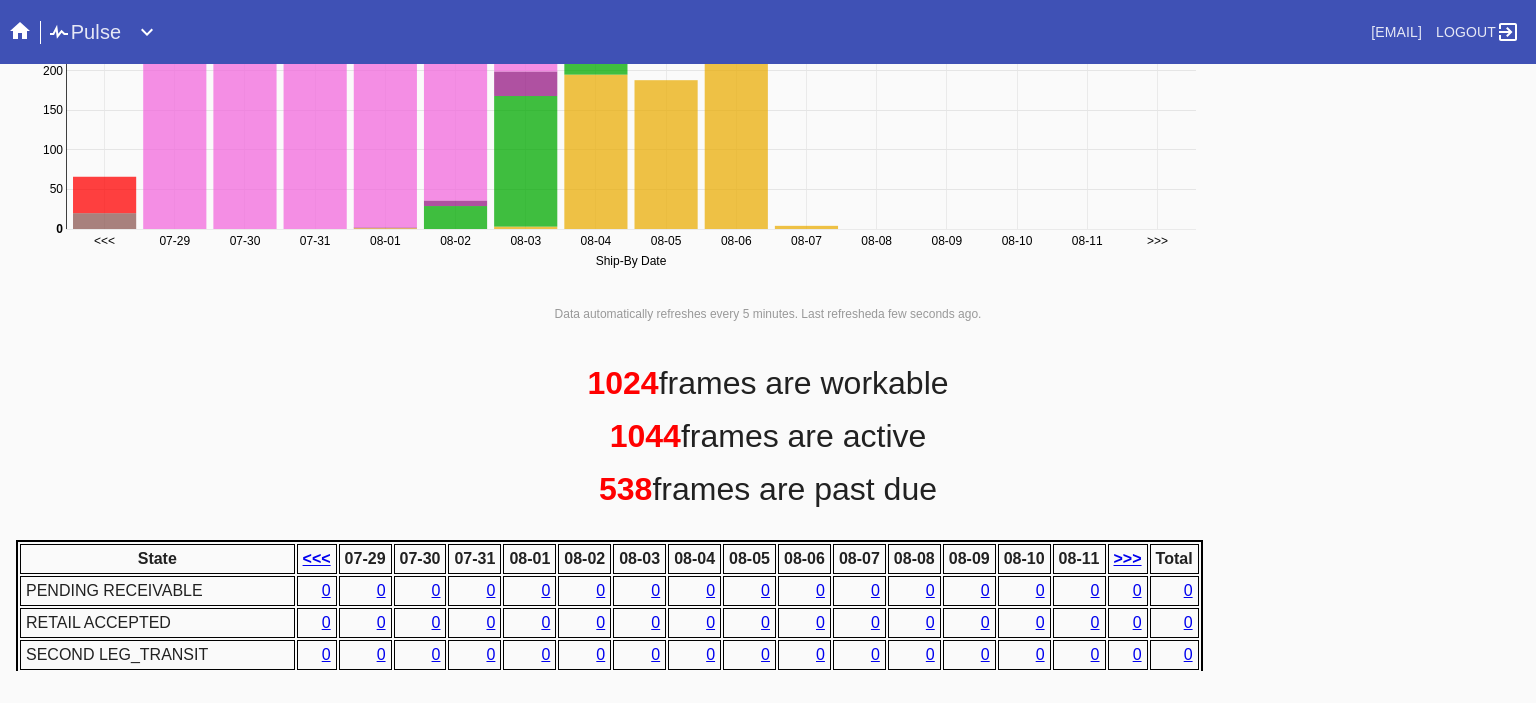 scroll, scrollTop: 936, scrollLeft: 0, axis: vertical 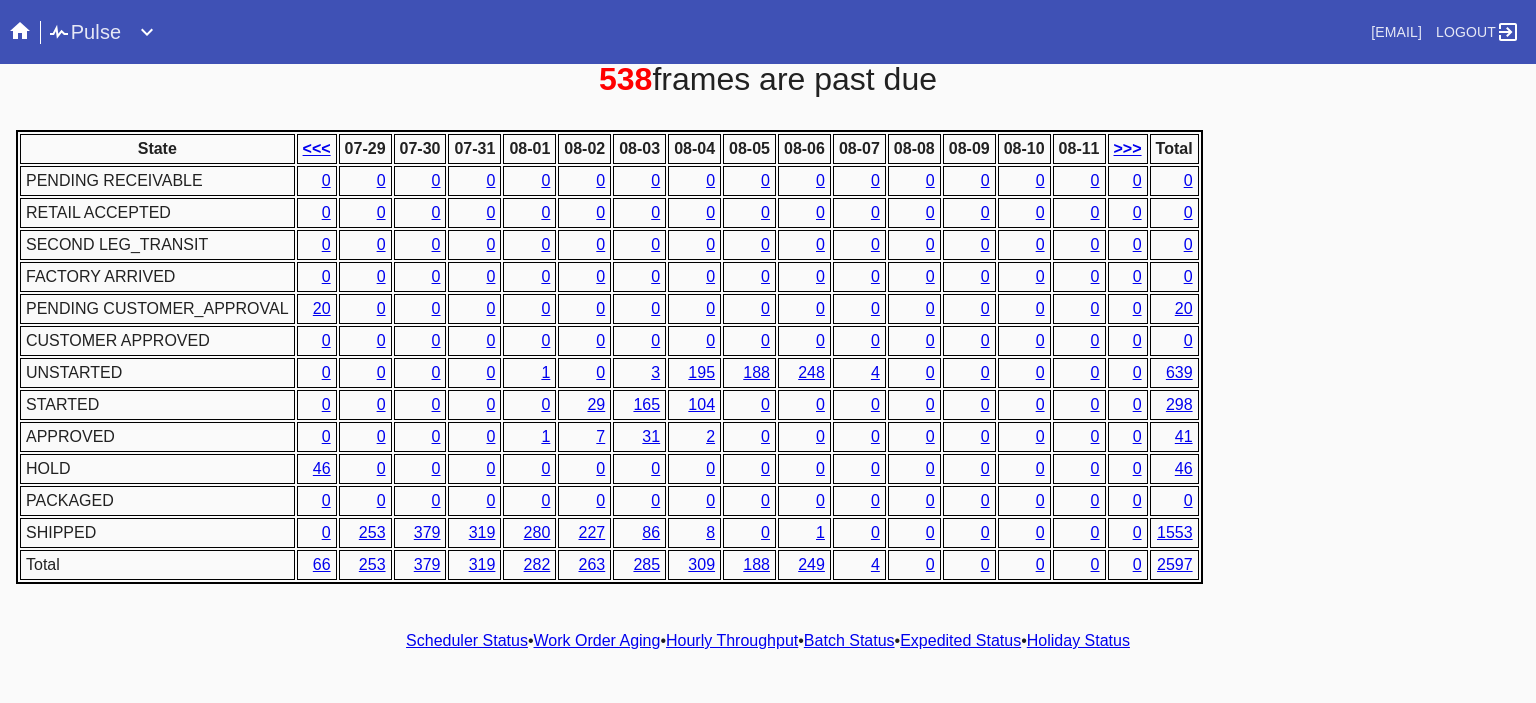 click on "Hourly Throughput" at bounding box center (732, 640) 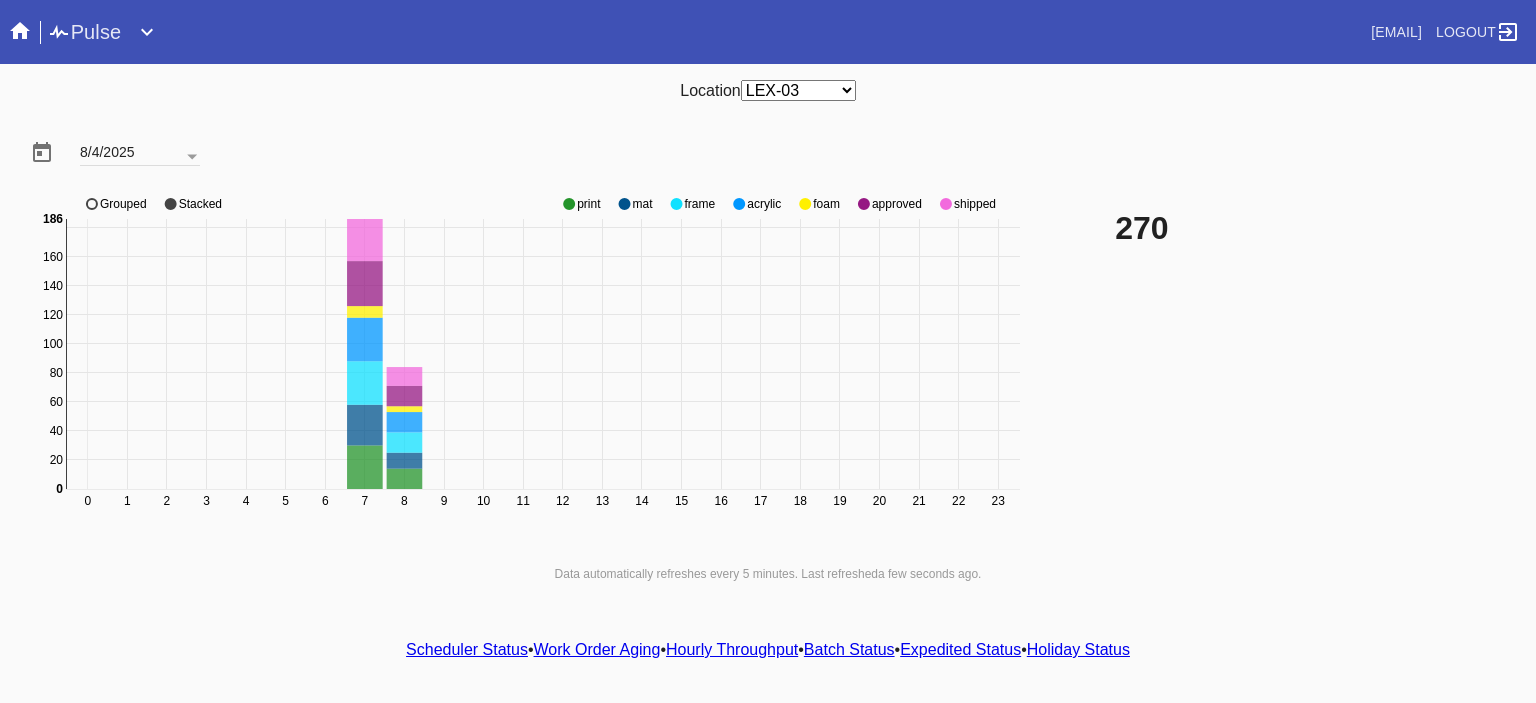 scroll, scrollTop: 20, scrollLeft: 0, axis: vertical 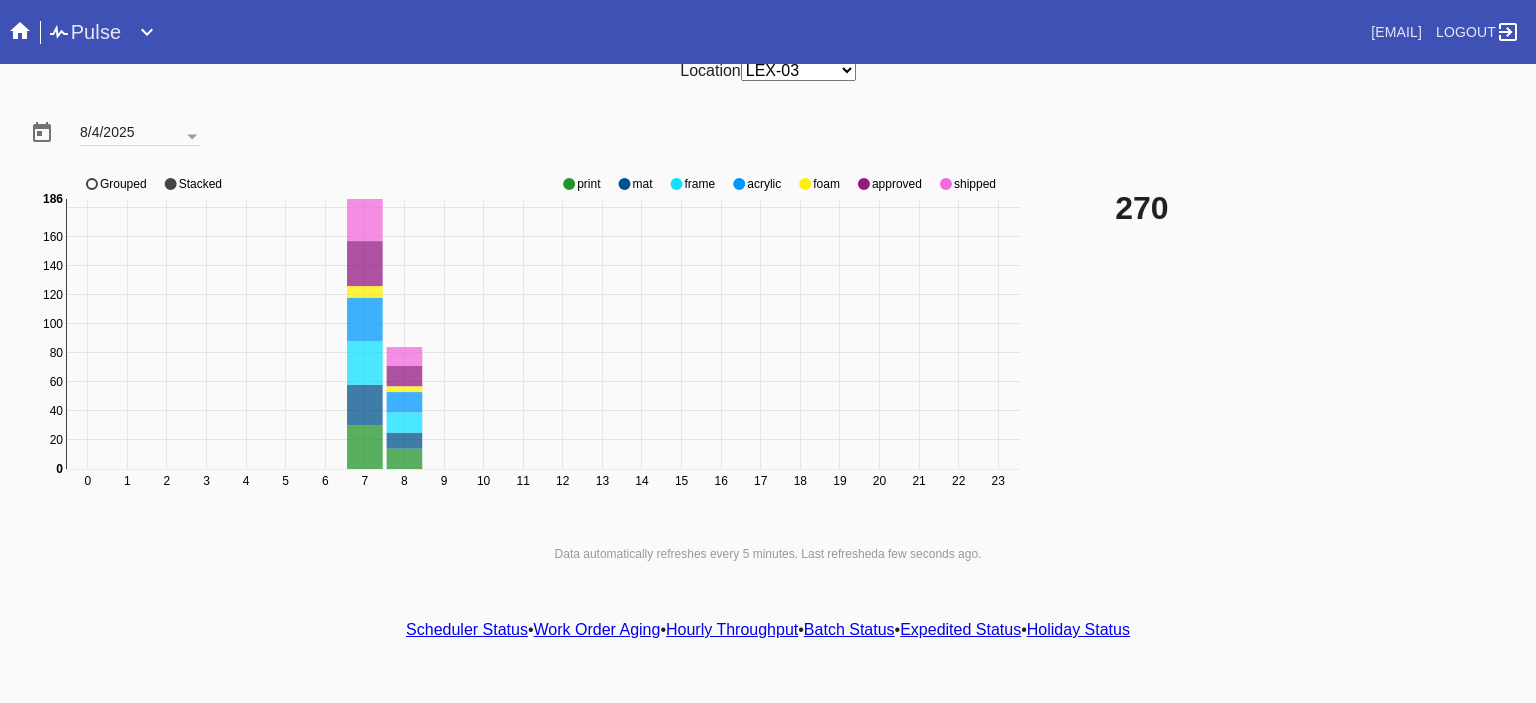 click on "Scheduler Status" at bounding box center (467, 629) 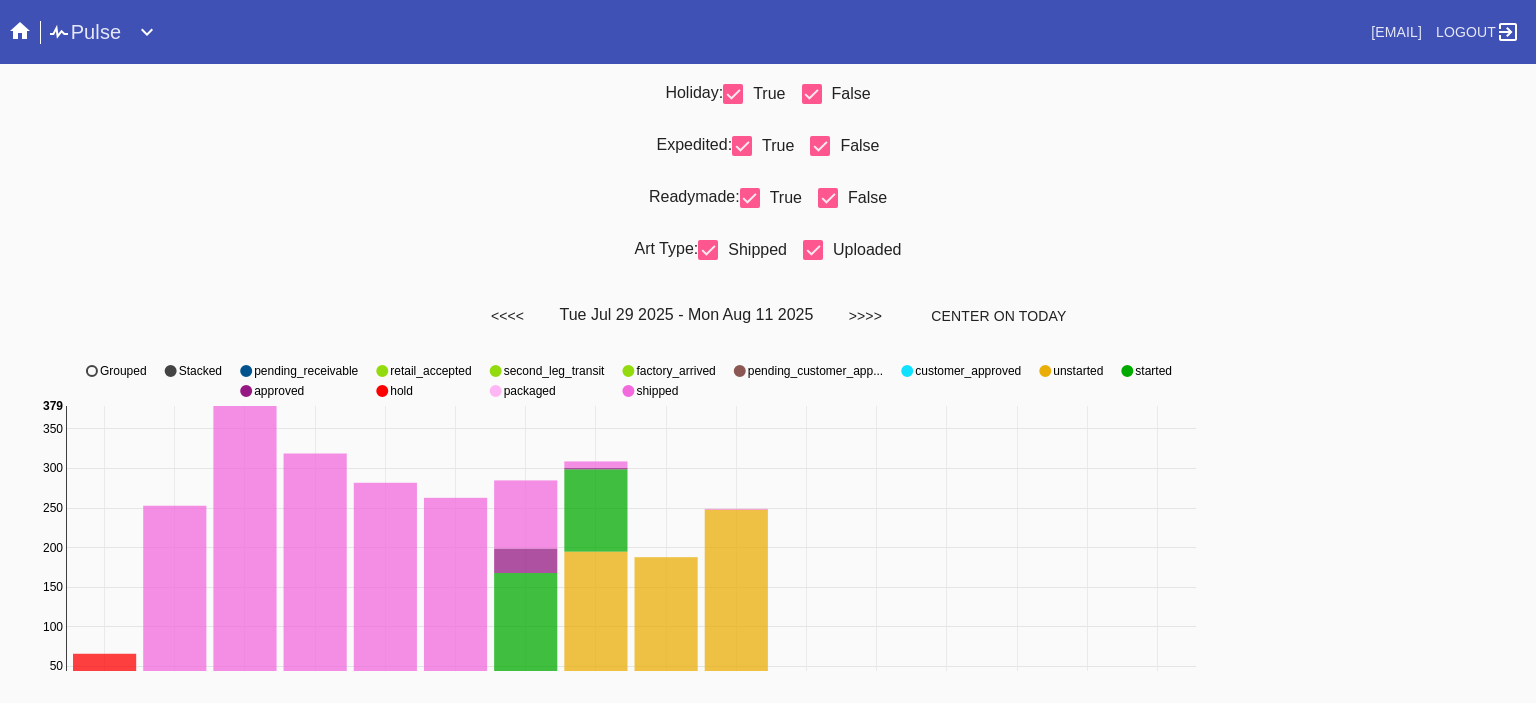 scroll, scrollTop: 0, scrollLeft: 0, axis: both 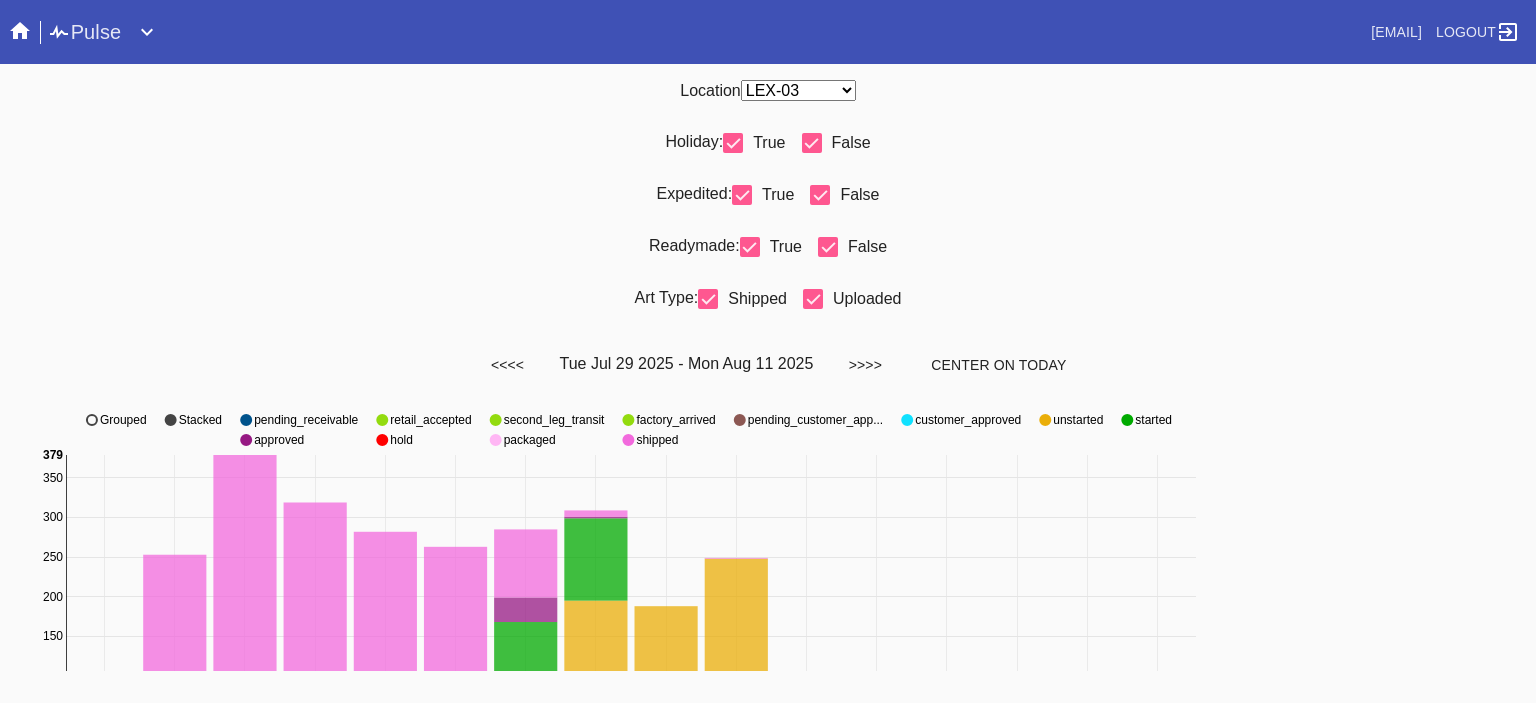 click on "Holiday:    True False" at bounding box center (768, 151) 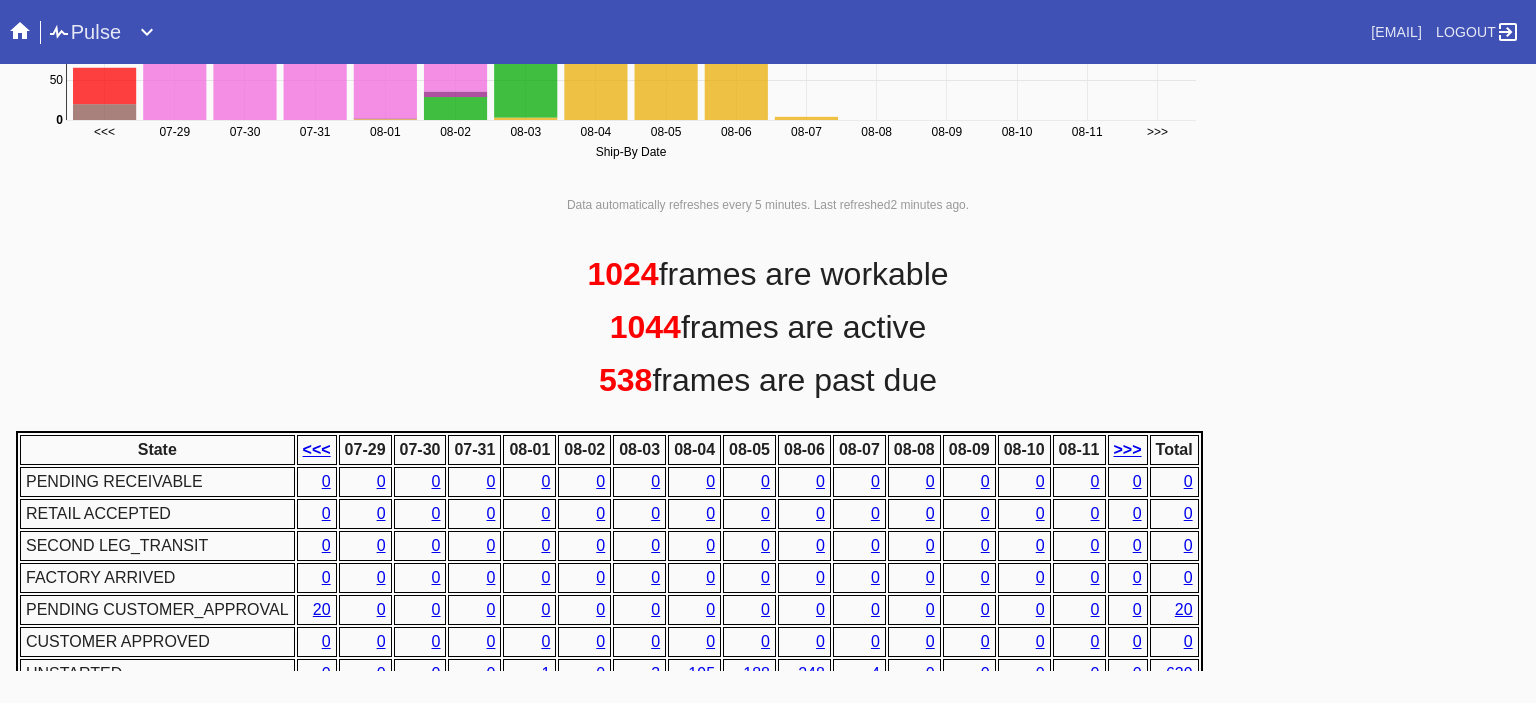 scroll, scrollTop: 936, scrollLeft: 0, axis: vertical 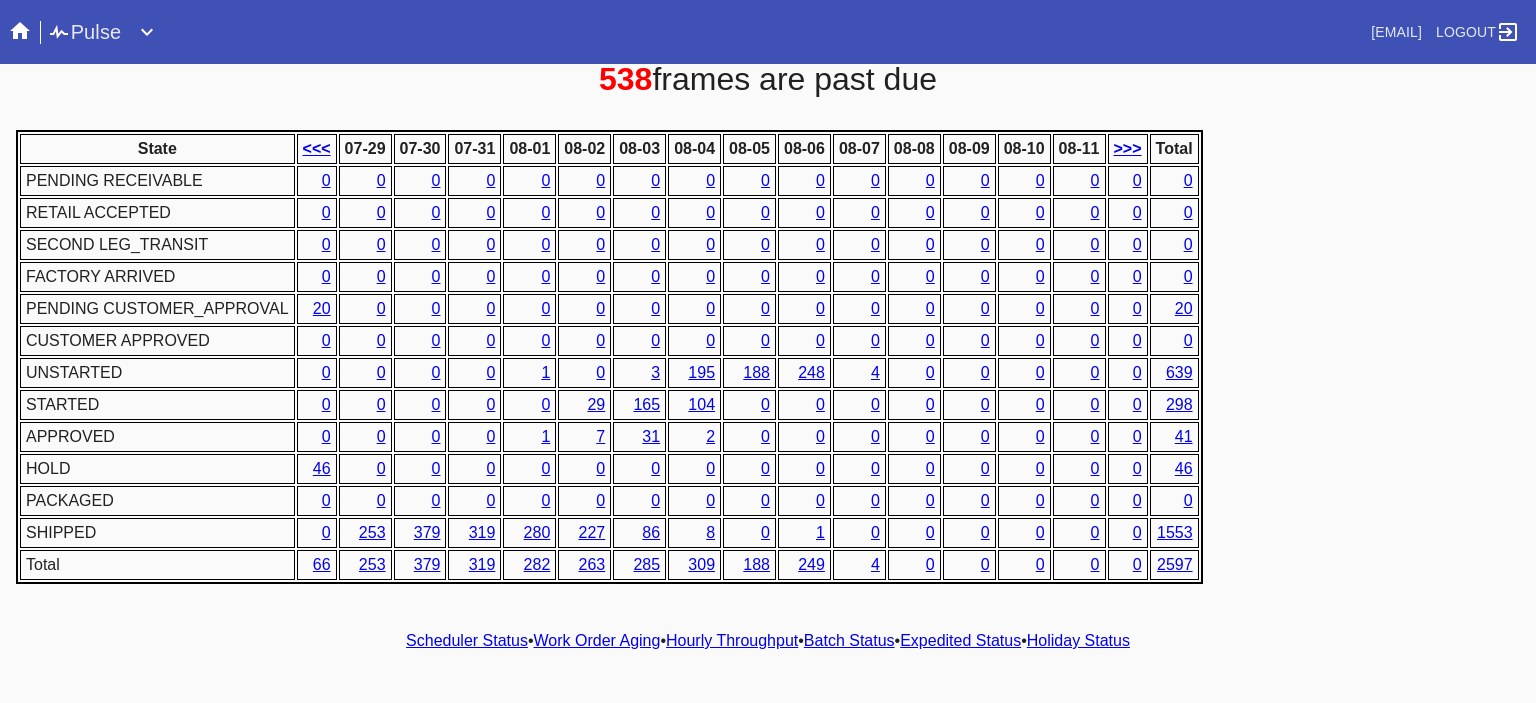 click on "1" at bounding box center [545, 436] 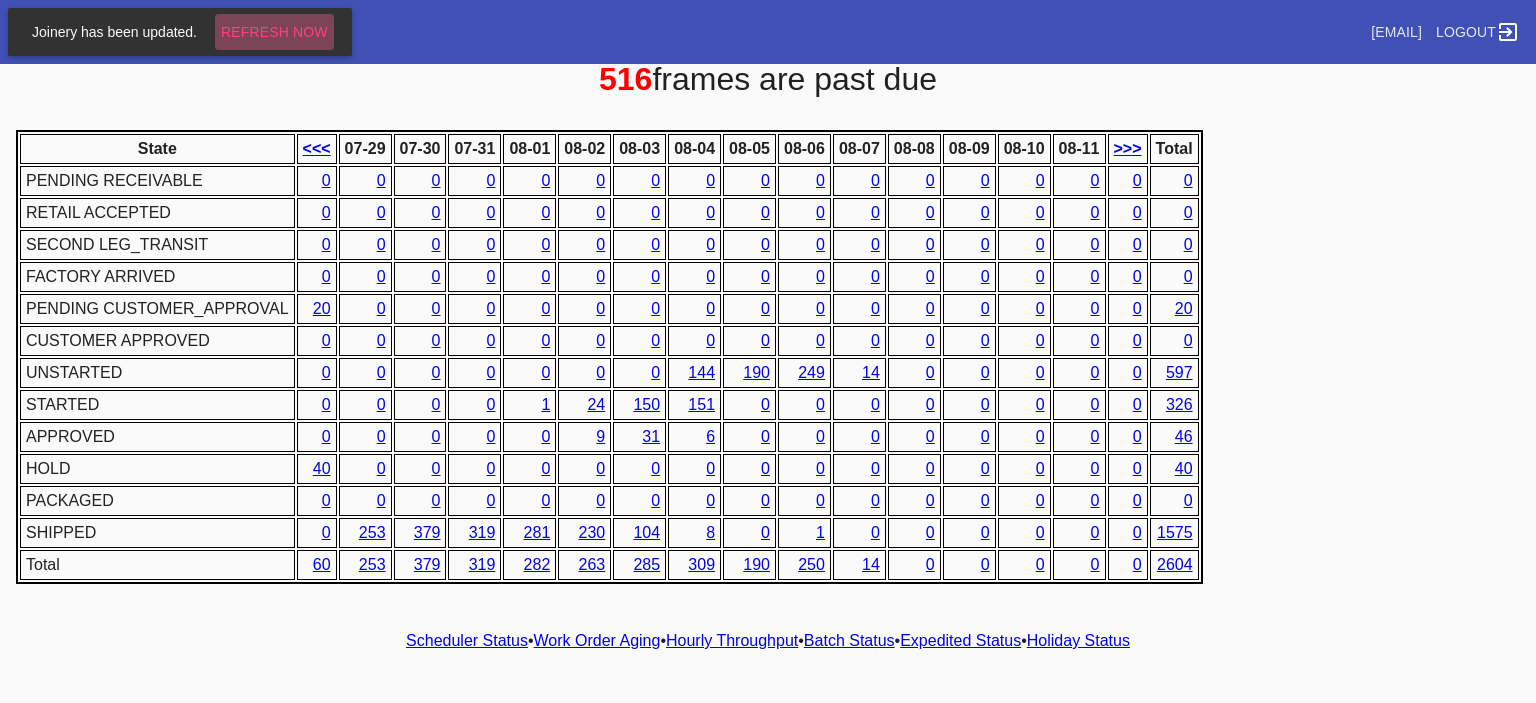click on "Refresh Now" at bounding box center (274, 32) 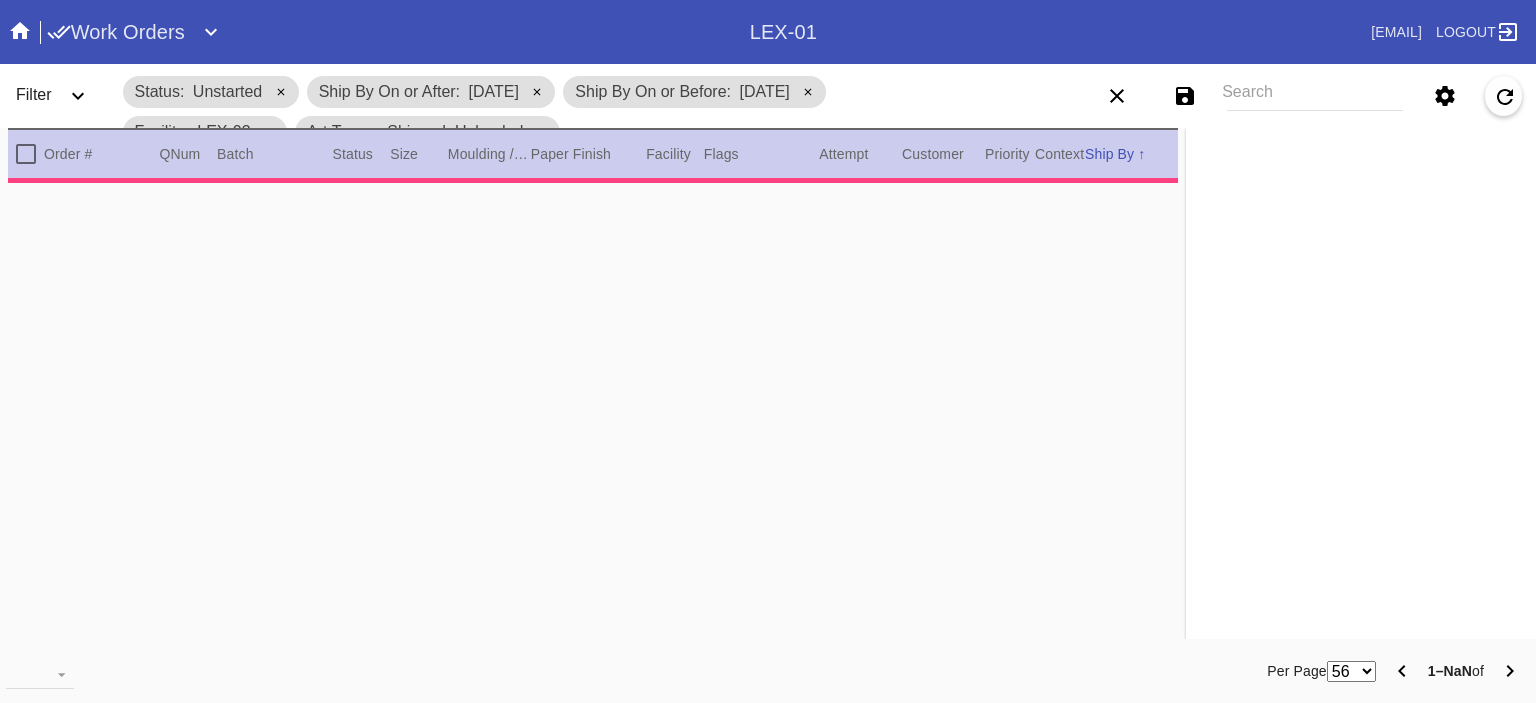 type on "***" 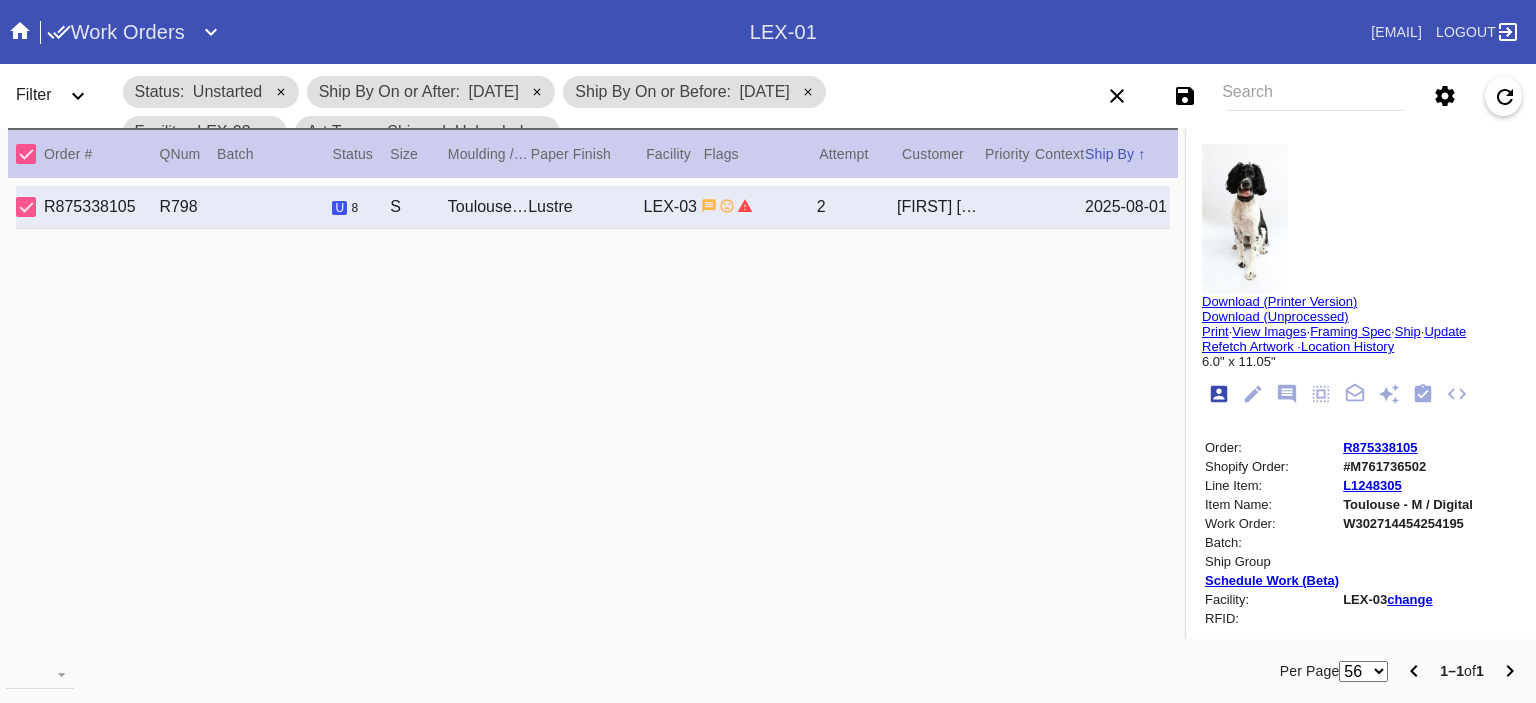 scroll, scrollTop: 0, scrollLeft: 0, axis: both 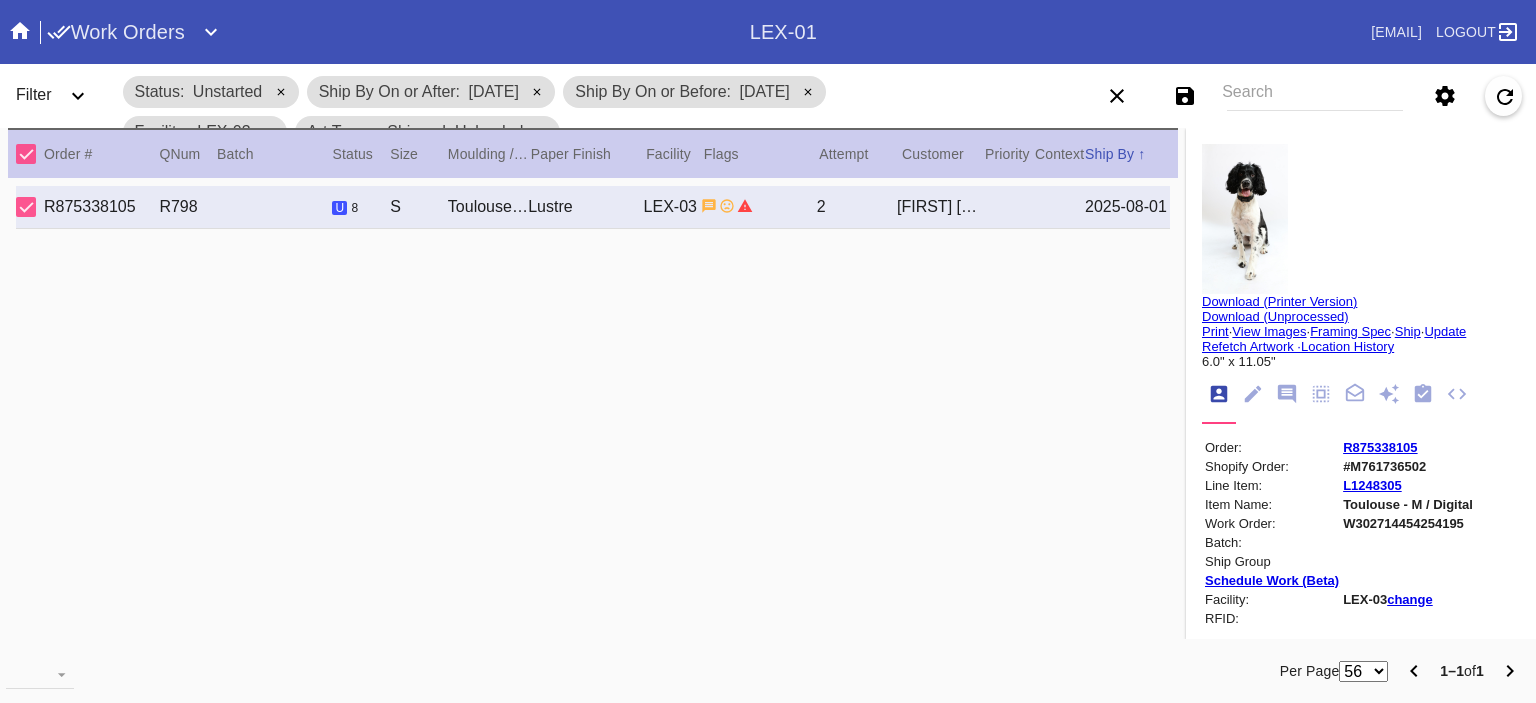 click on "R875338105 R798 u   8 S Toulouse / Russet Lustre LEX-03 2 Elizabeth Keyser
2025-08-01" at bounding box center (593, 207) 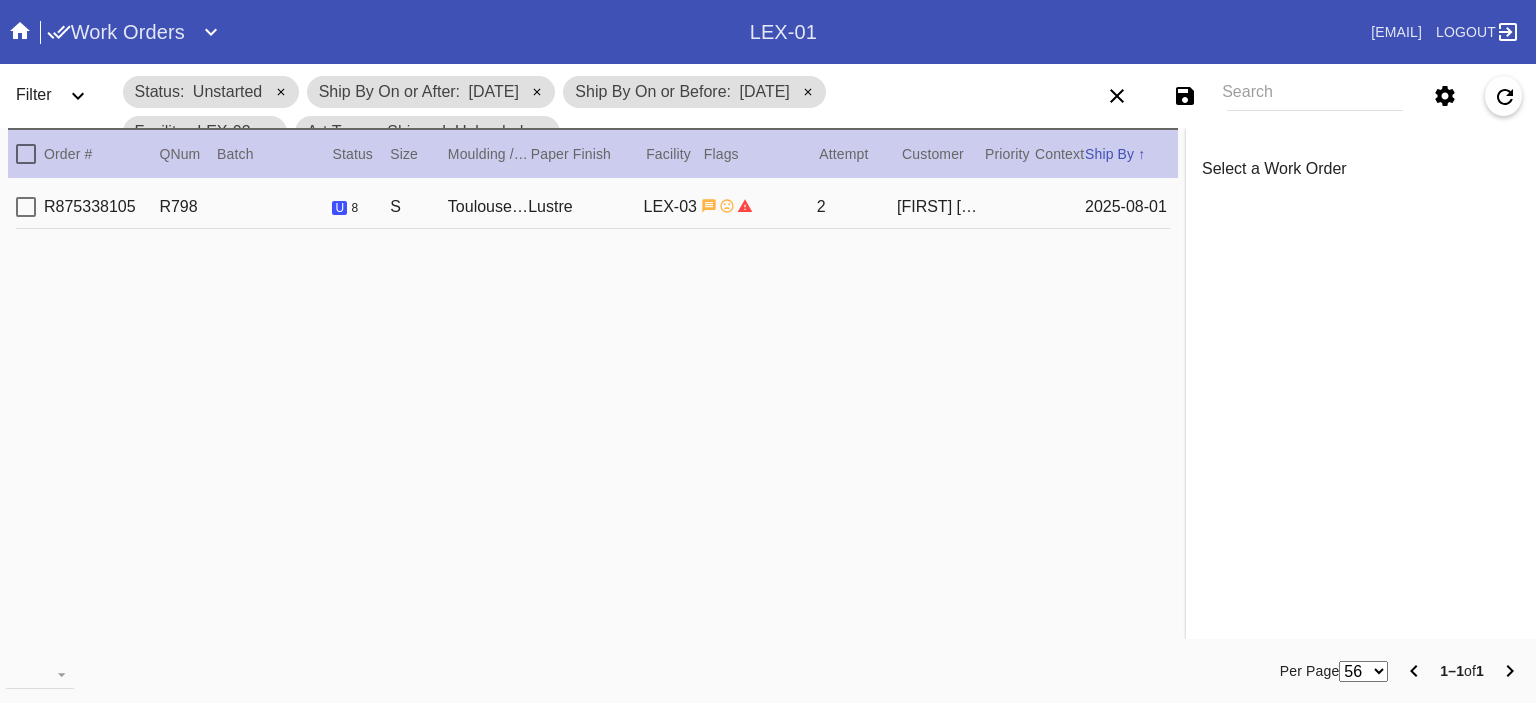 click on "R875338105 R798 u   8 S Toulouse / Russet Lustre LEX-03 2 Elizabeth Keyser
2025-08-01" at bounding box center (593, 207) 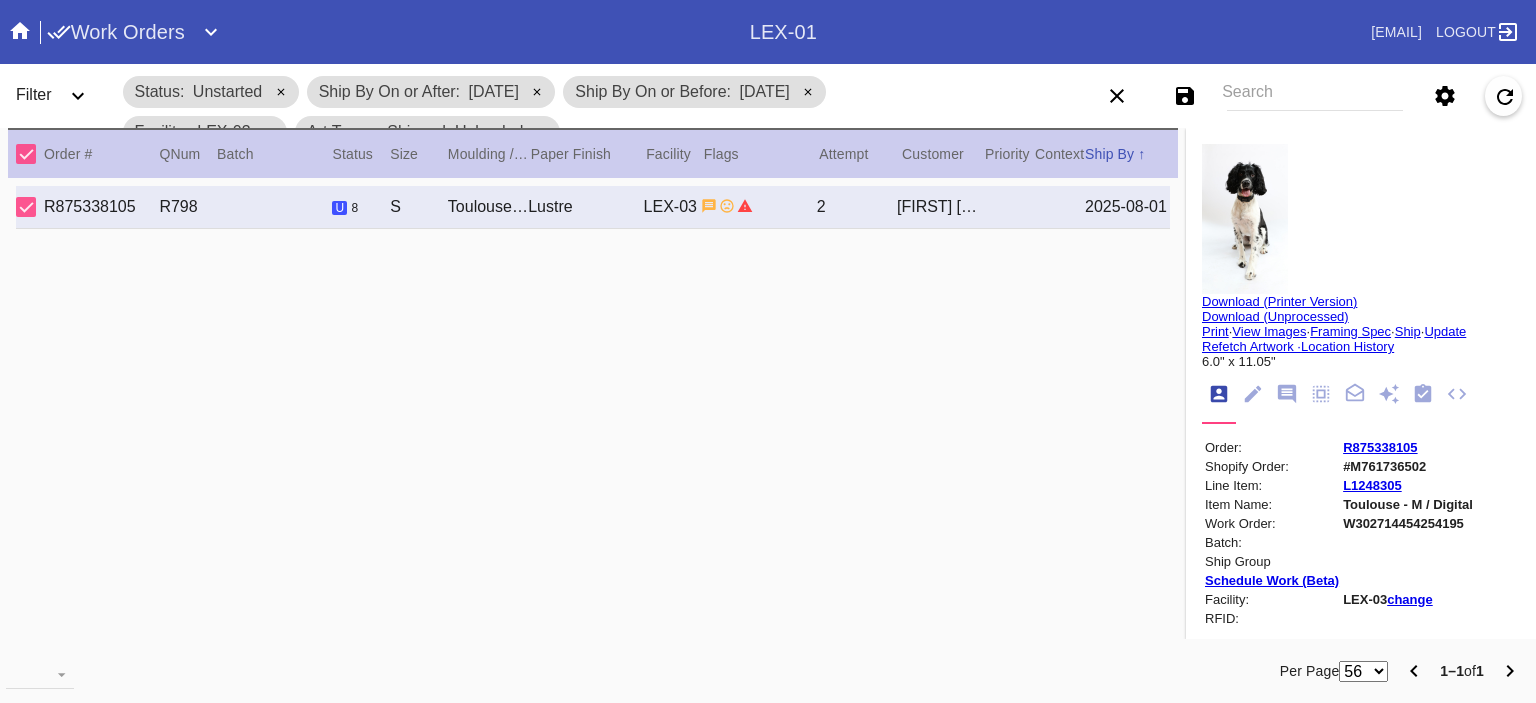 click on "Save filters to NEW SAVED FILTER All Active Holiday All Retail Stores (Gift & Go + Bopis) Approved ReadyMade-LEX-03 Approved Standard LEX-03 Cage Inventory - Customer Approved Cage Inventory - Pull for Production Canvas Due Canvas frames, fine art Canvas frames, Retail Canvas Orders In-Process CF Returns Current HPO Orders Customer Approved DAR-LEX03 ELP. DAR Printroom Dekko Available to Print Dekko Eligible DEKKO today's shipments End to End F4B Open Orders Holiday DC STS Holiday Physical Orders Remaining (Lex-01) Hot Spot: Finished Goods HOT SPOT: Finished Goods STS Hot Spot: Receiving Hot Spot: Recon Hot Spot: Shipping LEX-01 AL1 and AL2 6/2/25 LEX-01 AL5 6/2/25 LEX-01 Canvas 6/2/25 LEX01 FACTORY SCAN- WIP LEX-03 Approved LEX-03 Clear Float LEX-03-Drymount LEX-03-EXPEDITED LEX-03-Expedited (Floats) LEX-03 Floats (raised) LEX-03 Floats (Surface) LEX-03-Ornament LEX-03 Oversized LEX-03-Readymade Mezzo LEX-03-Readymade-Piccolo LEX-03-ReadyMade Regalo LEX-03 - ReadyMade- Shipped LEX-03 Shaped Tabletops VA OS" at bounding box center [1305, 96] 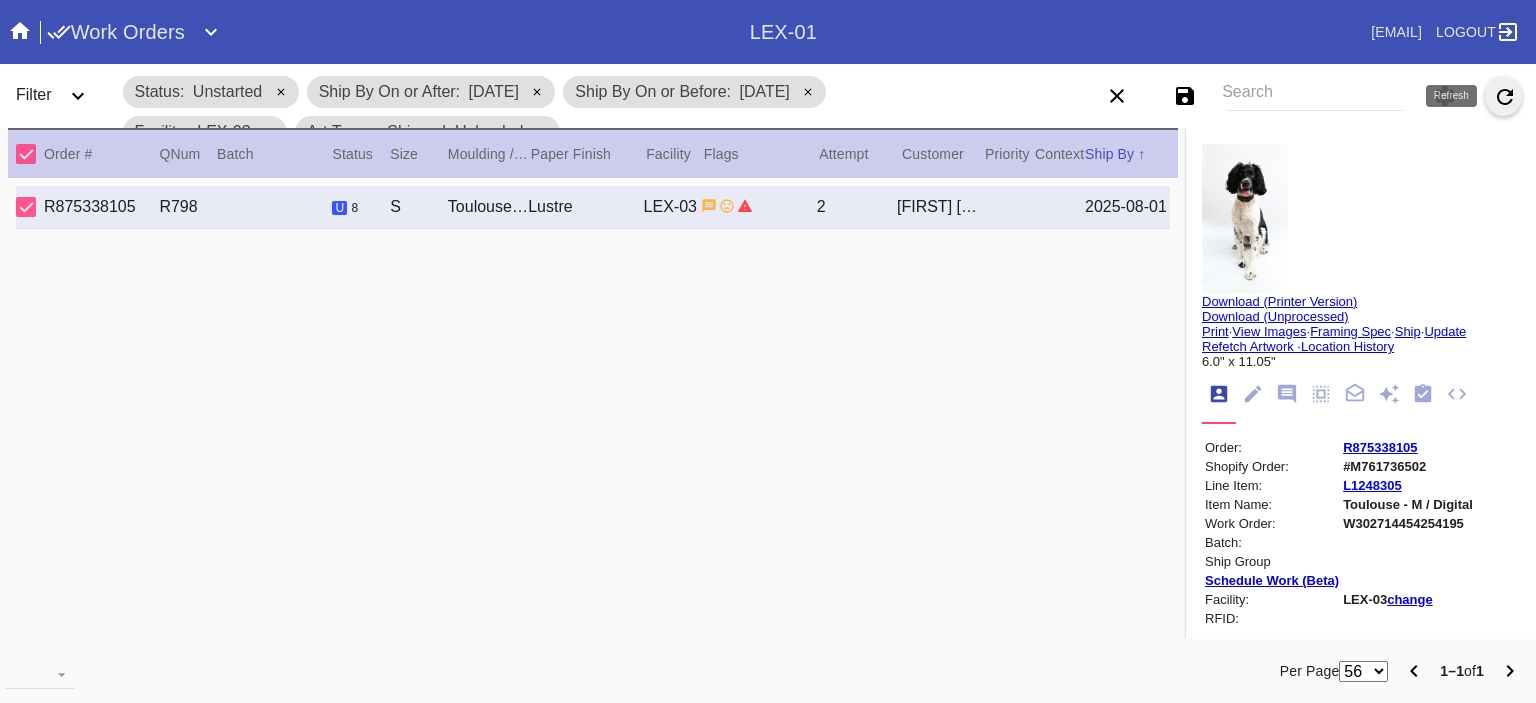 click 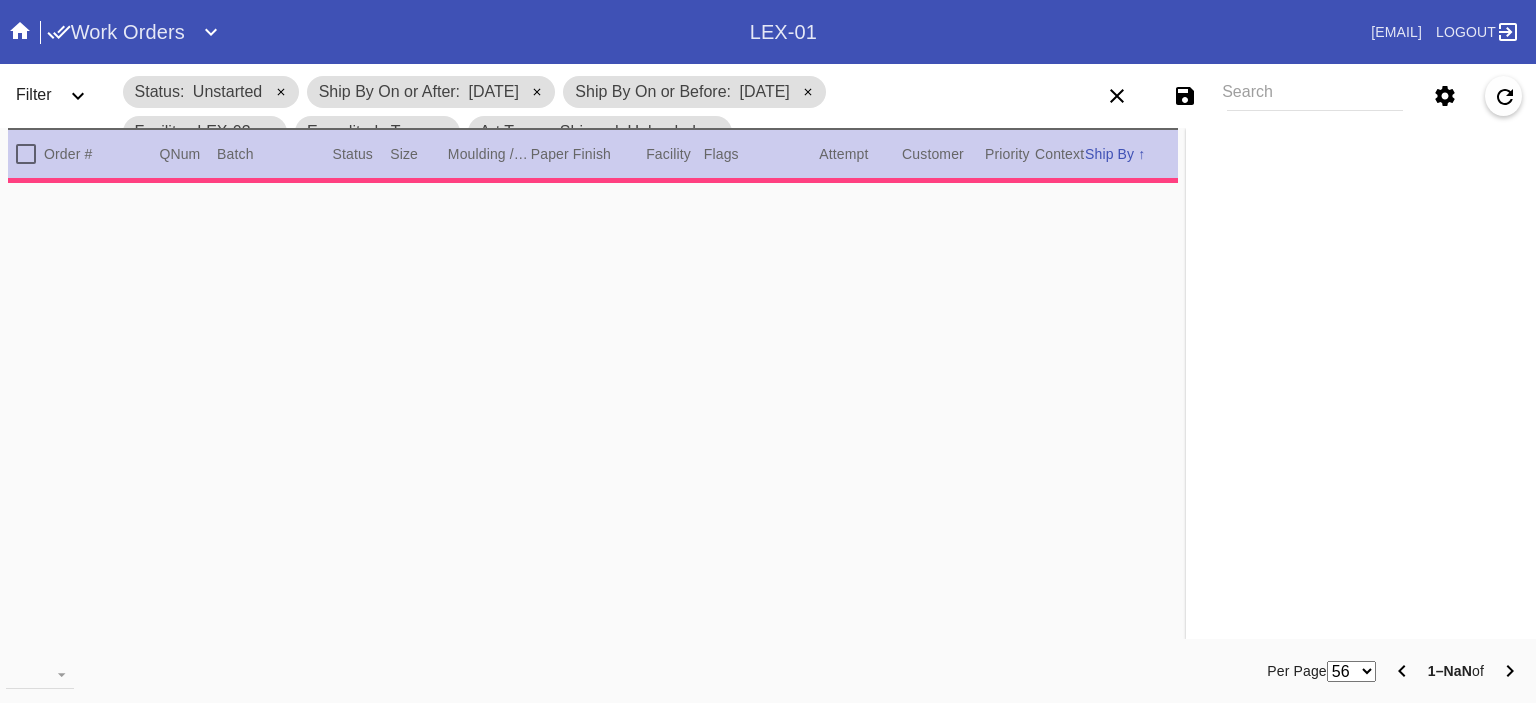 scroll, scrollTop: 0, scrollLeft: 0, axis: both 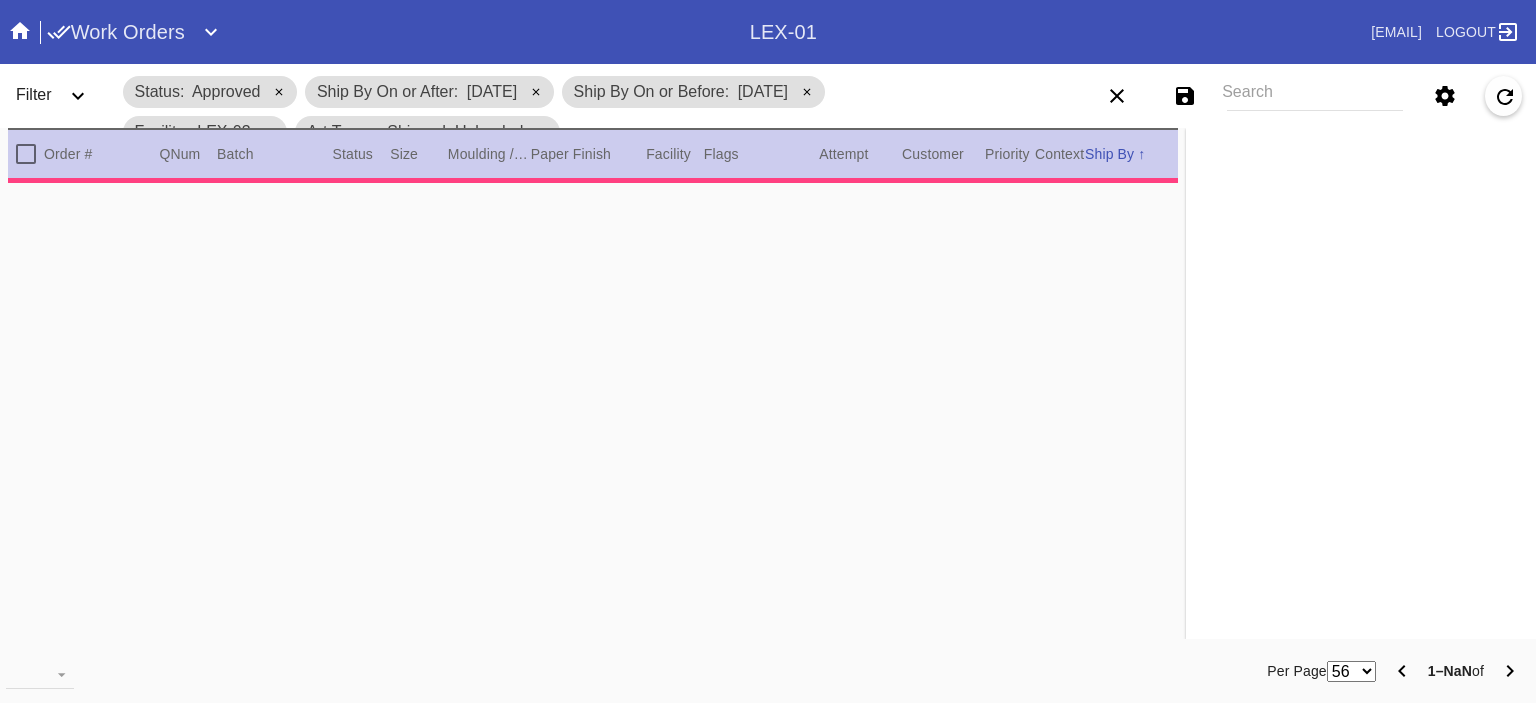 type on "0.0" 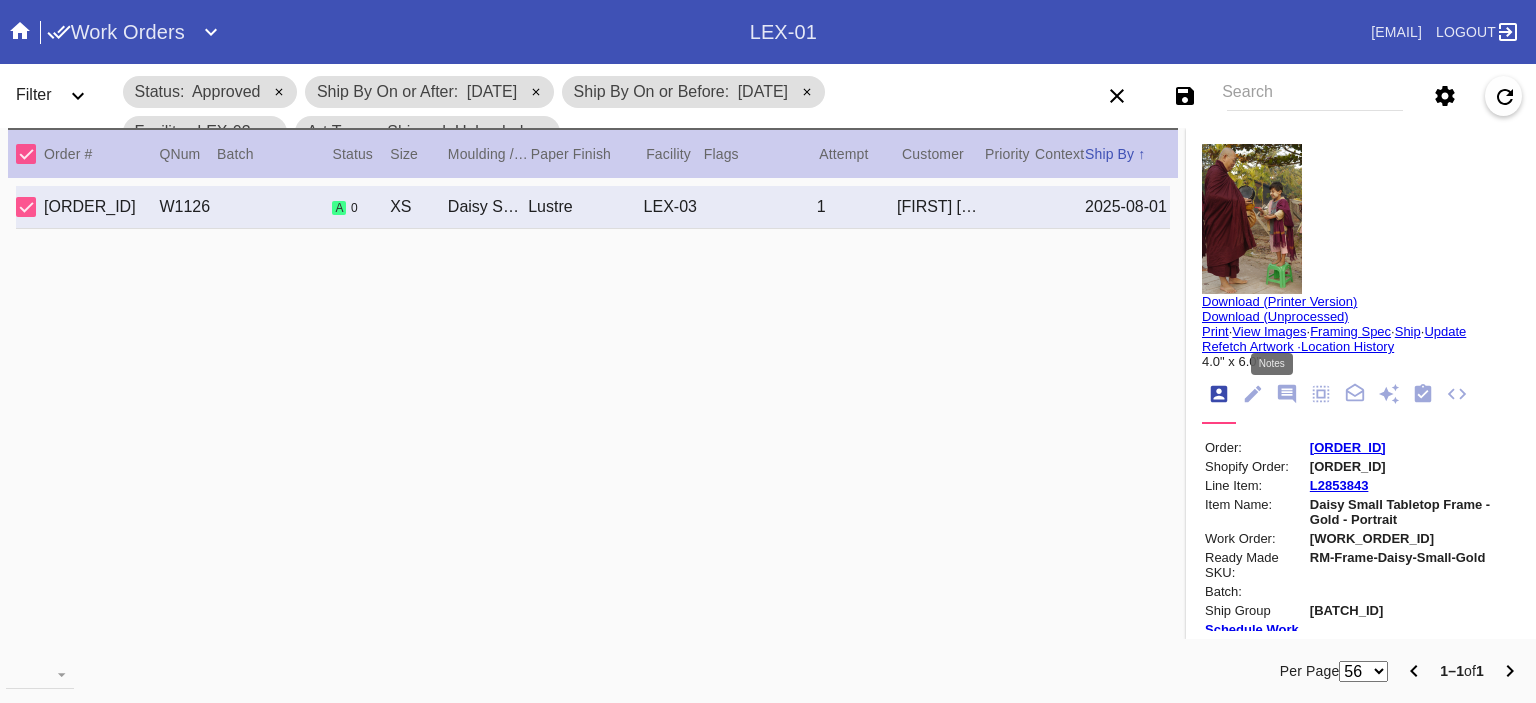 click 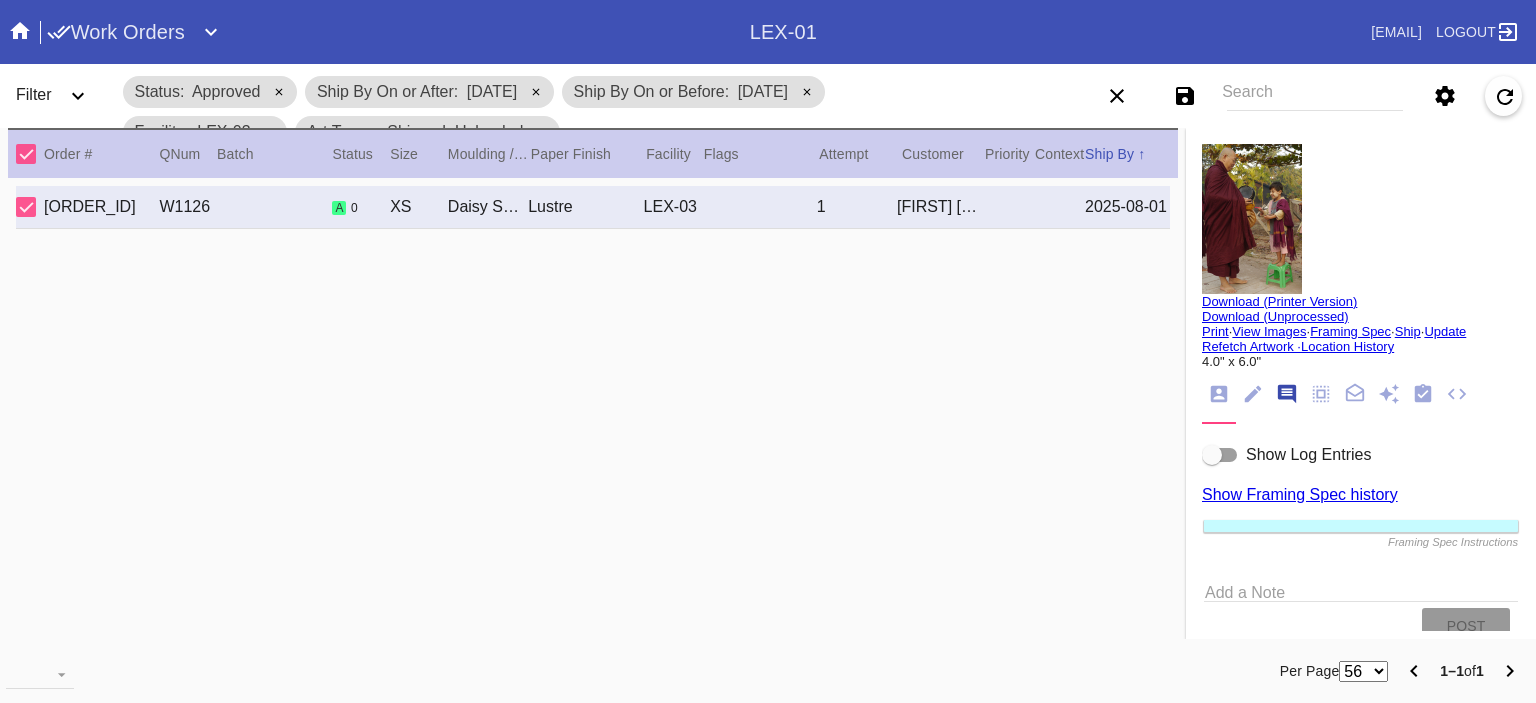 scroll, scrollTop: 123, scrollLeft: 0, axis: vertical 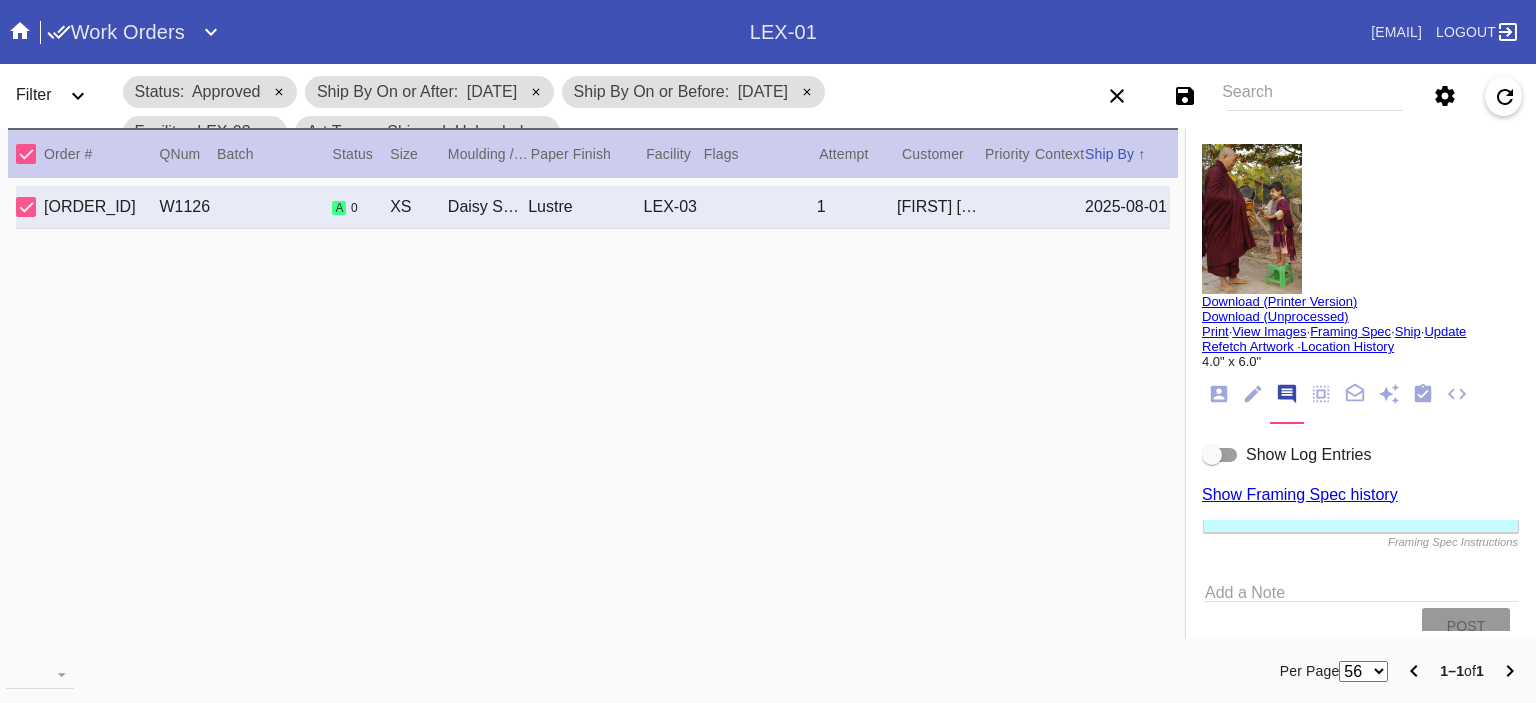 click at bounding box center [1220, 455] 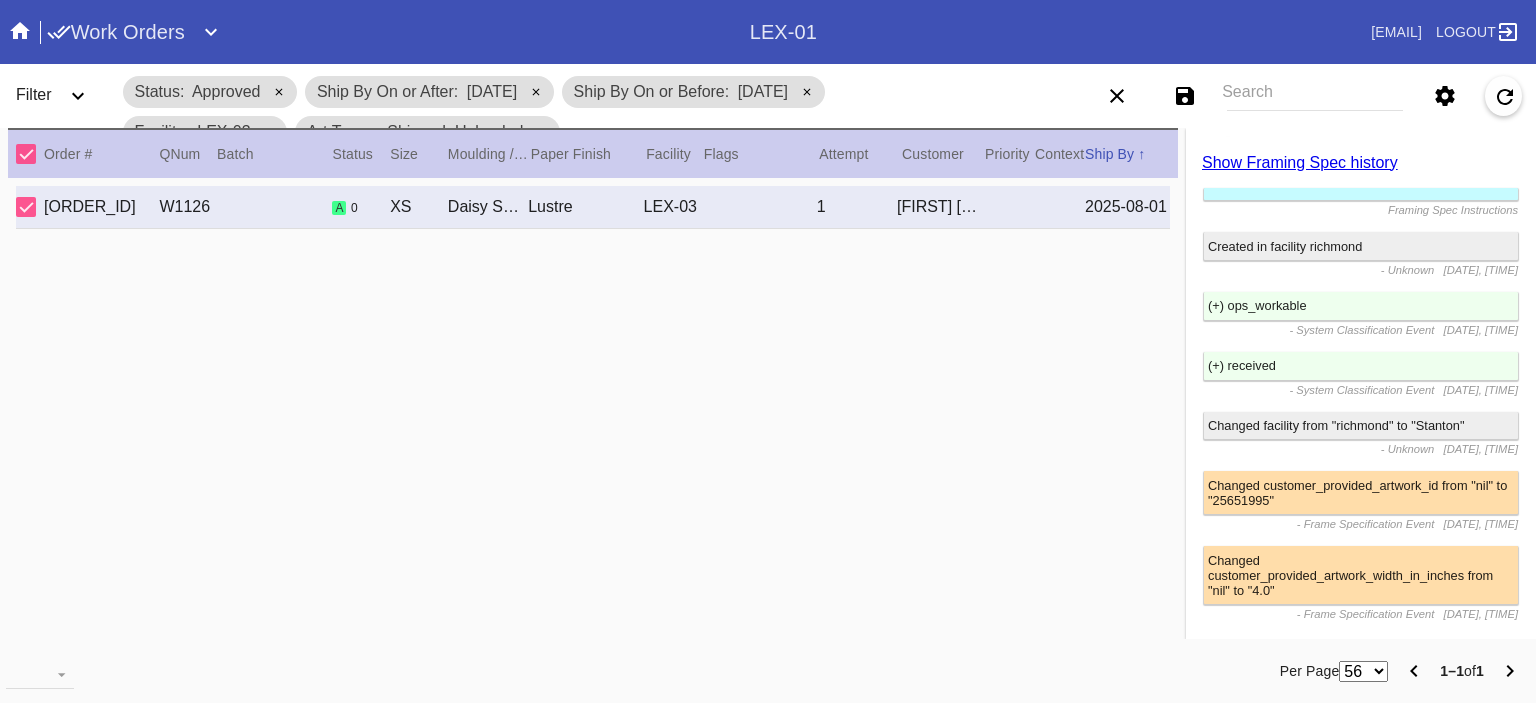 scroll, scrollTop: 0, scrollLeft: 0, axis: both 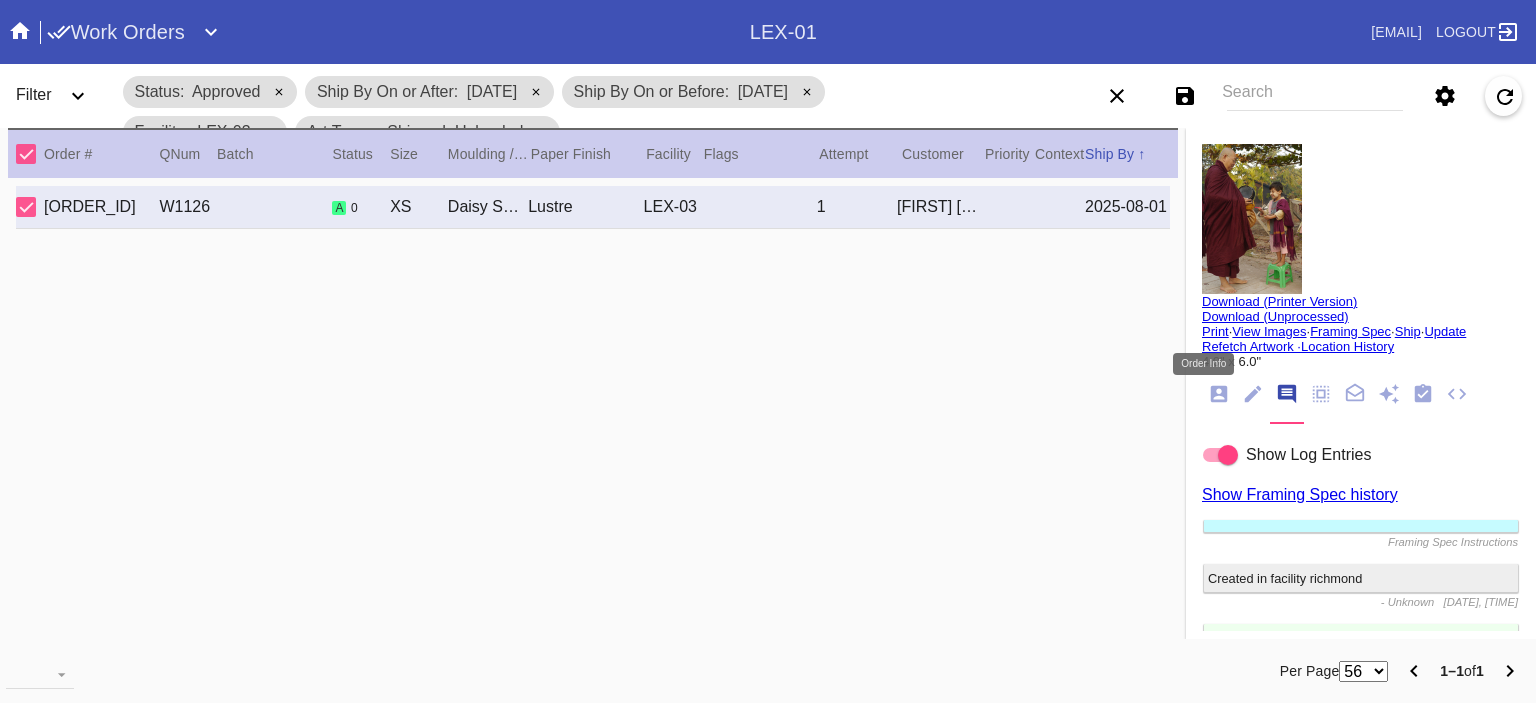 click 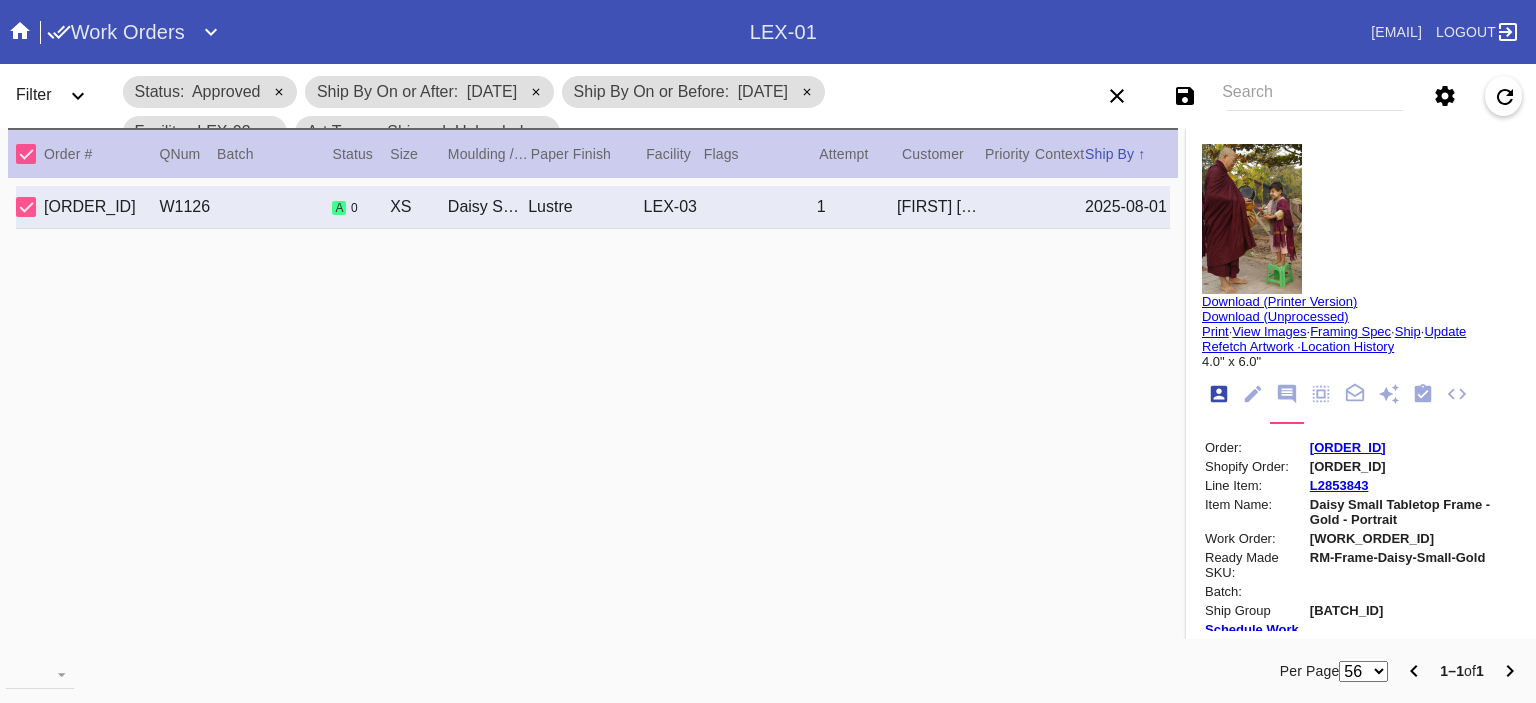 scroll, scrollTop: 24, scrollLeft: 0, axis: vertical 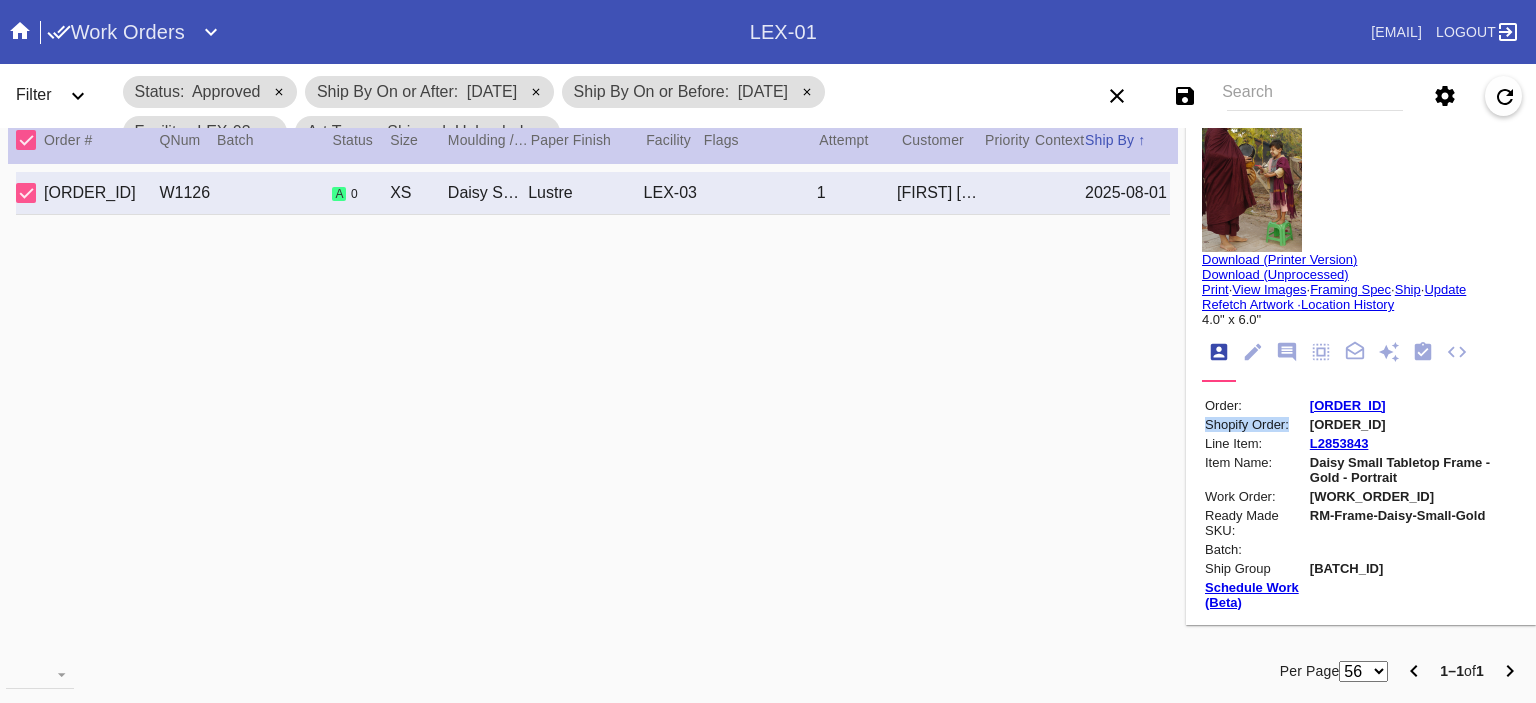 drag, startPoint x: 1378, startPoint y: 399, endPoint x: 1272, endPoint y: 414, distance: 107.05606 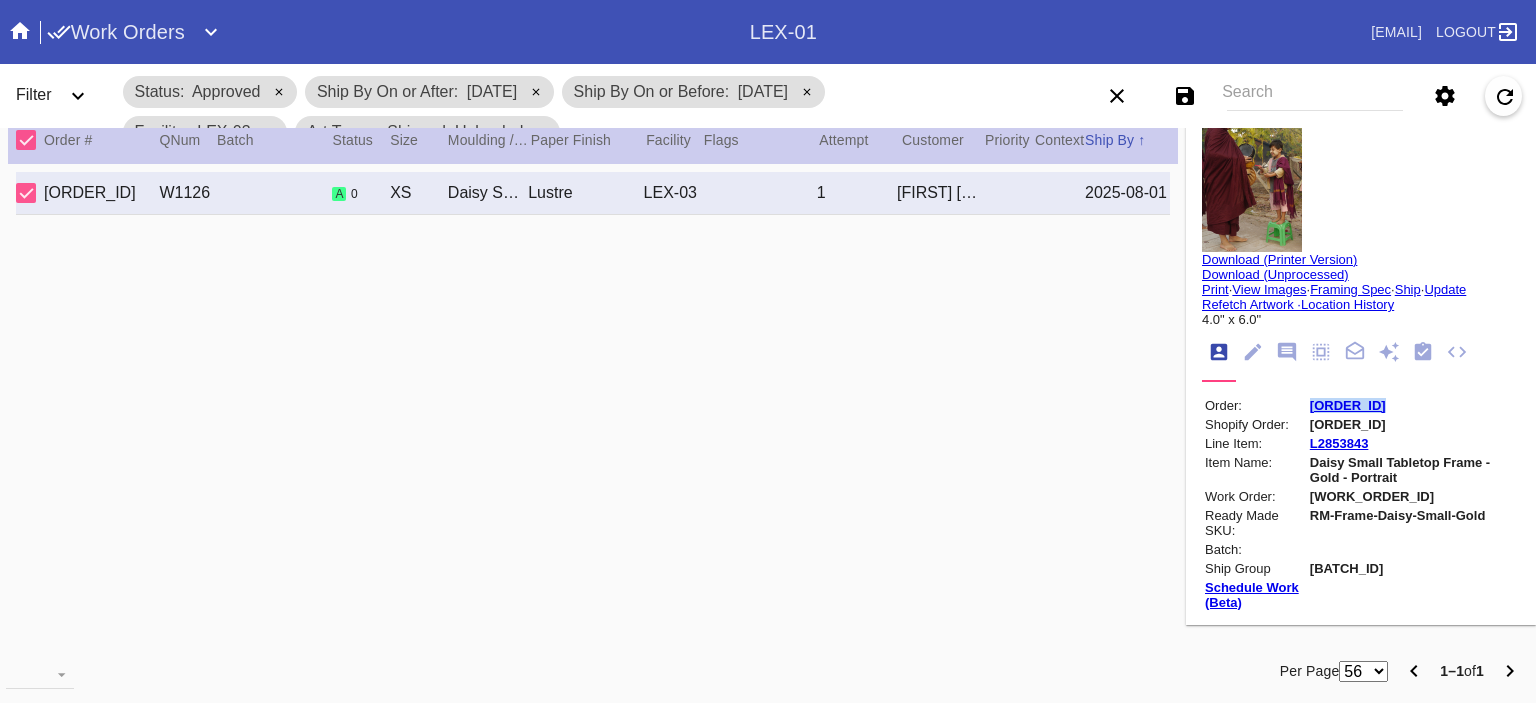 drag, startPoint x: 1372, startPoint y: 403, endPoint x: 1288, endPoint y: 401, distance: 84.0238 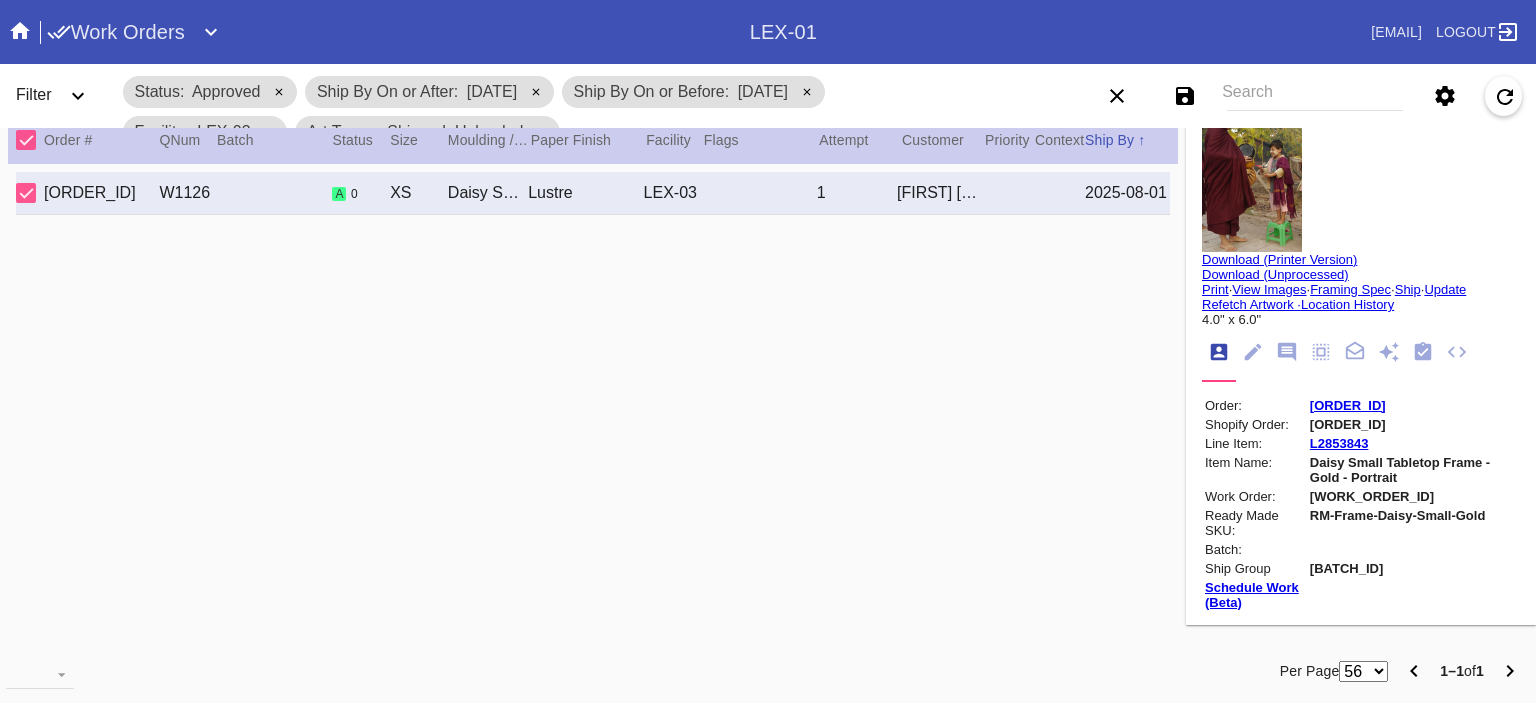 click on "R770247763 W1126 a   0 XS Daisy Small Tabletop Frame - Gold / No Mat Lustre LEX-03 1 Peter Fenczik
2025-08-01" at bounding box center (593, 402) 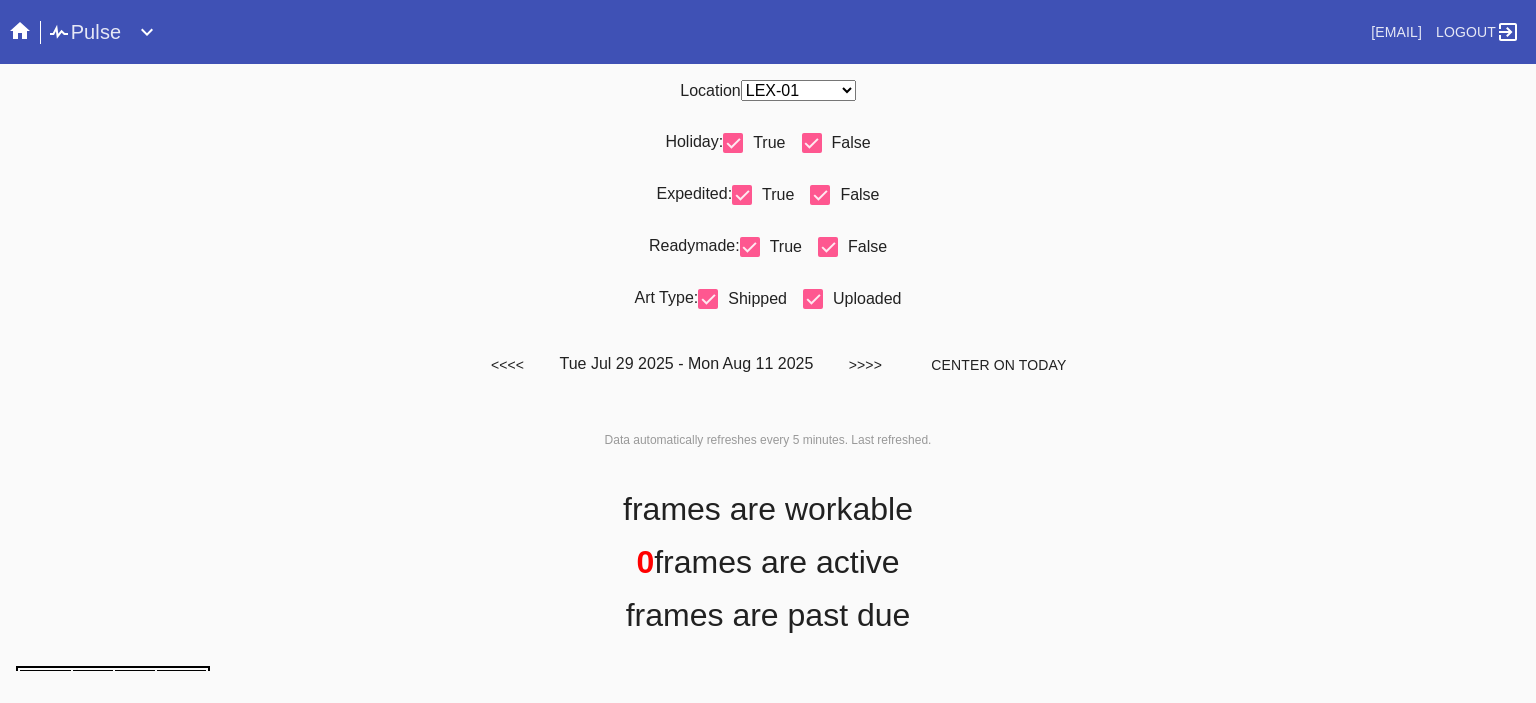 scroll, scrollTop: 0, scrollLeft: 0, axis: both 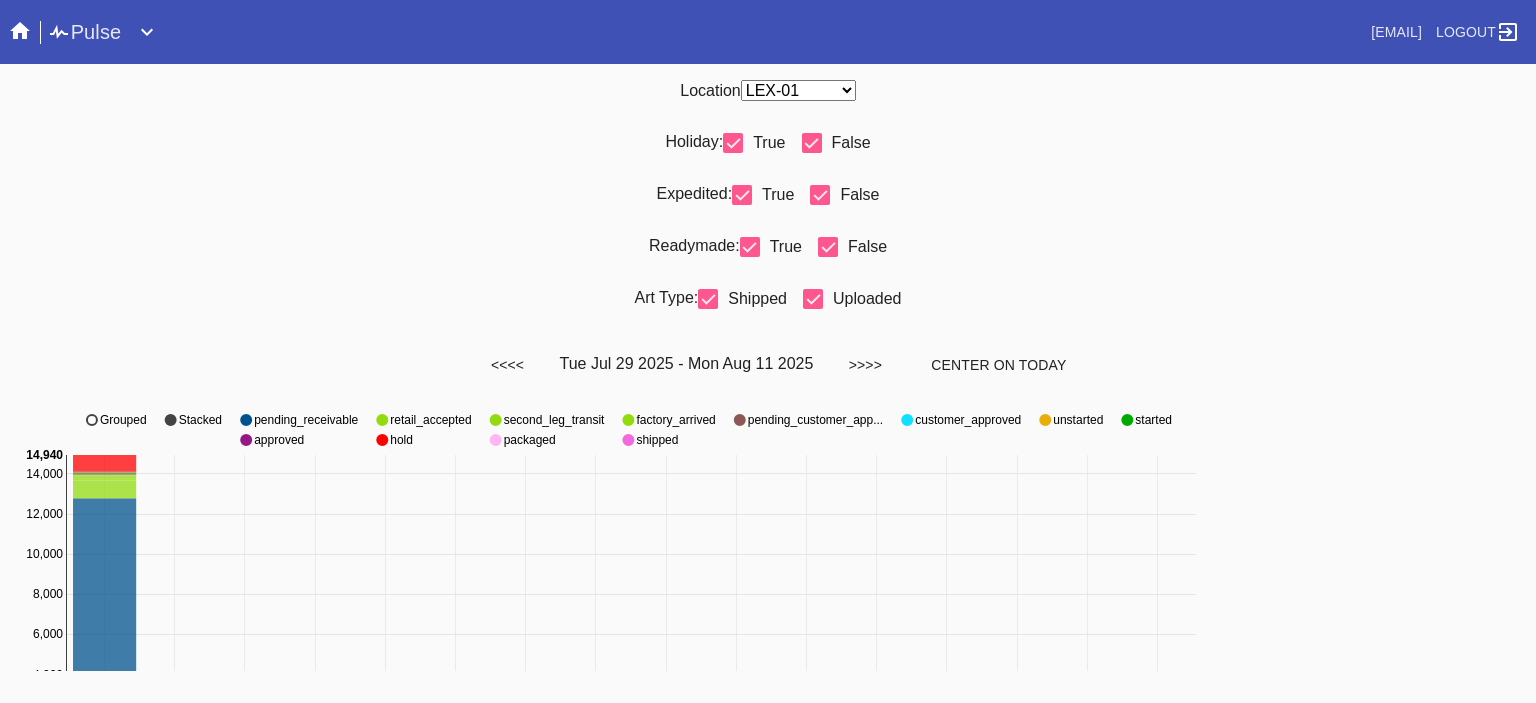click on "Location   Any Location DCA-05 ELP-01 LAS-01 LEX-01 LEX-03 Holiday:    True False Expedited:    True False Readymade:    True False Art Type:    Shipped Uploaded  [DATE] - [DATE]   Center on Today   [DATE] [DATE] [DATE] [DATE] [DATE] [DATE] [DATE] [DATE] [DATE] [DATE] [DATE] [DATE] [DATE] [DATE]   Ship-By Date 0 2,000 4,000 6,000 8,000 10,000 12,000 14,000 0 14,940 pending_receivable retail_accepted second_leg_transit factory_arrived pending_customer_app... pending_customer_approval customer_approved unstarted started approved hold packaged shipped Grouped Stacked Data automatically refreshes every 5 minutes.  Last refreshed  a few seconds ago .  1498  frames are workable 16771  frames are active 1142  frames are past due State  [DATE] [DATE] [DATE] [DATE] [DATE] [DATE] [DATE] [DATE] [DATE] [DATE] [DATE] [DATE] [DATE] [DATE]   Total PENDING RECEIVABLE 12782 0 0 0 0 0 0 0 0 0 0 0 0 0 0 0 12782 RETAIL ACCEPTED 889 0 0 0 0 0 0 0 0 0 0 0 0 0 0 0 889 SECOND LEG_TRANSIT 235 0 0 0 0 0 0 0 0 0 0 0 0 0 0 0 0" at bounding box center (768, 367) 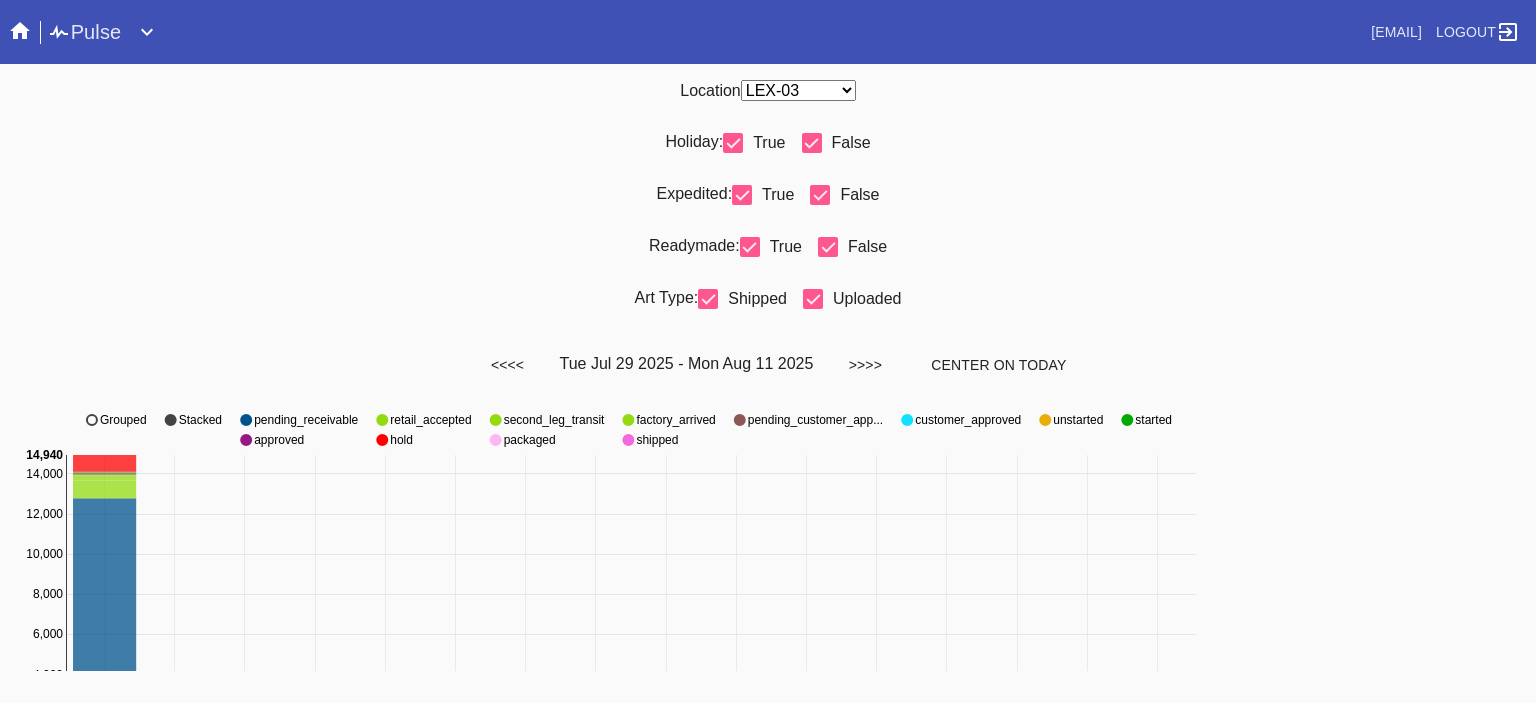 click on "Any Location DCA-05 ELP-01 LAS-01 LEX-01 LEX-03" at bounding box center (798, 90) 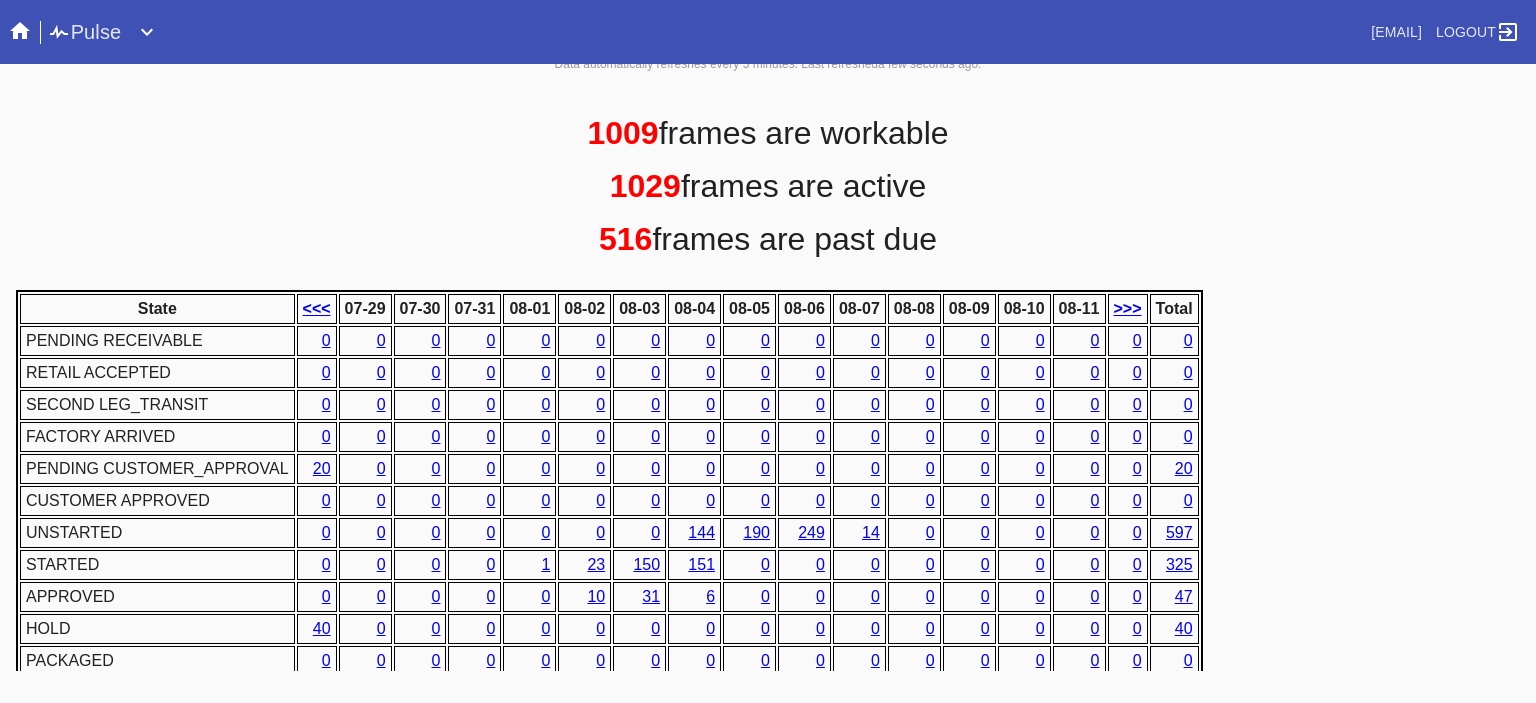 scroll, scrollTop: 936, scrollLeft: 0, axis: vertical 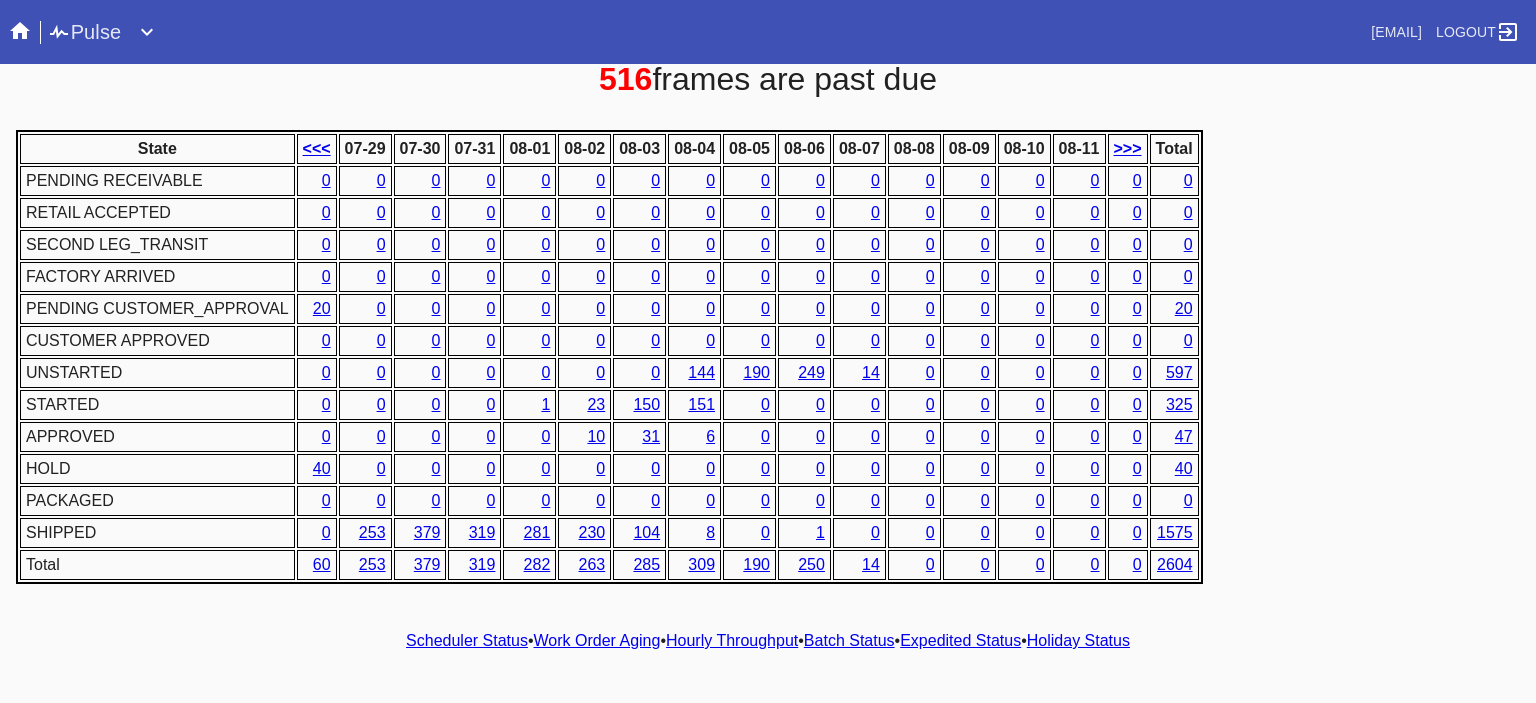 click on "Hourly Throughput" at bounding box center (732, 640) 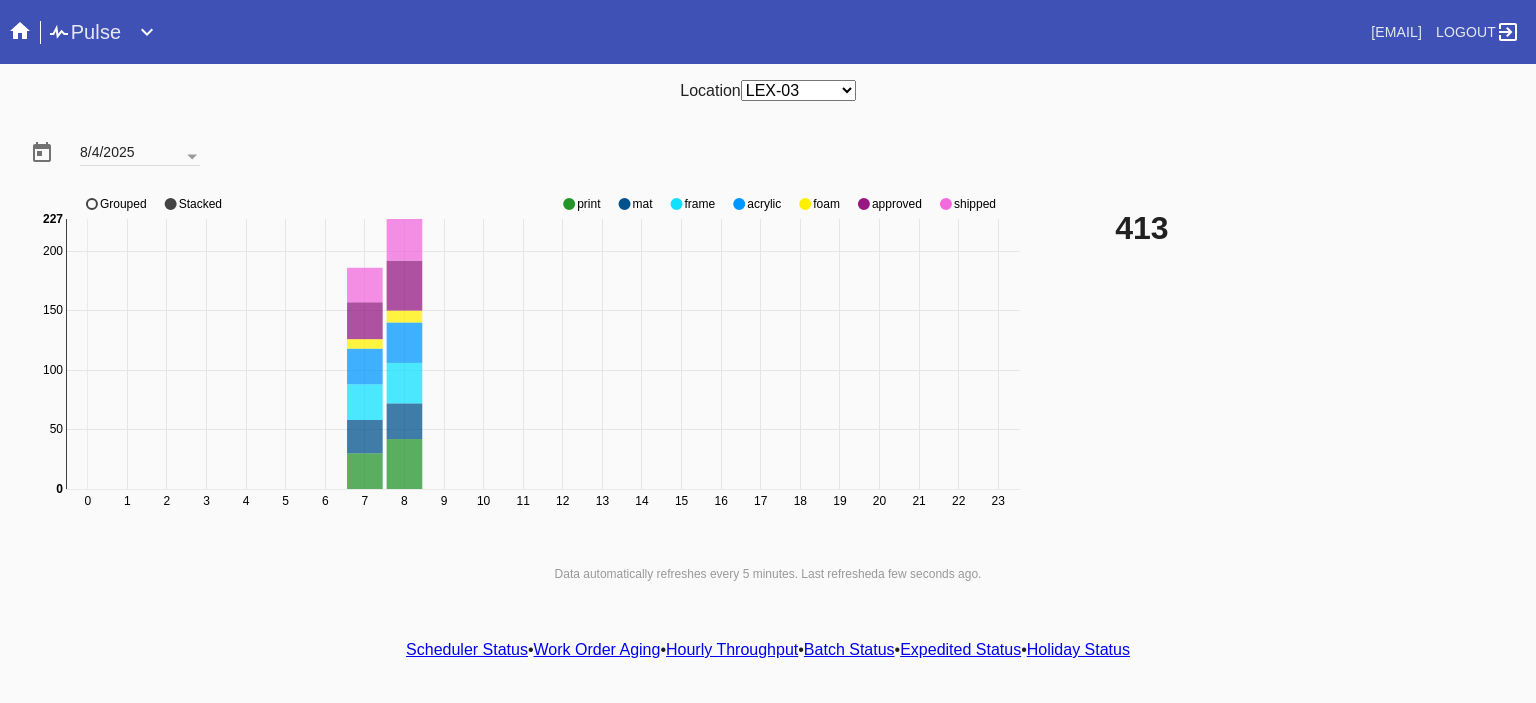 click 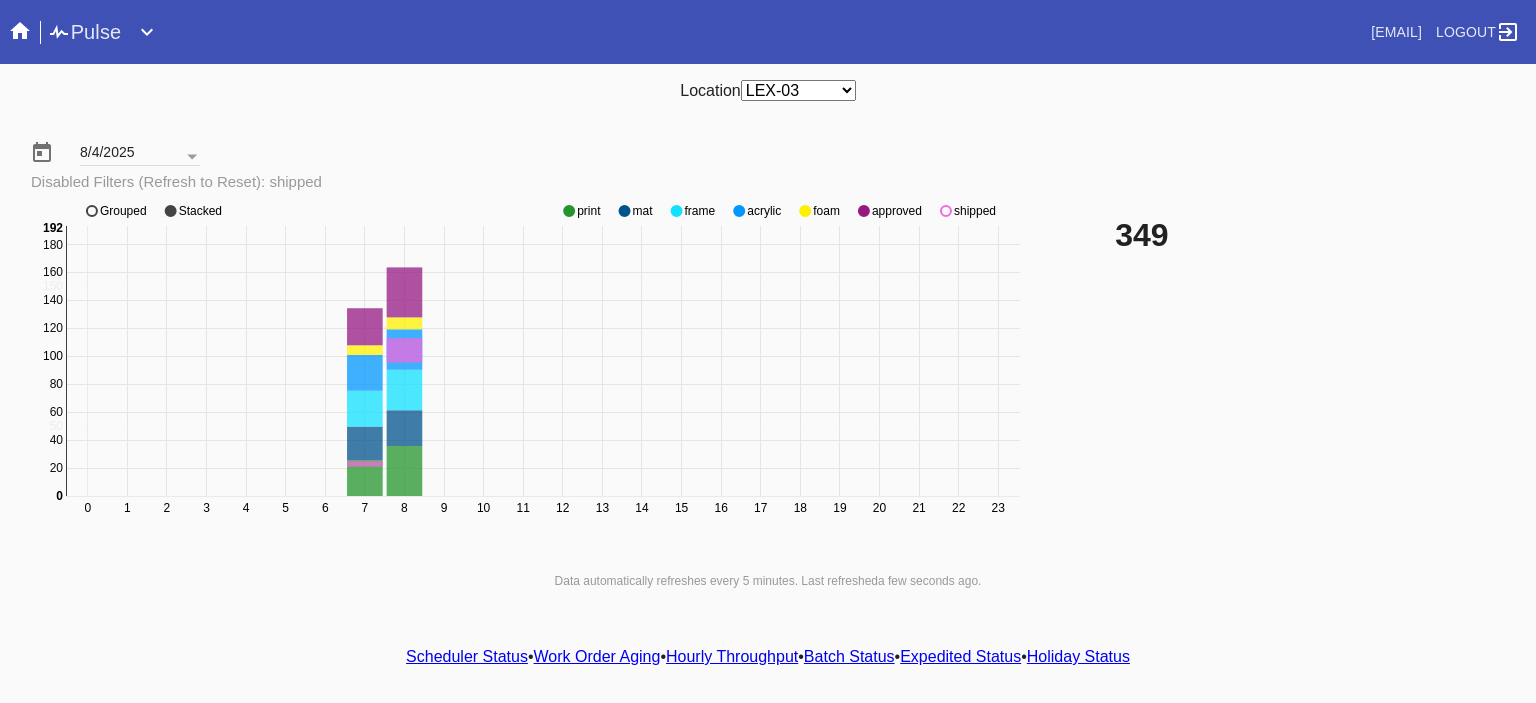 click on "0 1 2 3 4 5 6 7 8 9 10 11 12 13 14 15 16 17 18 19 20 21 22 23 50 150 200 0 20 40 60 80 100 120 140 160 180 0 192 print mat frame acrylic foam approved shipped Grouped Stacked" 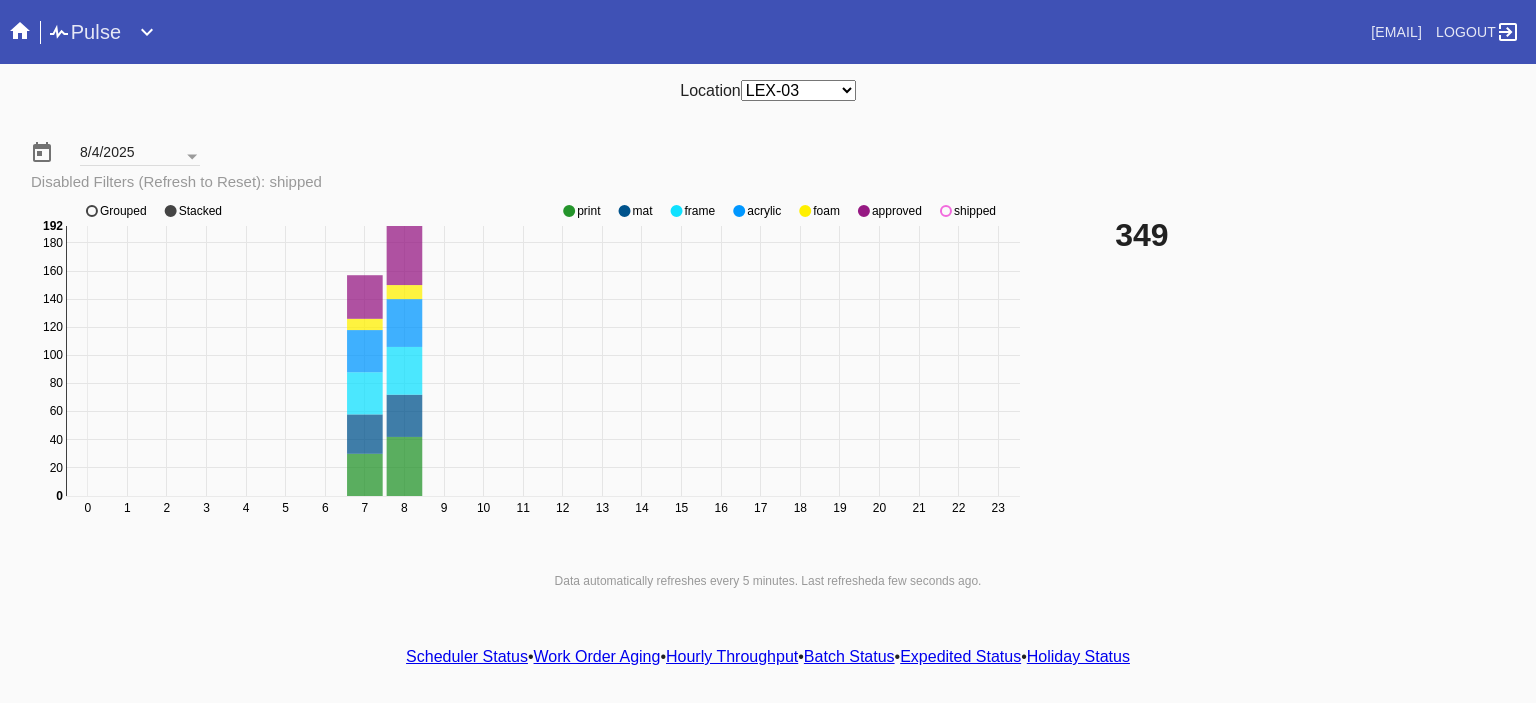 click 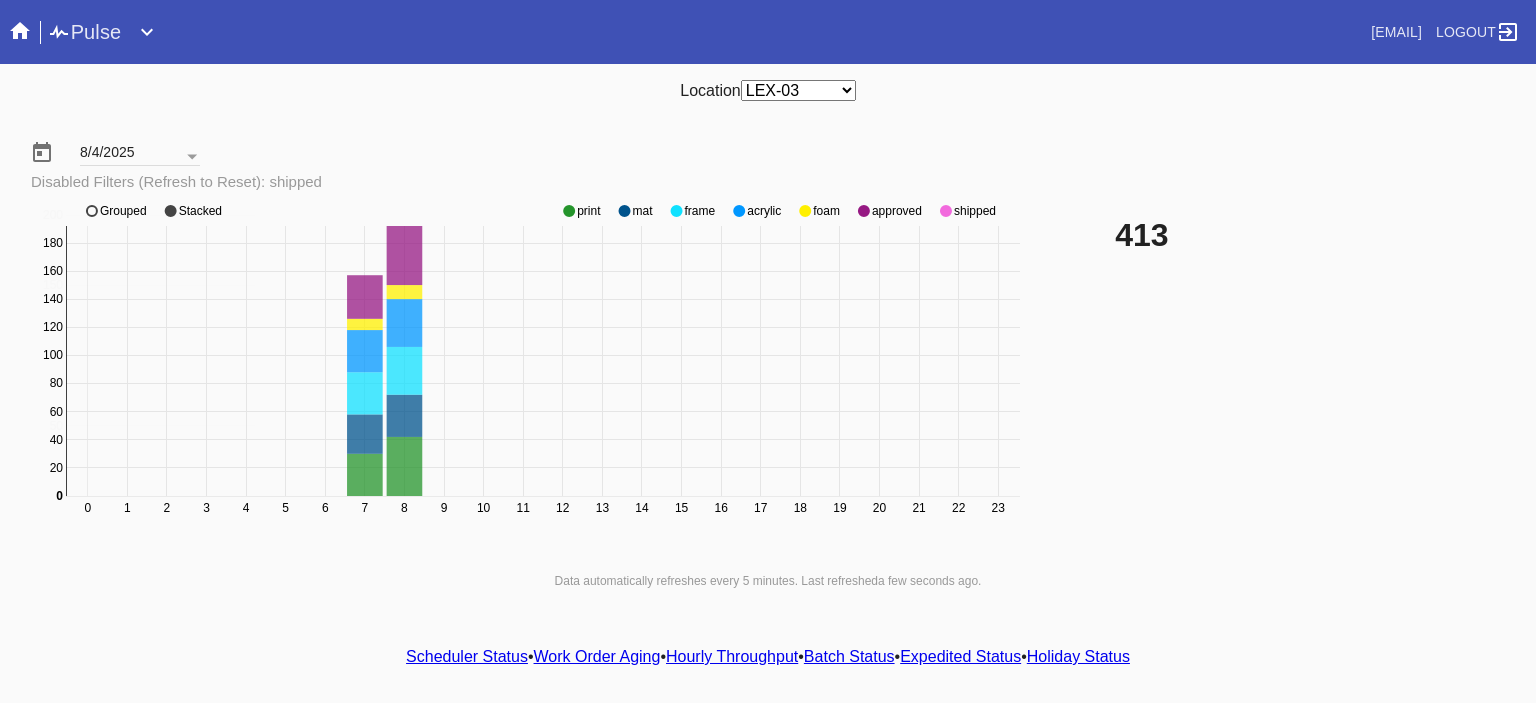 click 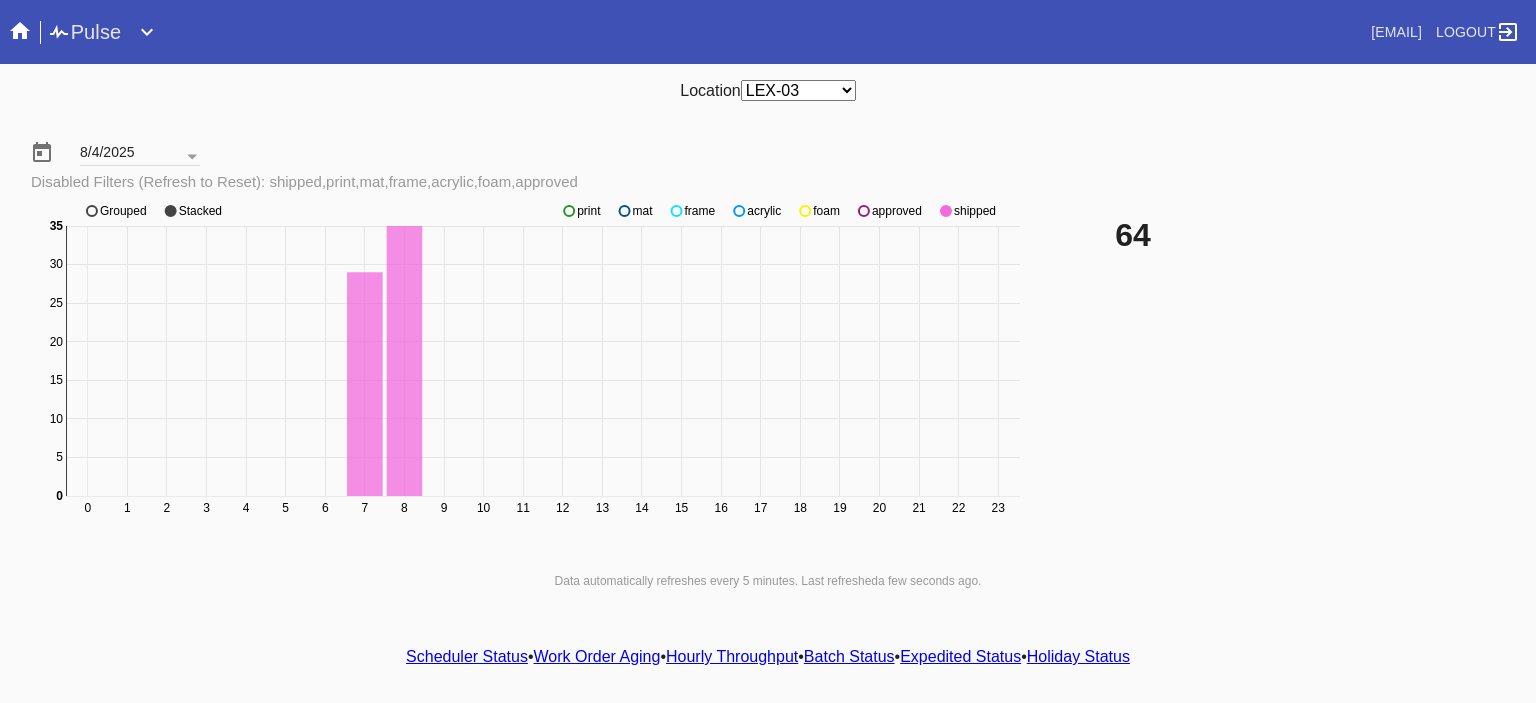 click 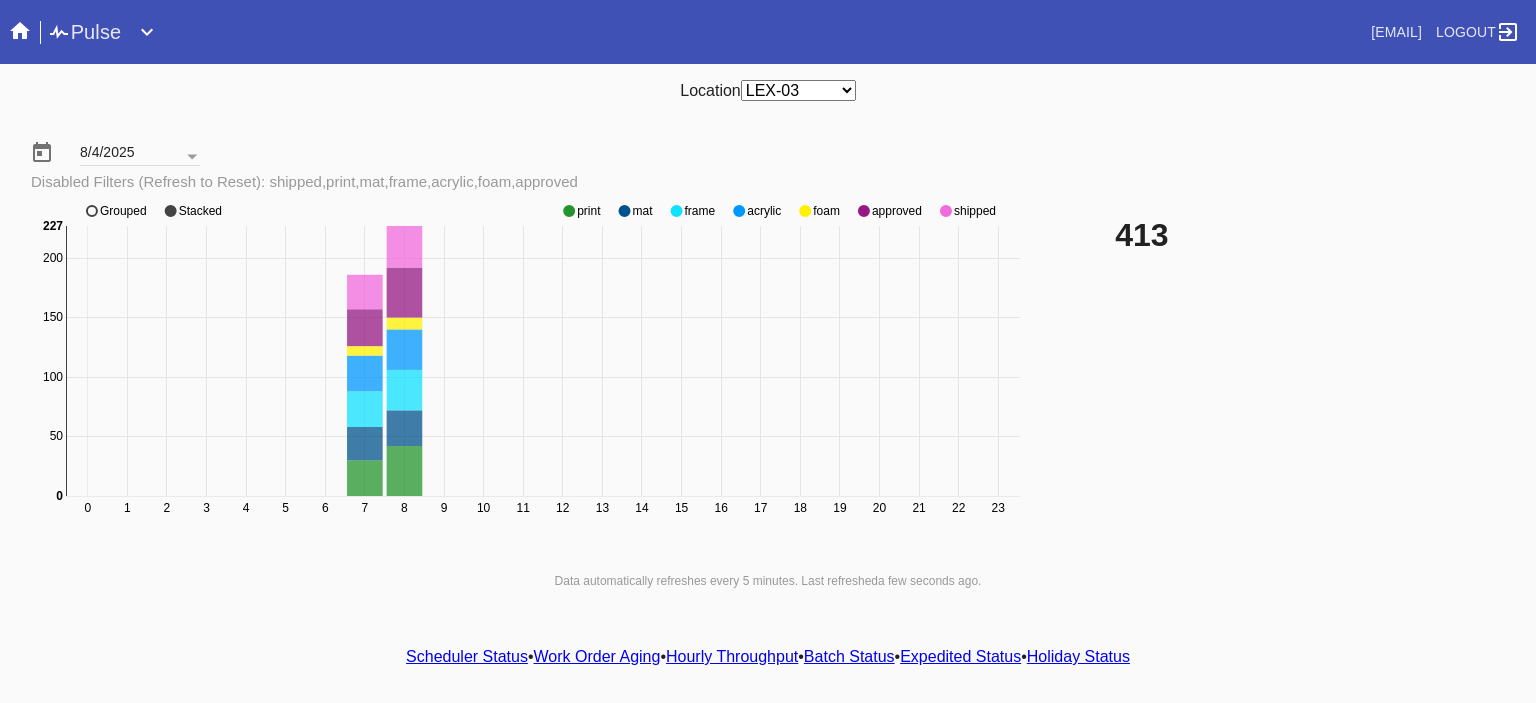 click on "Scheduler Status" at bounding box center [467, 656] 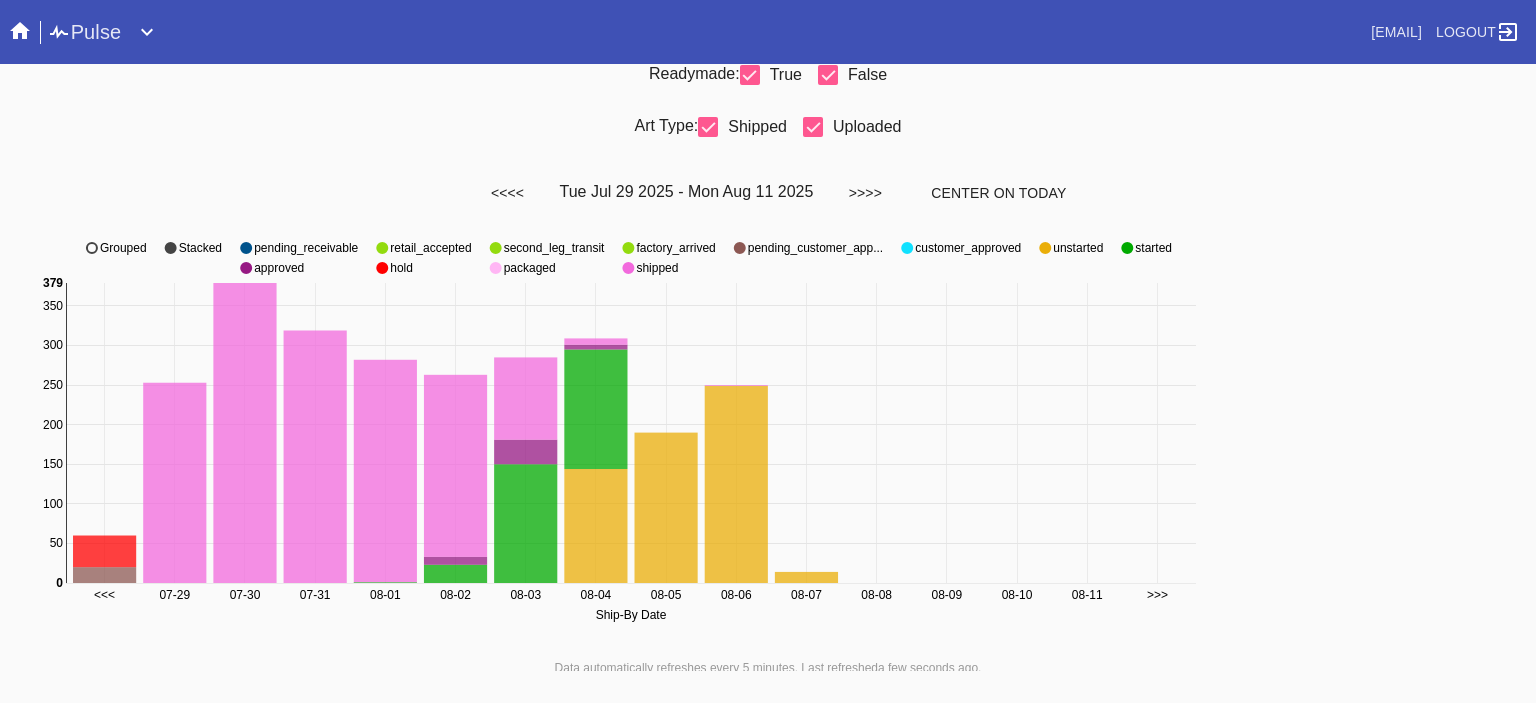 scroll, scrollTop: 0, scrollLeft: 0, axis: both 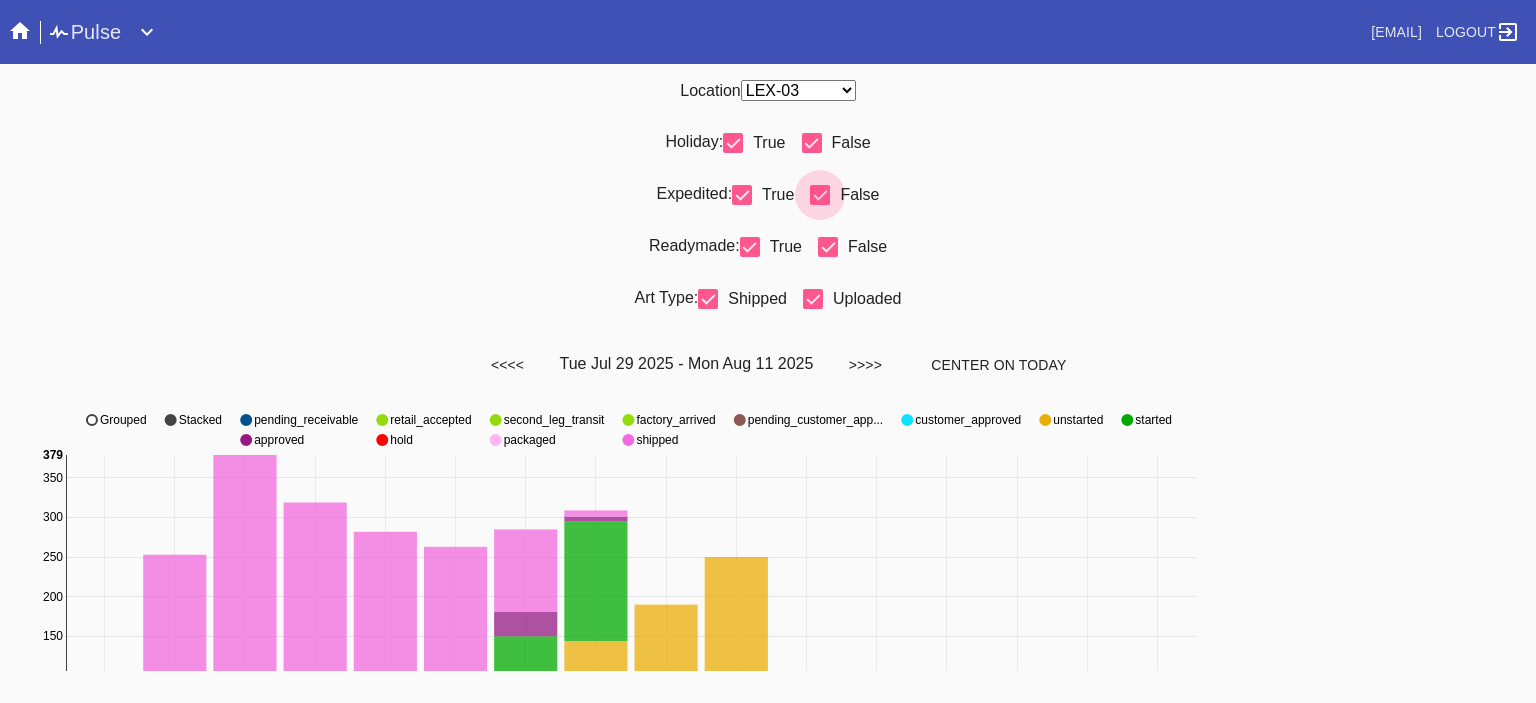 click at bounding box center (820, 195) 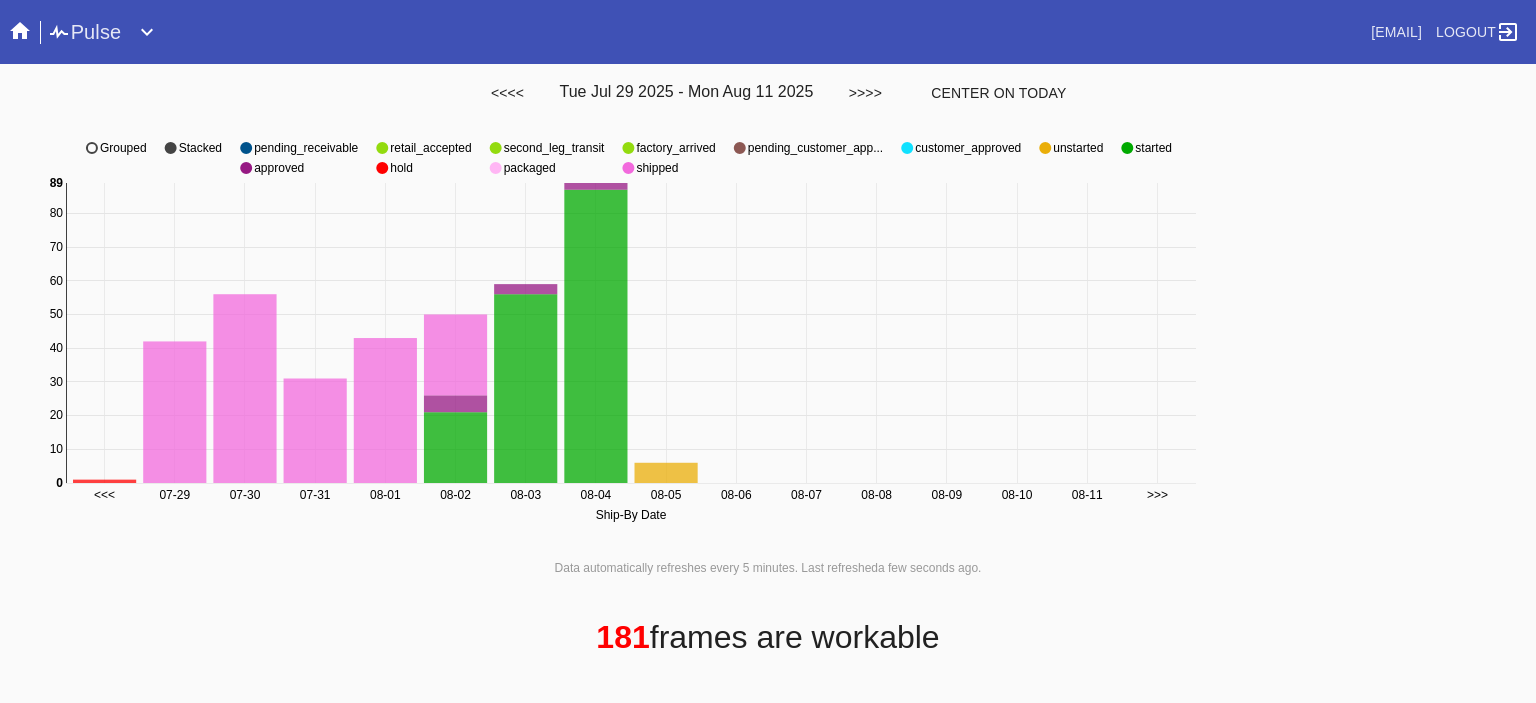 scroll, scrollTop: 0, scrollLeft: 0, axis: both 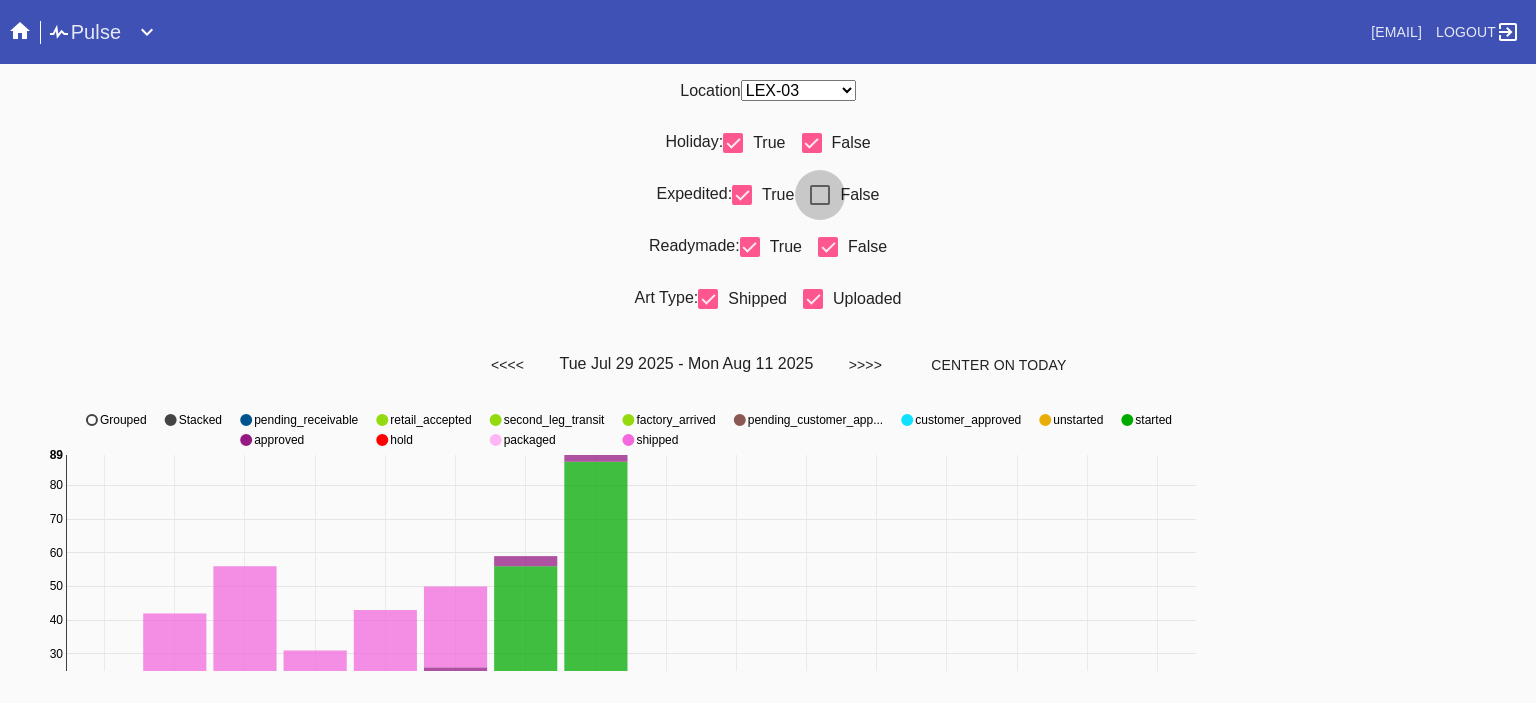 click at bounding box center [820, 195] 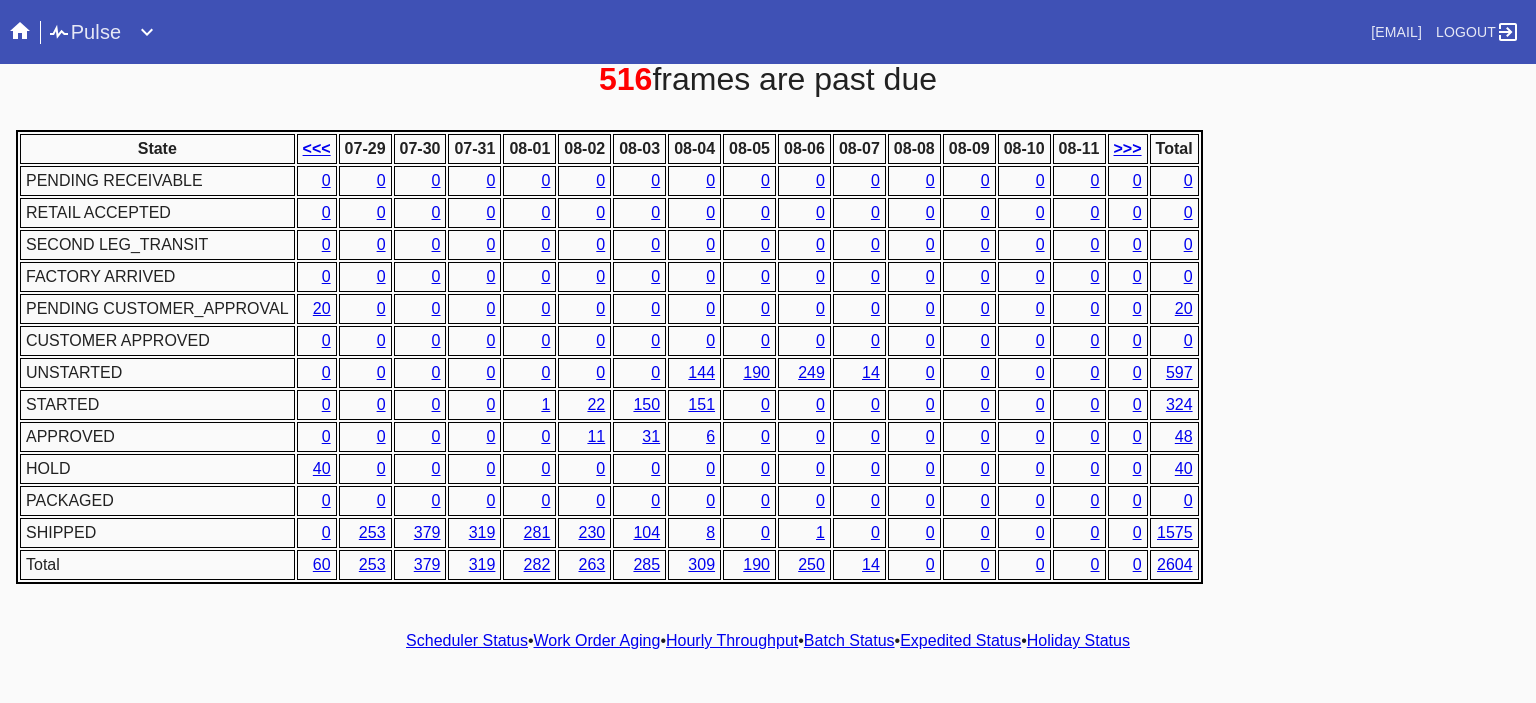 scroll, scrollTop: 0, scrollLeft: 0, axis: both 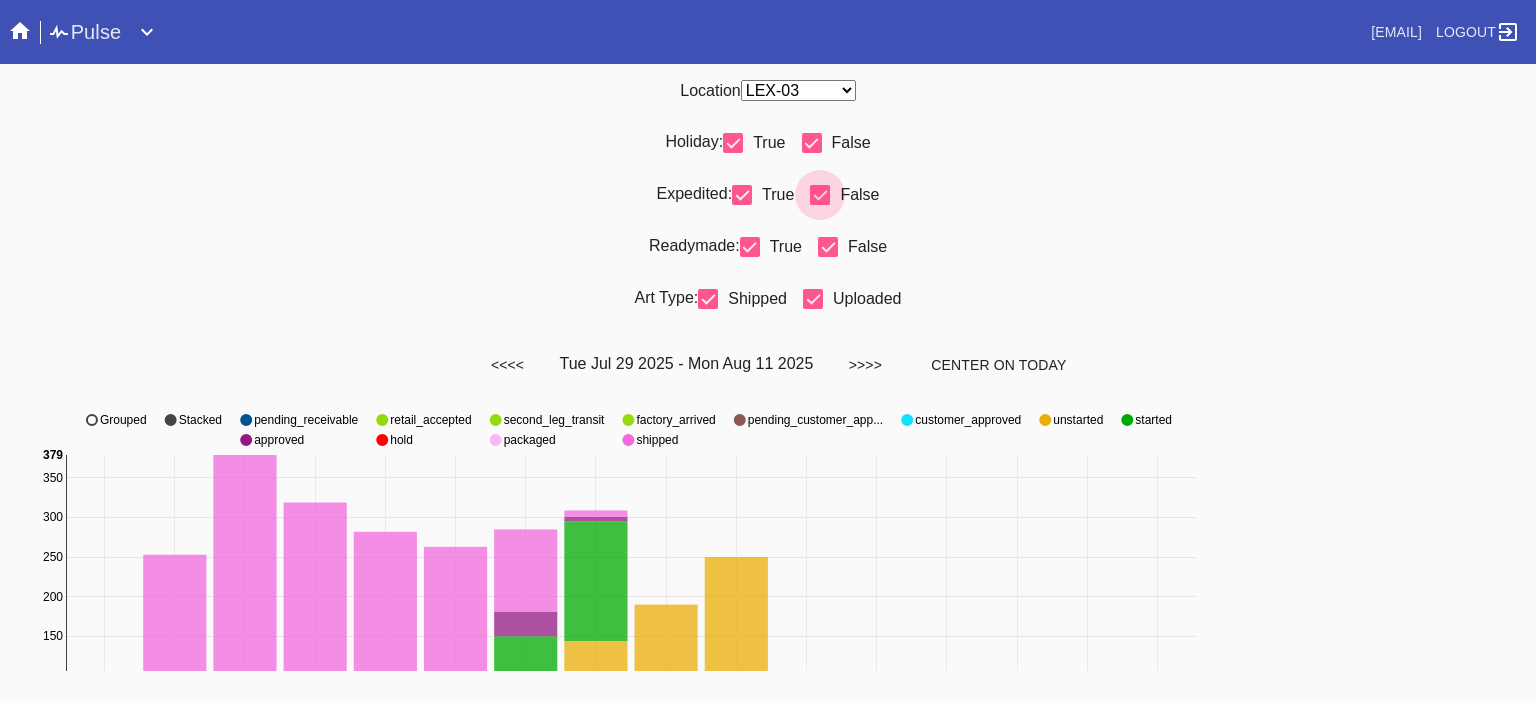 click at bounding box center [820, 195] 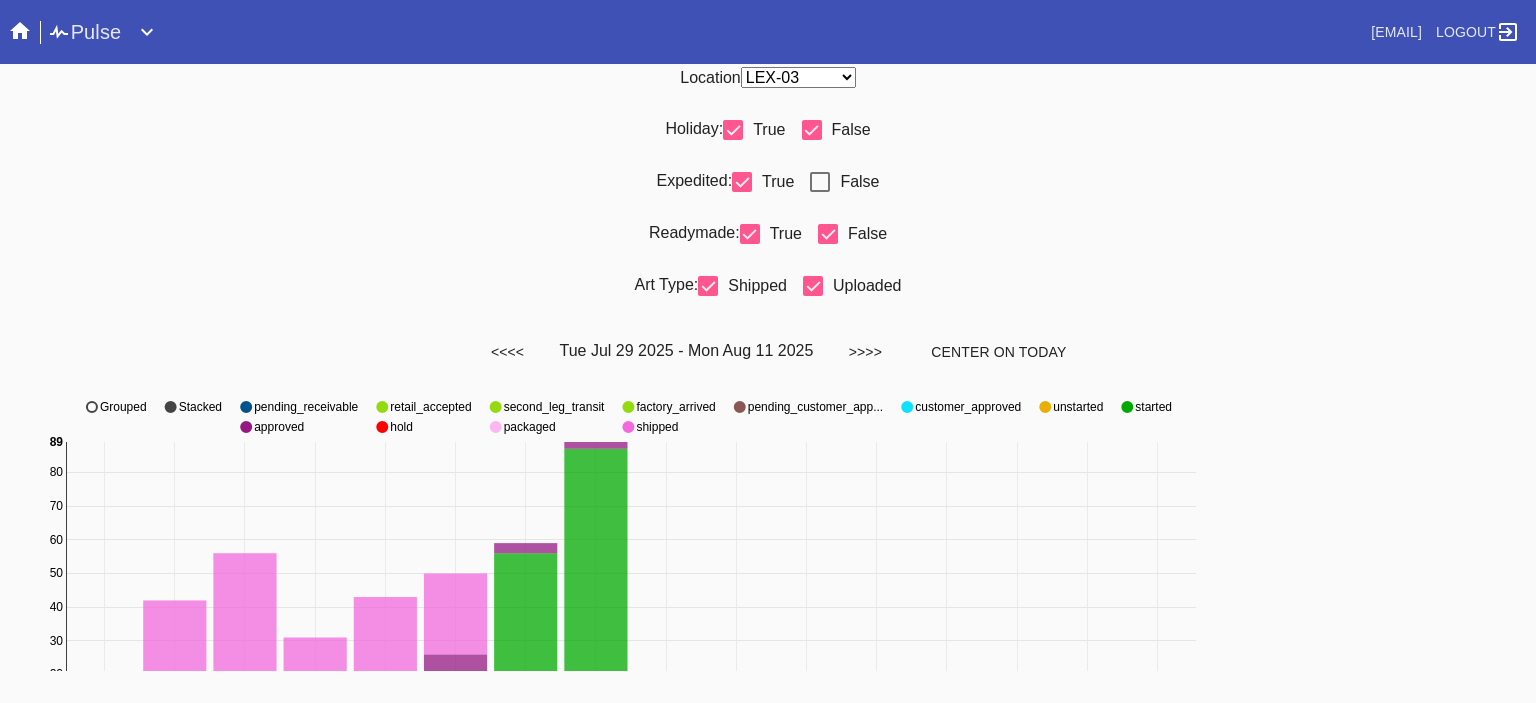 scroll, scrollTop: 0, scrollLeft: 0, axis: both 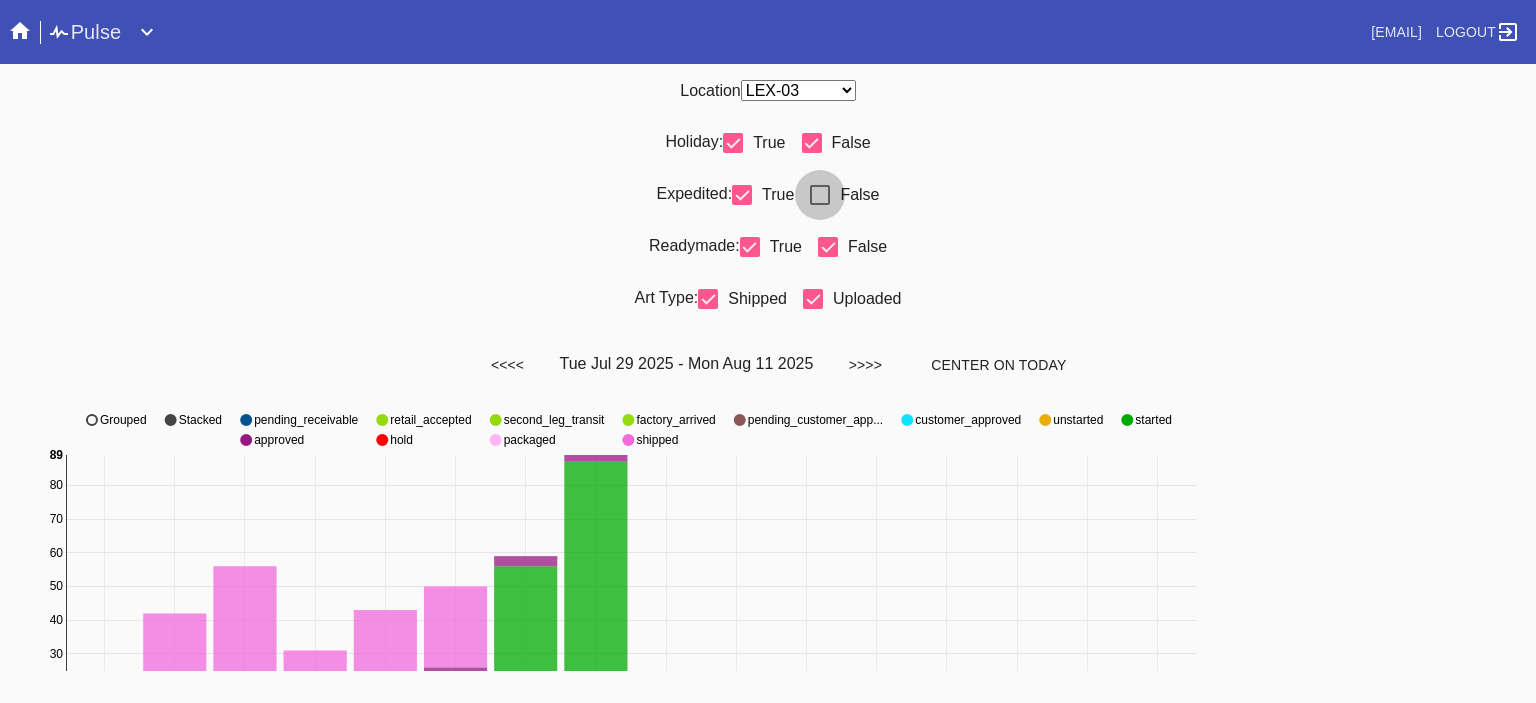 click at bounding box center [820, 195] 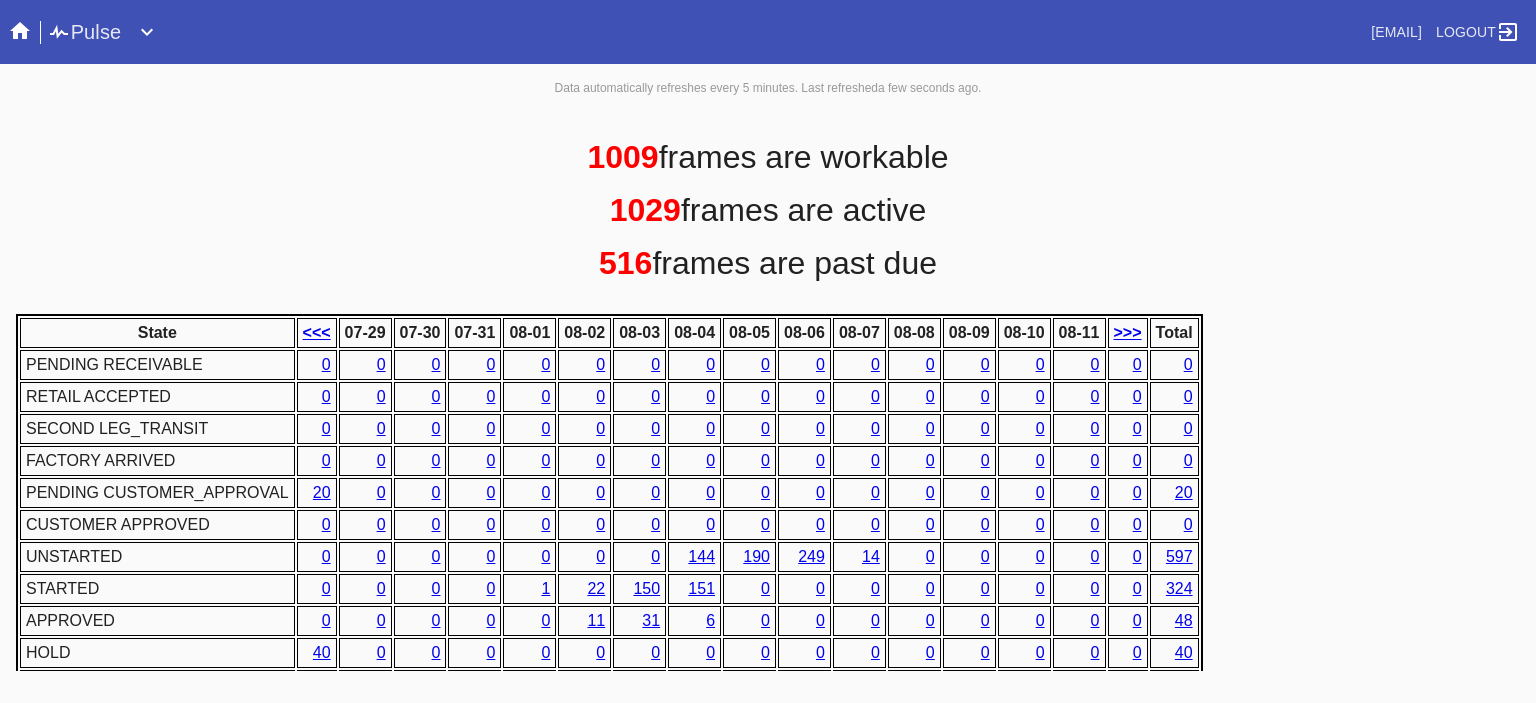 scroll, scrollTop: 936, scrollLeft: 0, axis: vertical 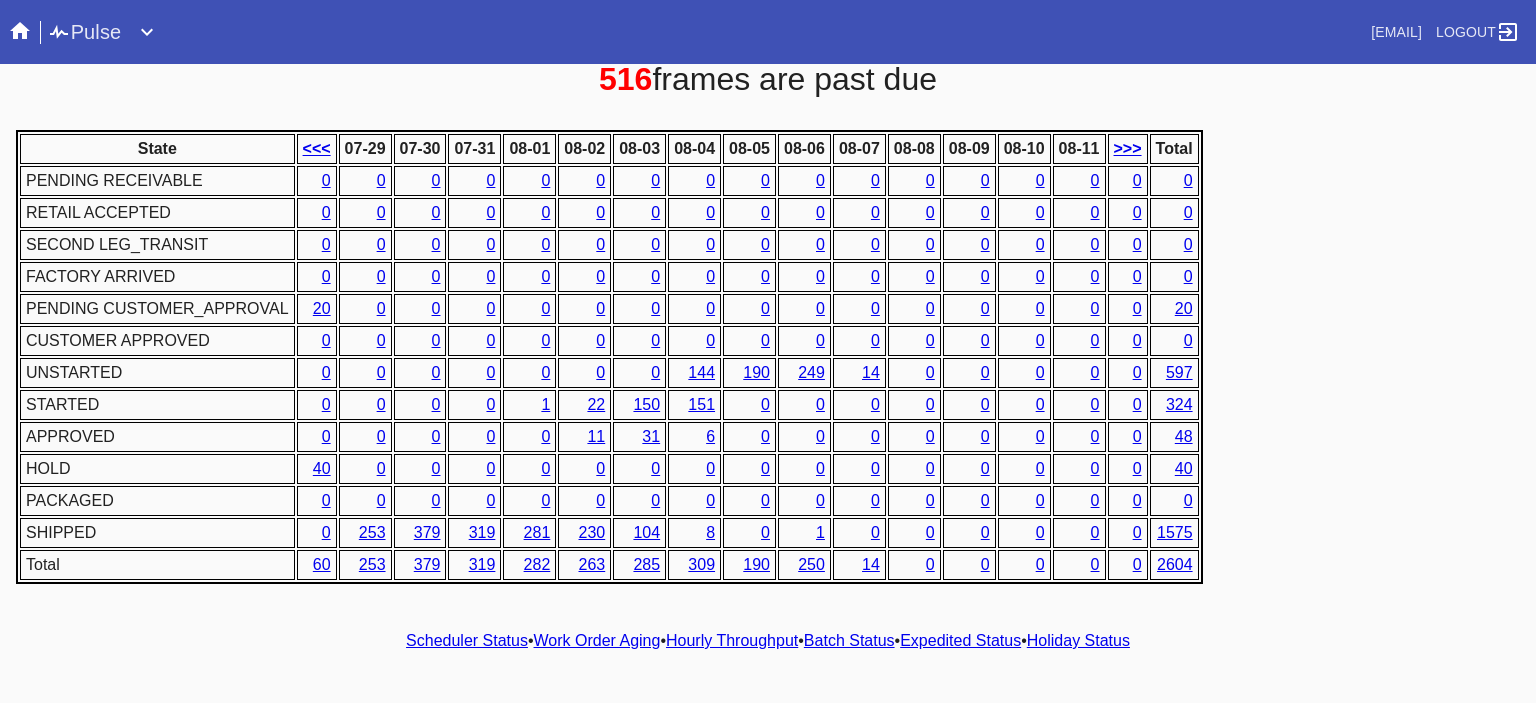 click on "22" at bounding box center (596, 404) 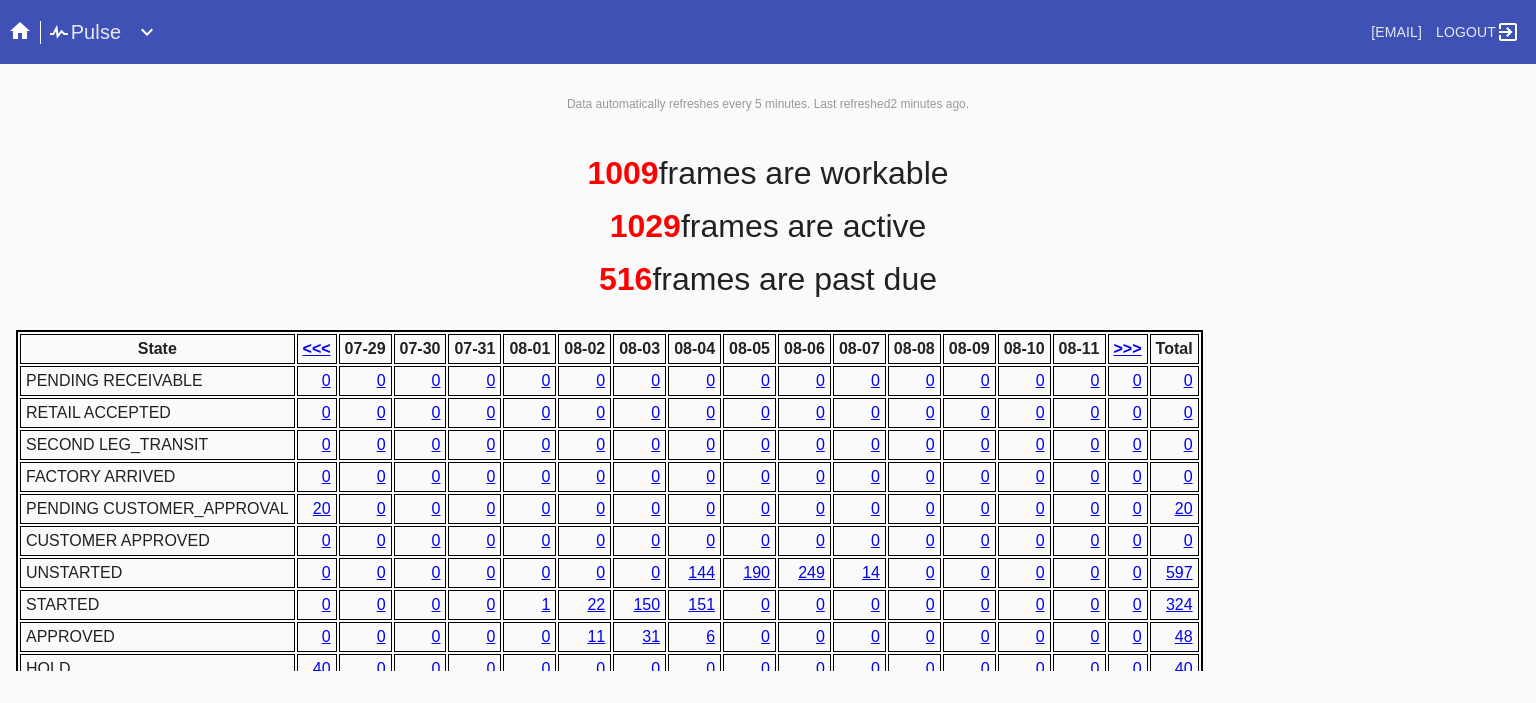scroll, scrollTop: 936, scrollLeft: 0, axis: vertical 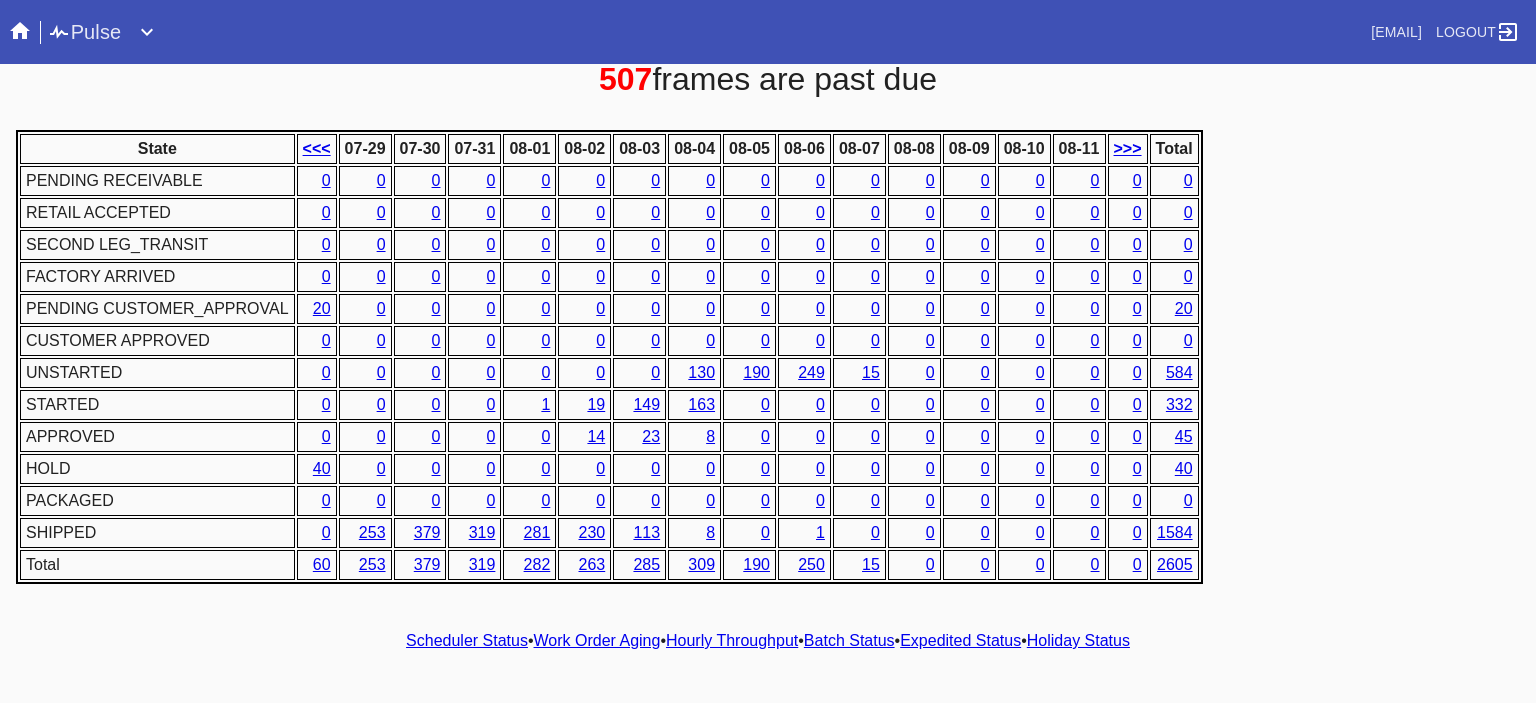 click on "State <<< 07-29 07-30 07-31 08-01 08-02 08-03 08-04 08-05 08-06 08-07 08-08 08-09 08-10 08-11 >>> Total PENDING RECEIVABLE 0 0 0 0 0 0 0 0 0 0 0 0 0 0 0 0 0 RETAIL ACCEPTED 0 0 0 0 0 0 0 0 0 0 0 0 0 0 0 0 0 SECOND LEG_TRANSIT 0 0 0 0 0 0 0 0 0 0 0 0 0 0 0 0 0 FACTORY ARRIVED 0 0 0 0 0 0 0 0 0 0 0 0 0 0 0 0 0 PENDING CUSTOMER_APPROVAL 20 0 0 0 0 0 0 0 0 0 0 0 0 0 0 0 20 CUSTOMER APPROVED 0 0 0 0 0 0 0 0 0 0 0 0 0 0 0 0 0 UNSTARTED 0 0 0 0 0 0 0 130 190 249 15 0 0 0 0 0 584 STARTED 0 0 0 0 1 19 149 163 0 0 0 0 0 0 0 0 332 APPROVED 0 0 0 0 0 14 23 8 0 0 0 0 0 0 0 0 45 HOLD 40 0 0 0 0 0 0 0 0 0 0 0 0 0 0 0 40 PACKAGED 0 0 0 0 0 0 0 0 0 0 0 0 0 0 0 0 0 SHIPPED 0 253 379 319 281 230 113 8 0 1 0 0 0 0 0 0 1584 Total 60 253 379 319 282 263 285 309 190 250 15 0 0 0 0 0 2605" at bounding box center (768, 357) 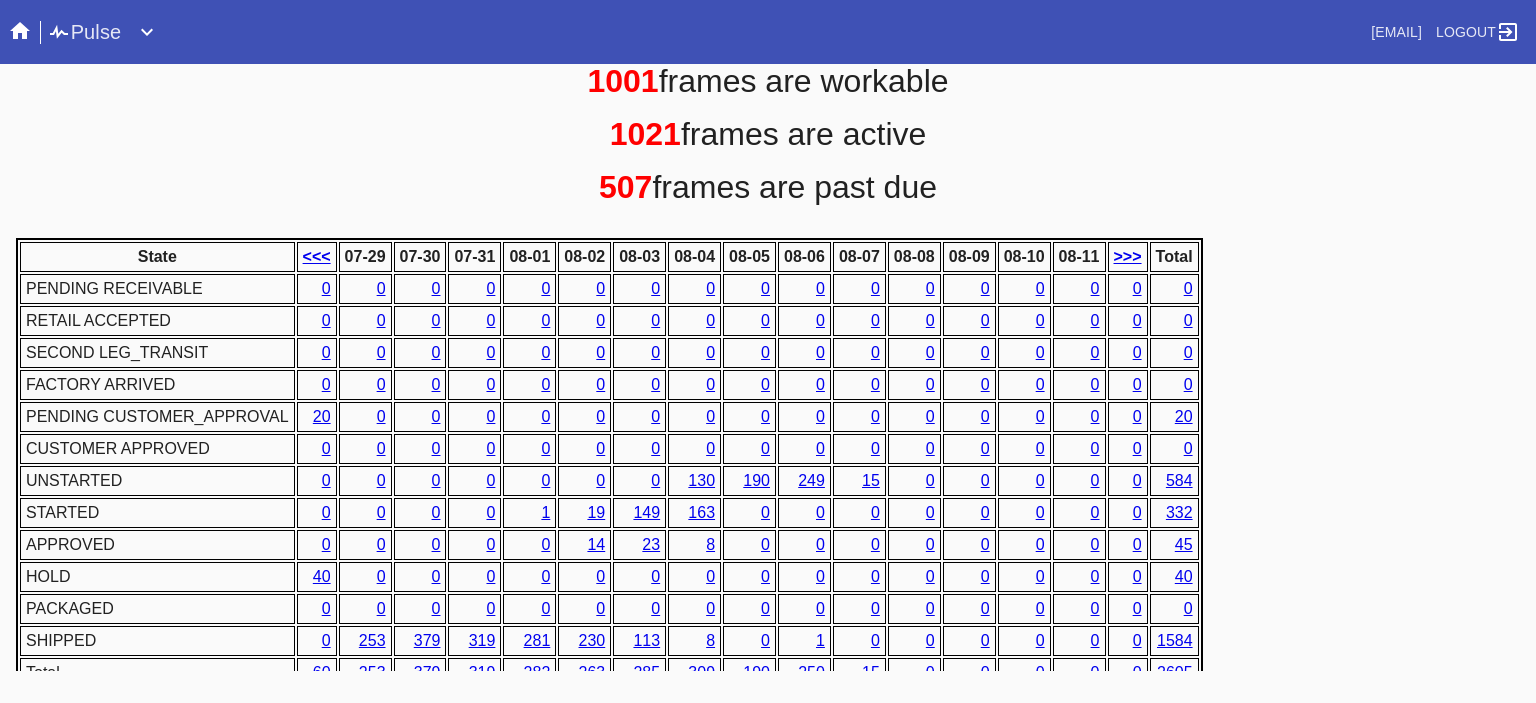 scroll, scrollTop: 936, scrollLeft: 0, axis: vertical 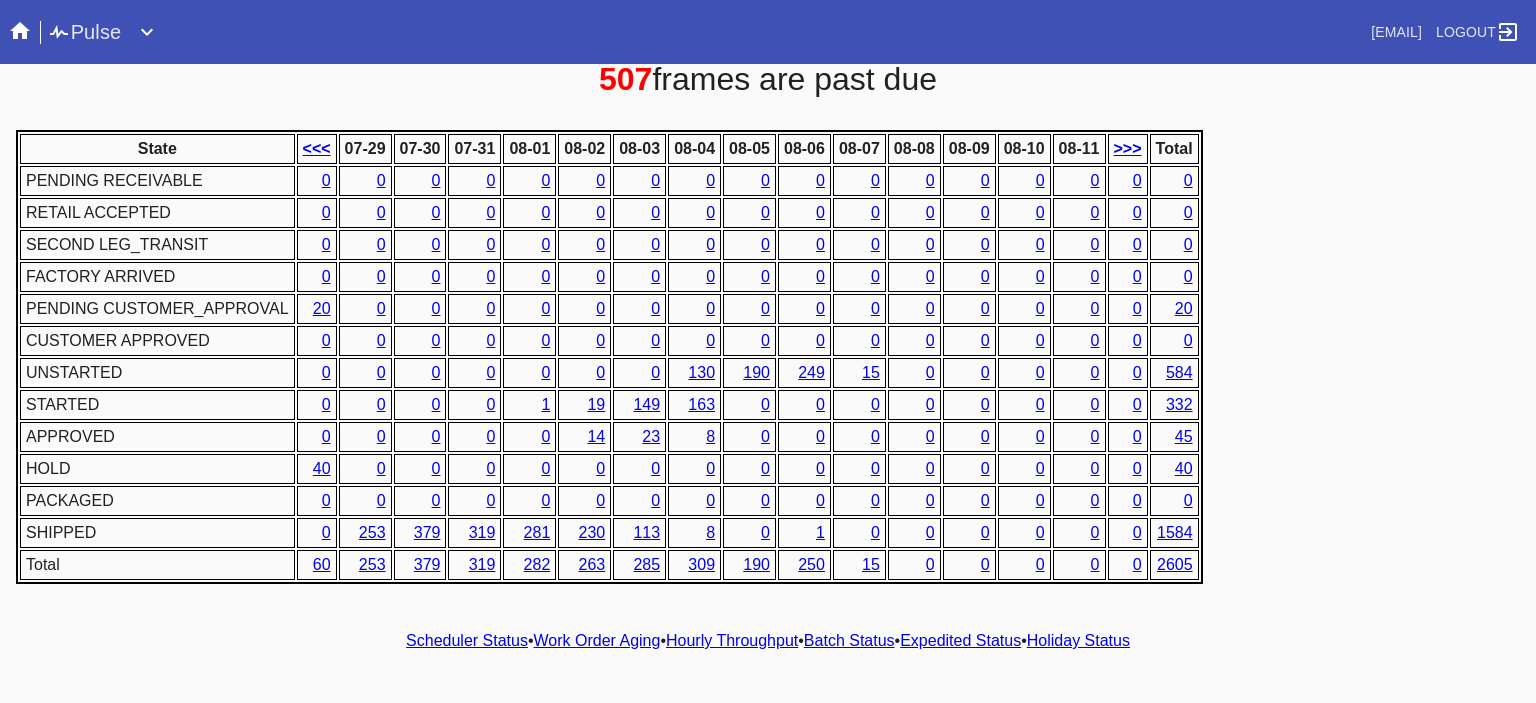 click on "Scheduler Status  •  Work Order Aging  •  Hourly Throughput  •  Batch Status  •  Expedited Status  •  Holiday Status" at bounding box center (768, 641) 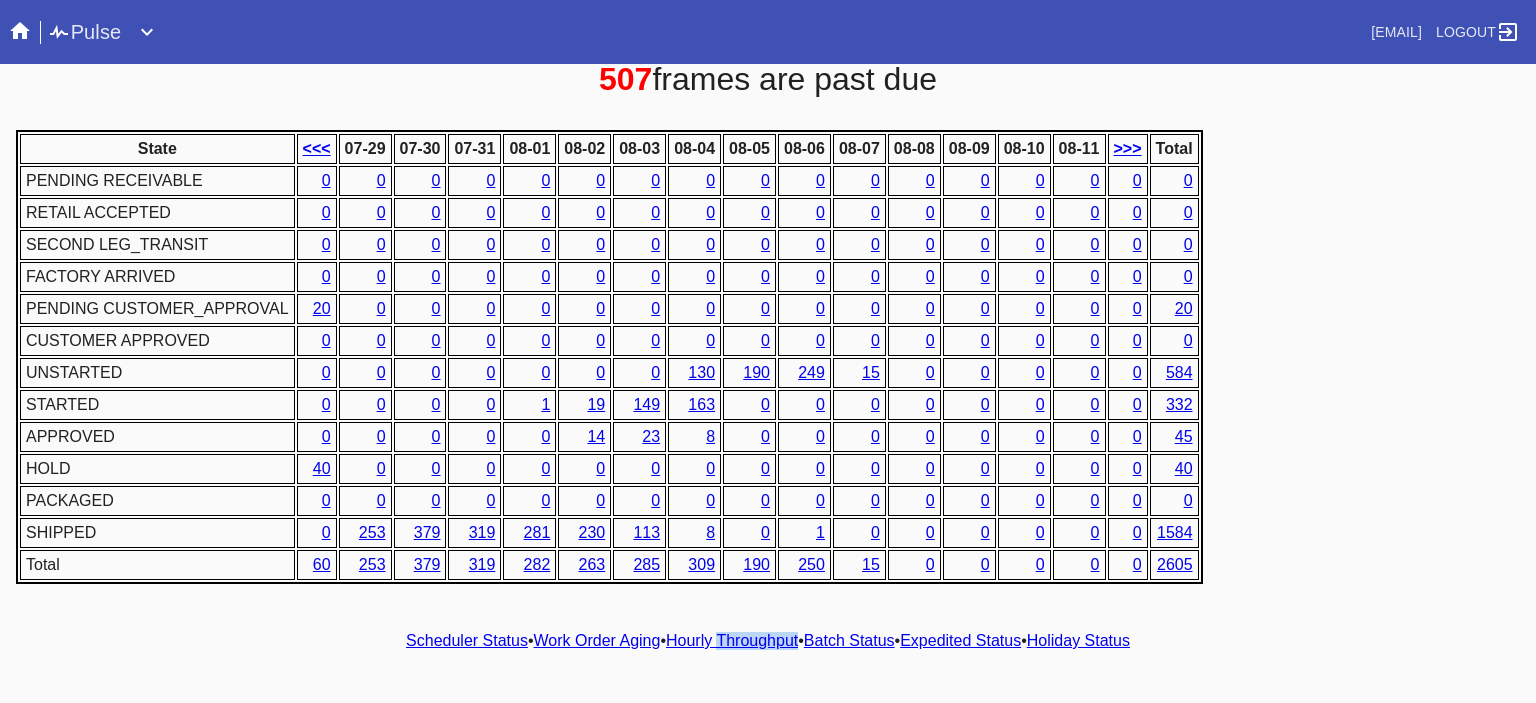click on "Scheduler Status  •  Work Order Aging  •  Hourly Throughput  •  Batch Status  •  Expedited Status  •  Holiday Status" at bounding box center [768, 641] 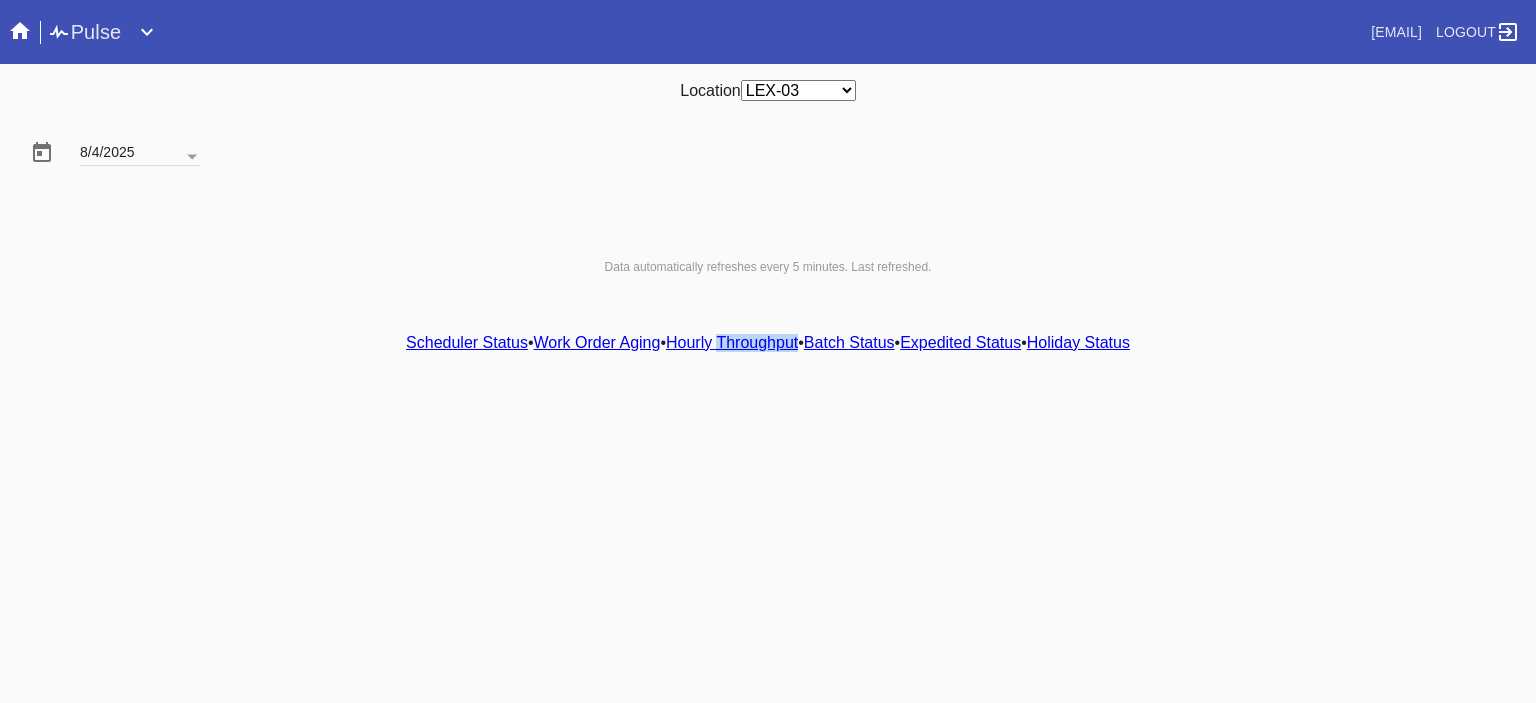 scroll, scrollTop: 0, scrollLeft: 0, axis: both 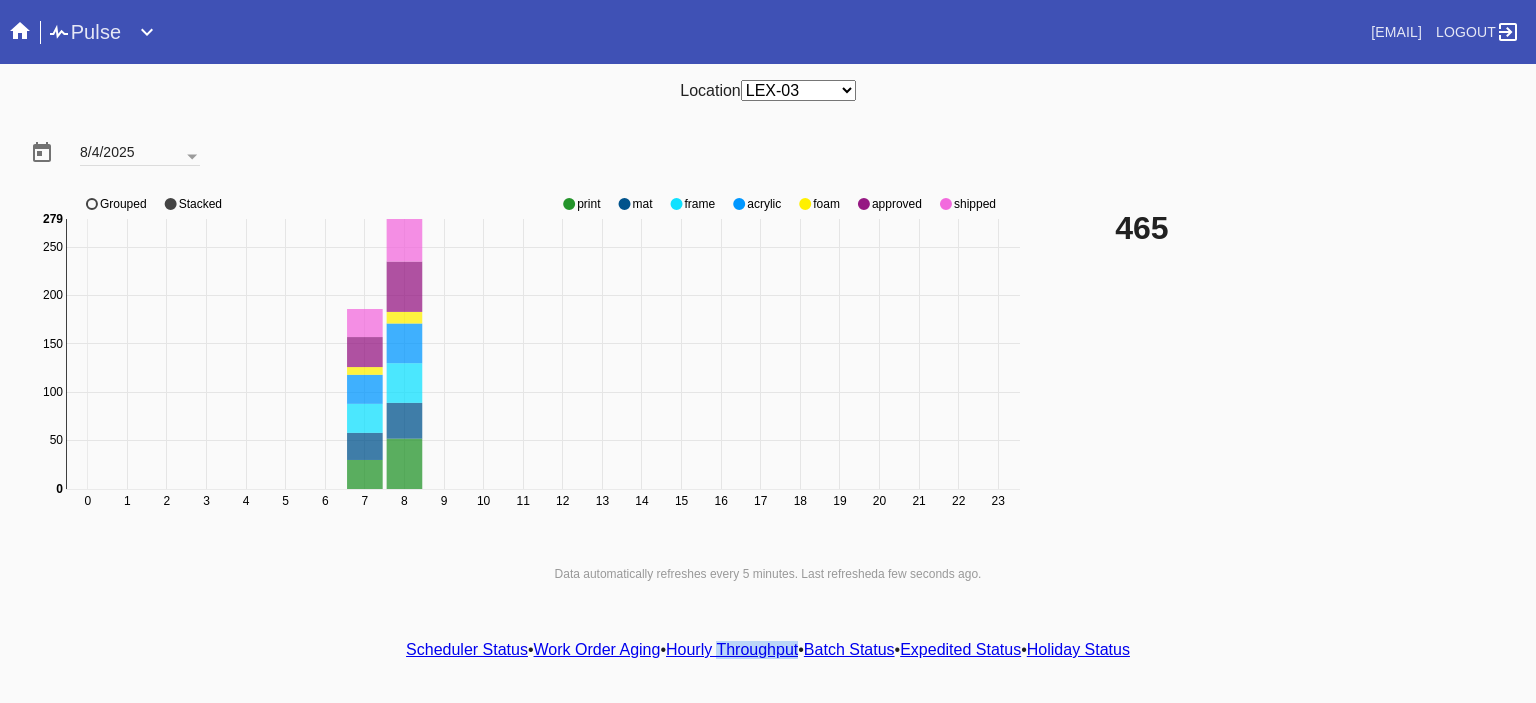 click on "0 1 2 3 4 5 6 7 8 9 10 11 12 13 14 15 16 17 18 19 20 21 22 23 0 50 100 150 200 250 0 279 print mat frame acrylic foam approved shipped Grouped Stacked" 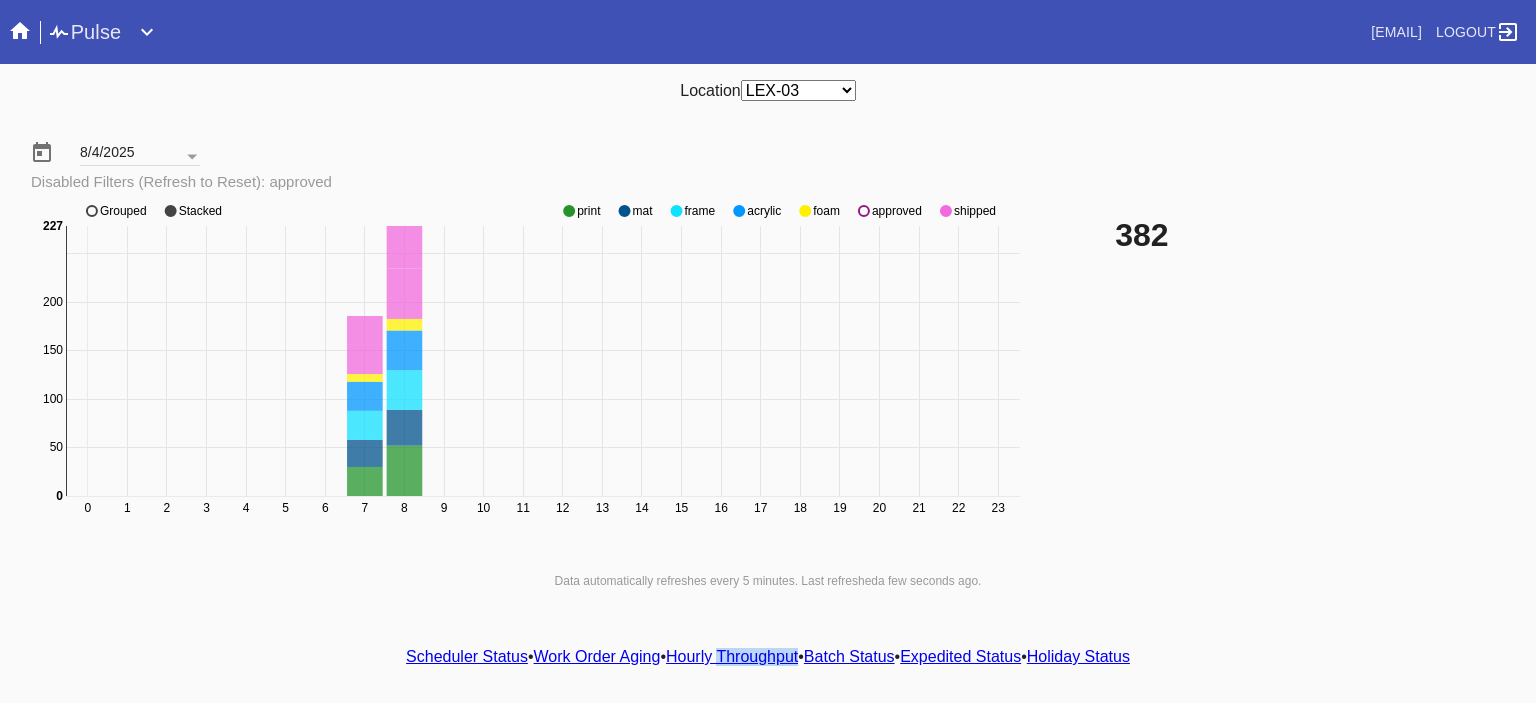 click on "0 1 2 3 4 5 6 7 8 9 10 11 12 13 14 15 16 17 18 19 20 21 22 23 0 50 100 150 200 250 0 227 print mat frame acrylic foam approved shipped Grouped Stacked" 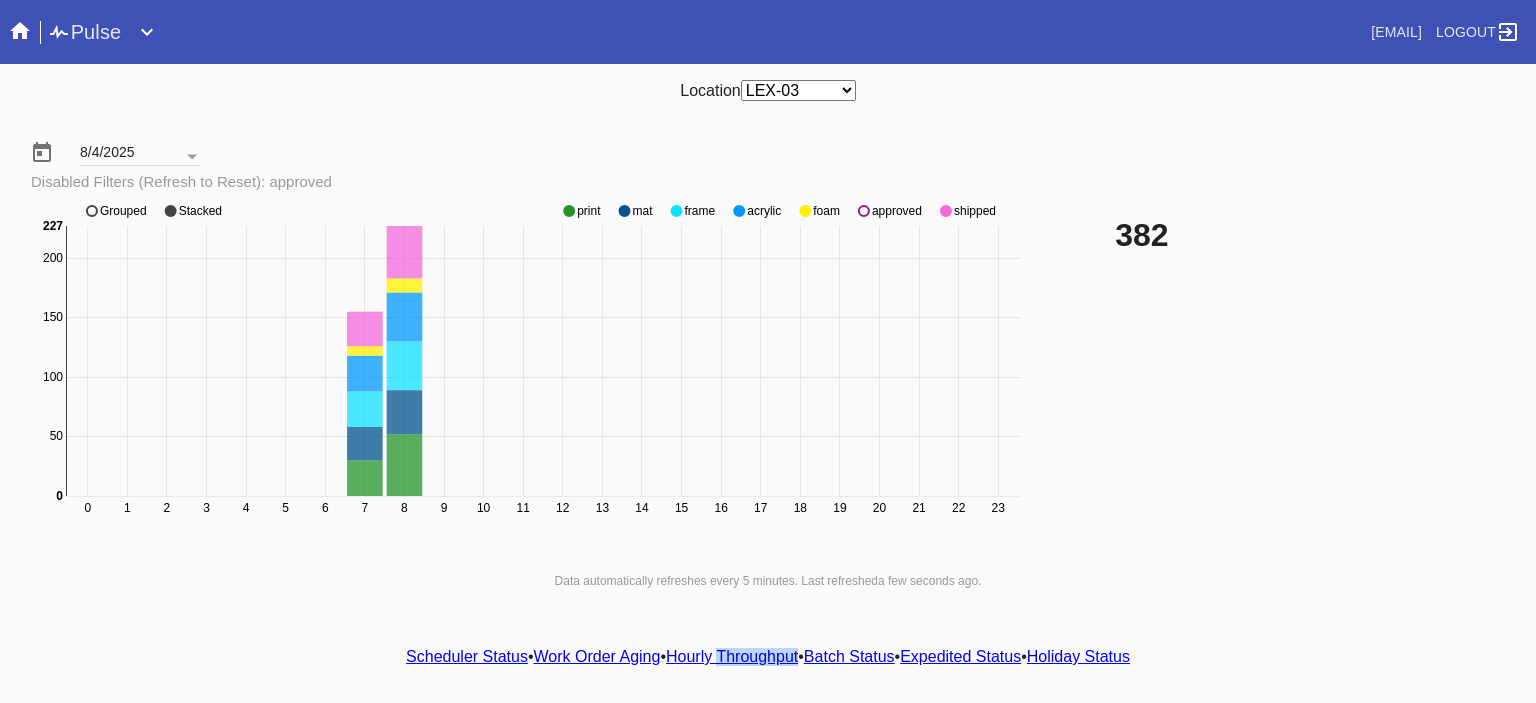 click 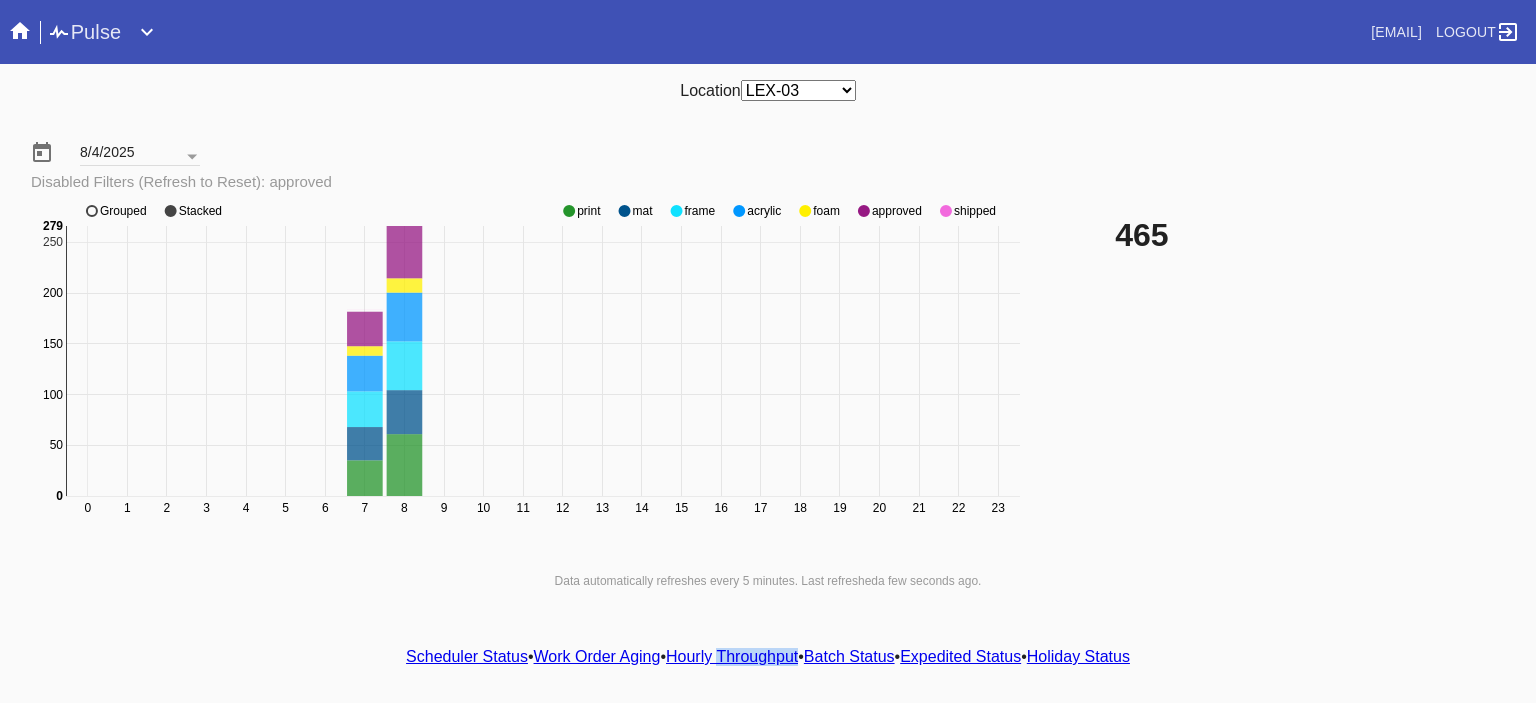 click 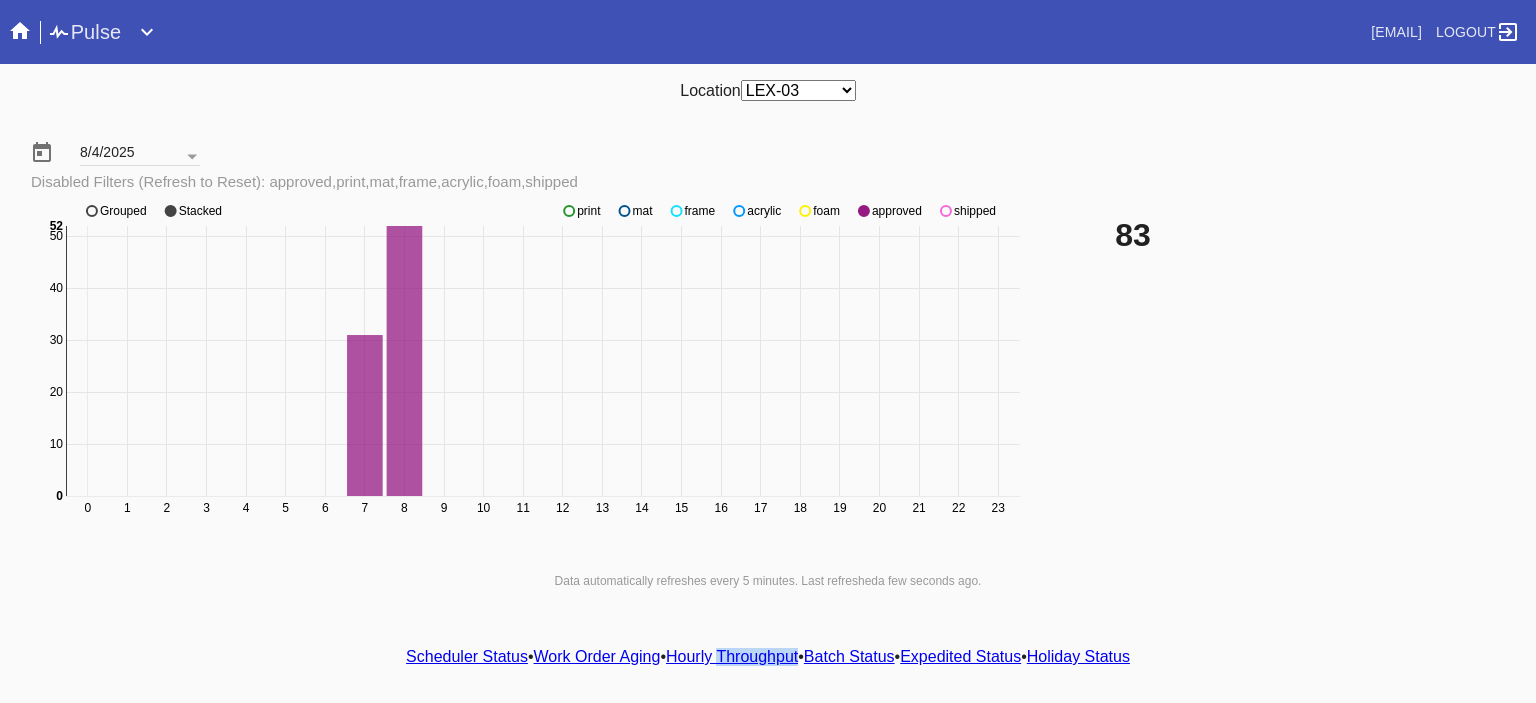 click 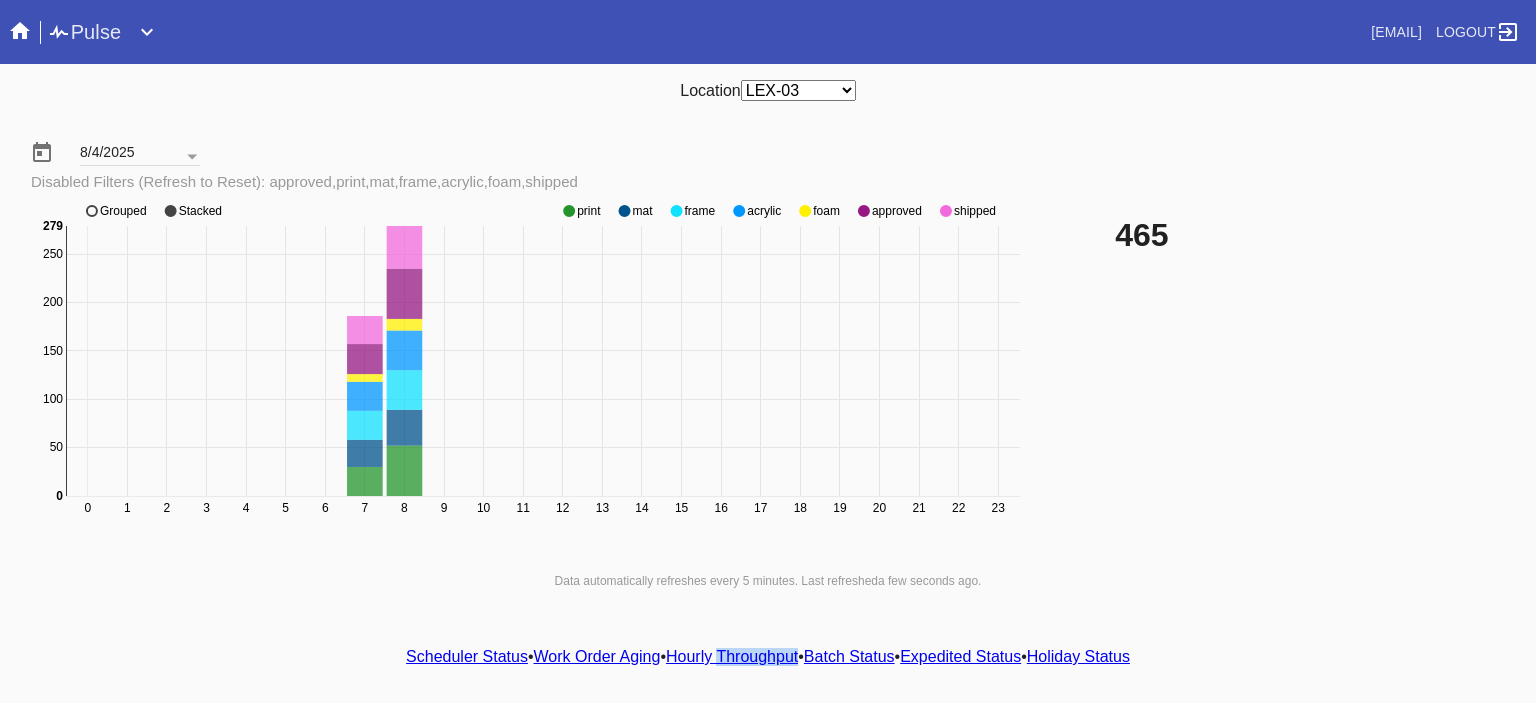 click on "shipped" 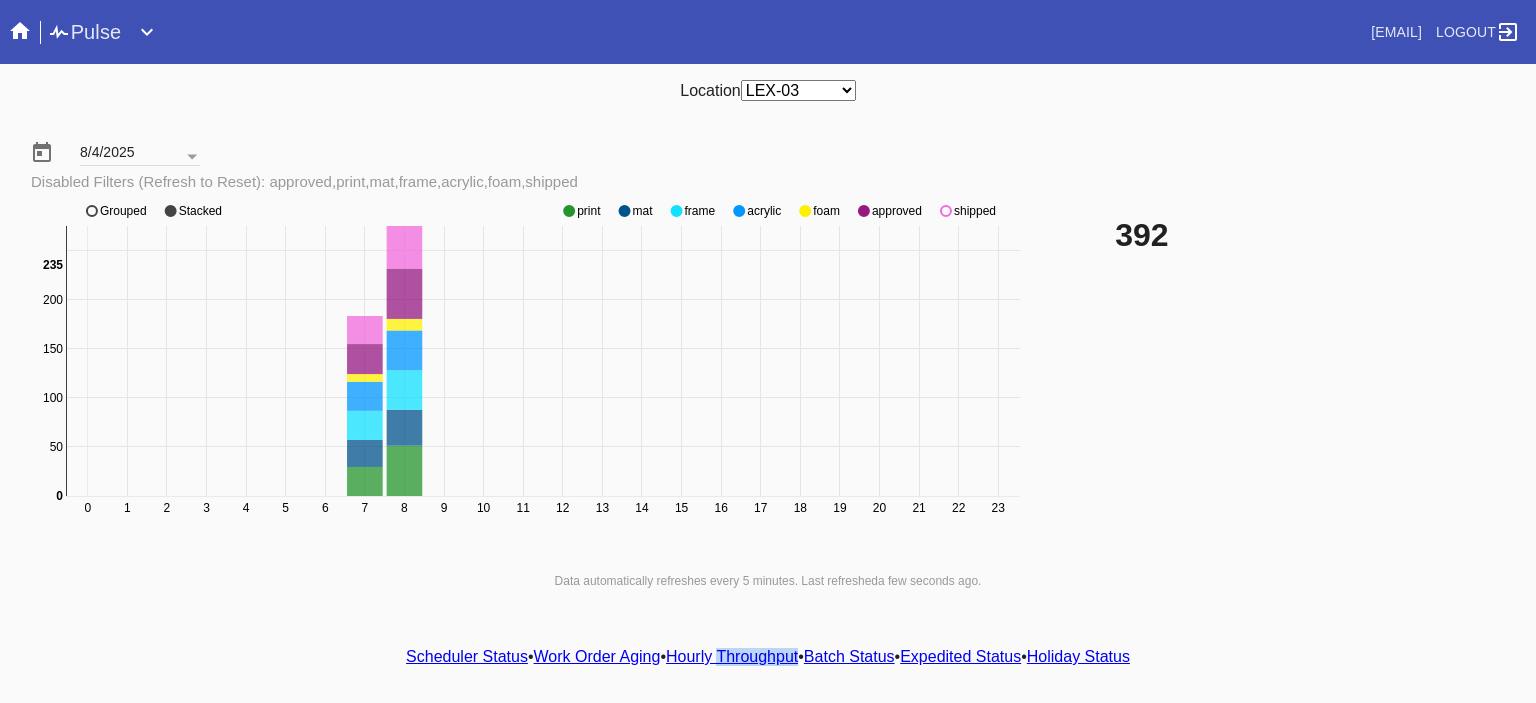 click on "shipped" 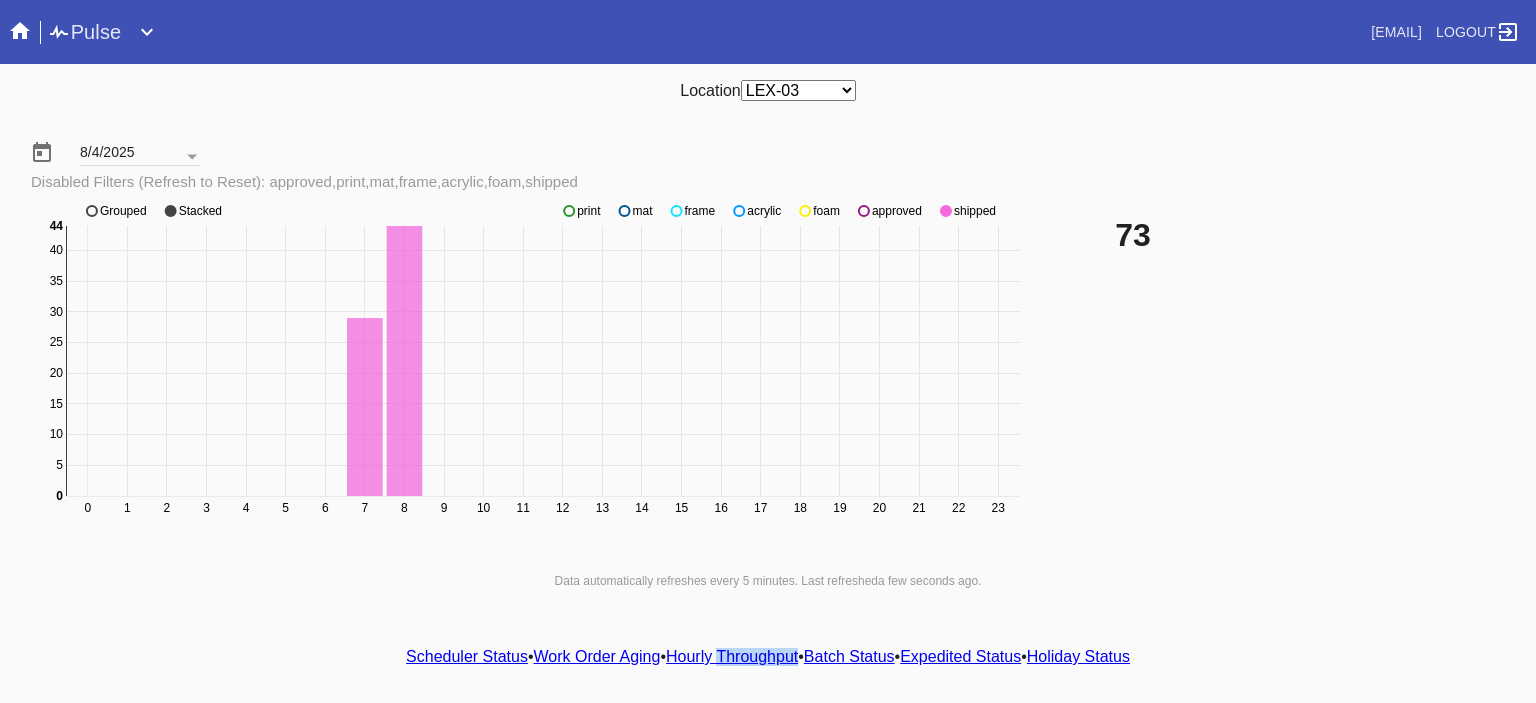 click on "shipped" 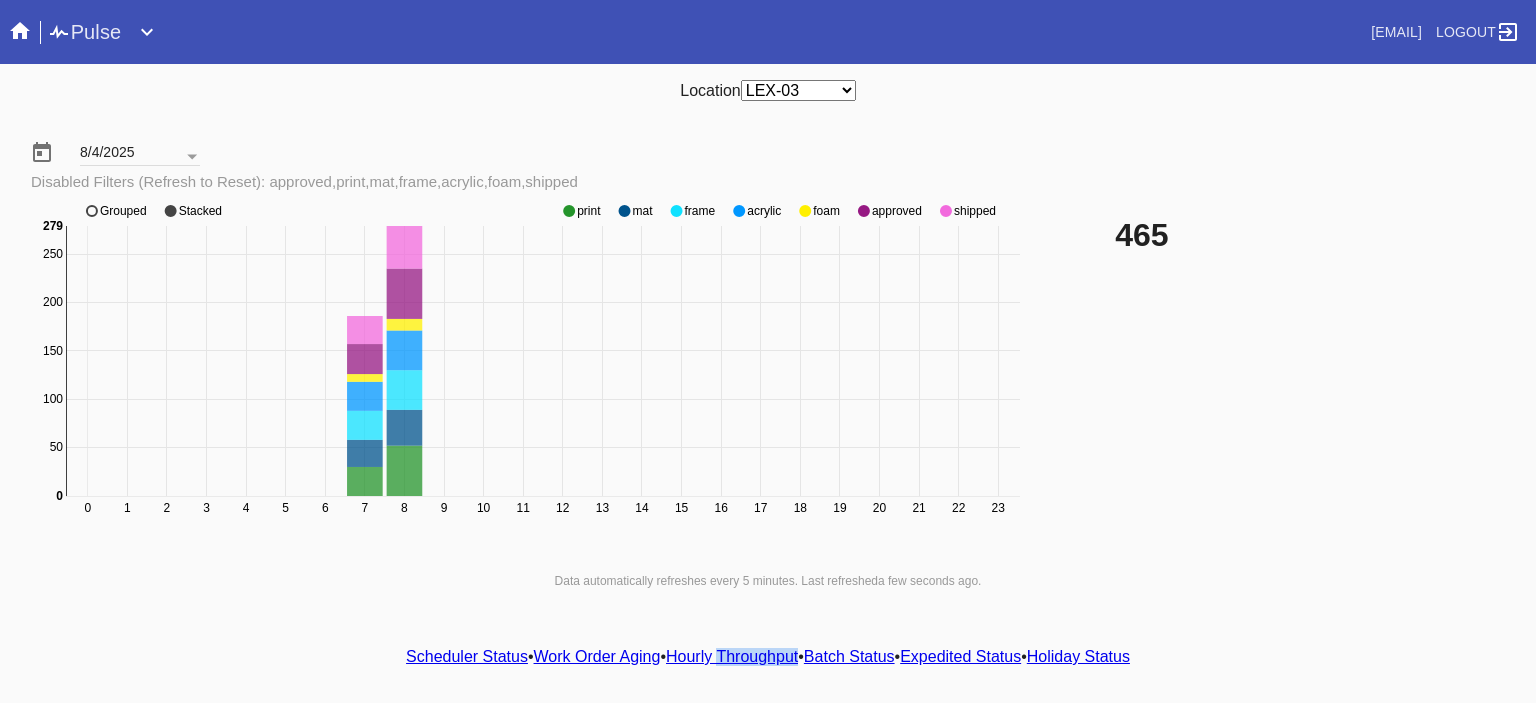 click on "Scheduler Status" at bounding box center (467, 656) 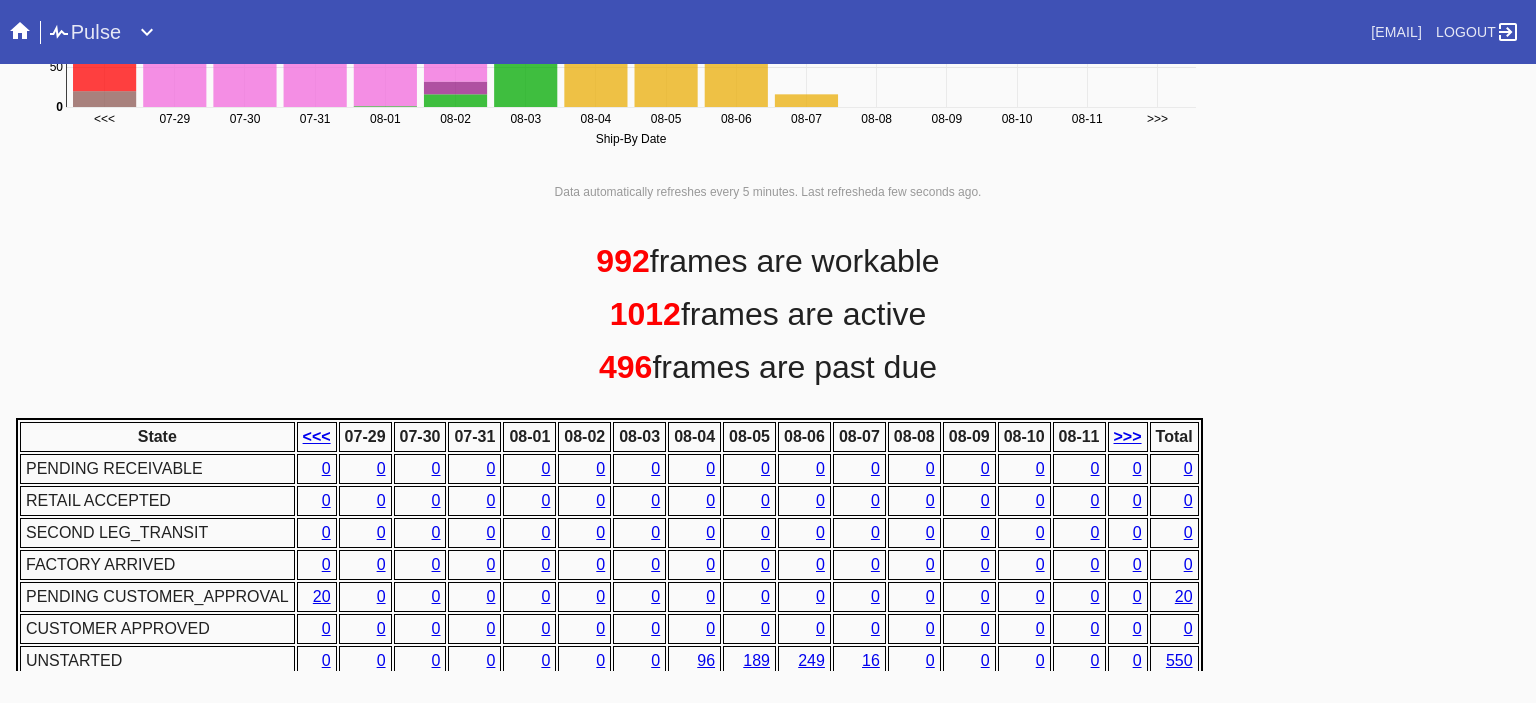 scroll, scrollTop: 936, scrollLeft: 0, axis: vertical 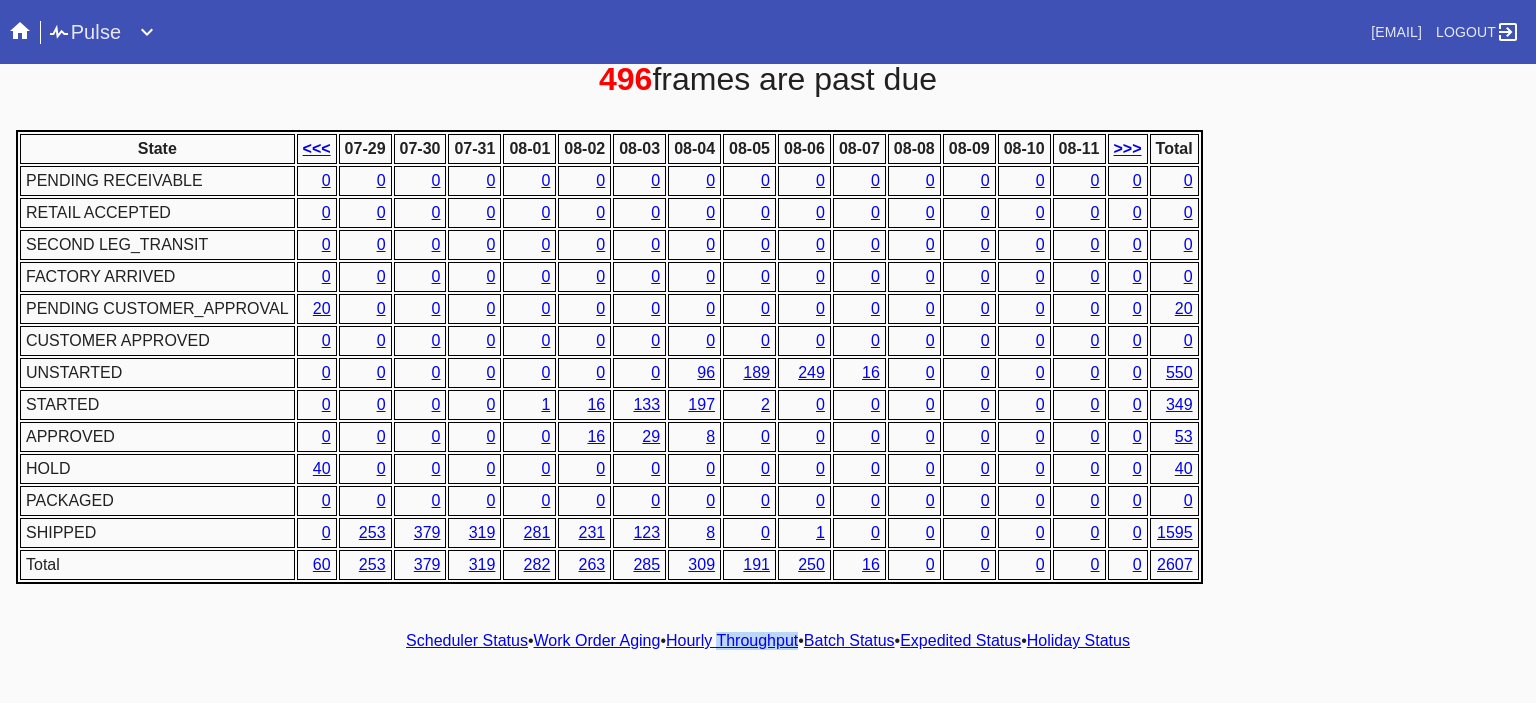 click on "Hourly Throughput" at bounding box center (732, 640) 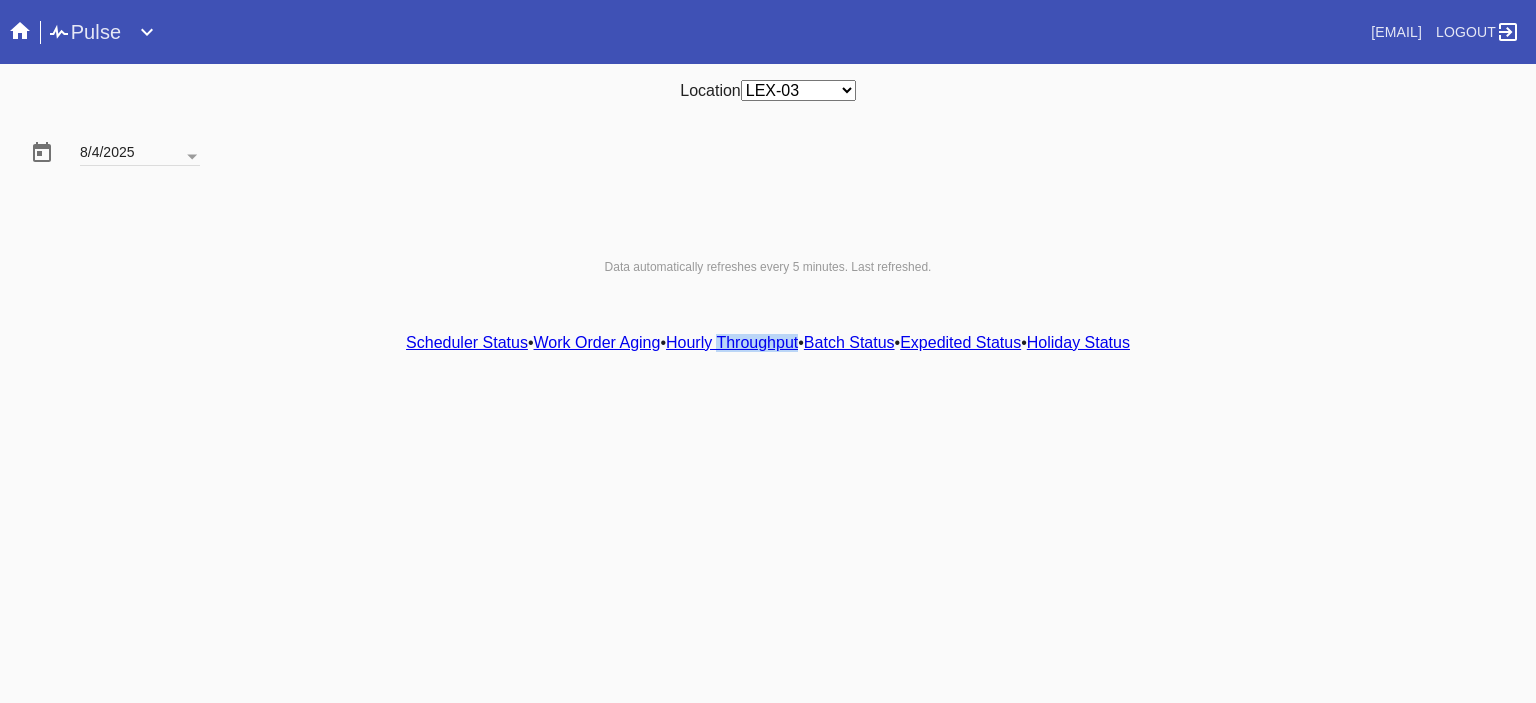 scroll, scrollTop: 0, scrollLeft: 0, axis: both 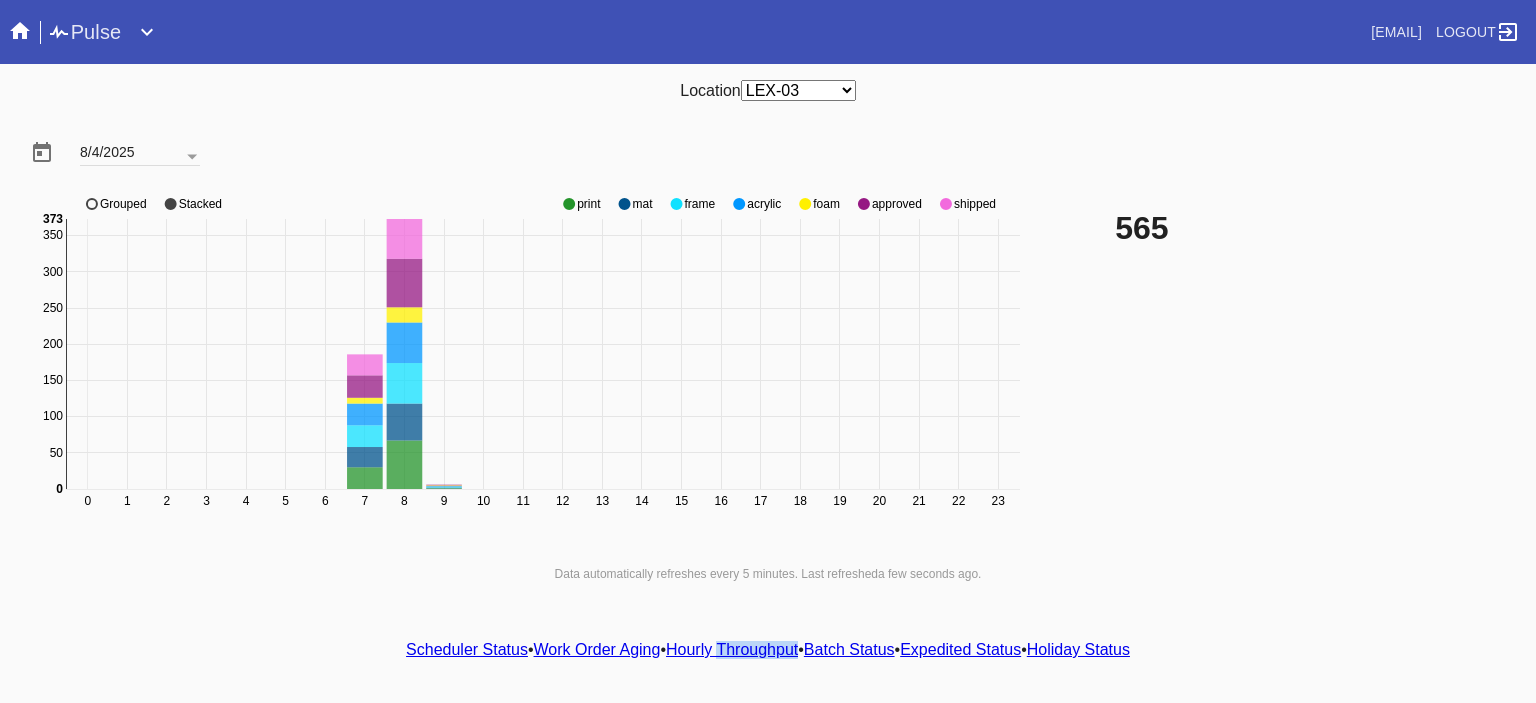 click 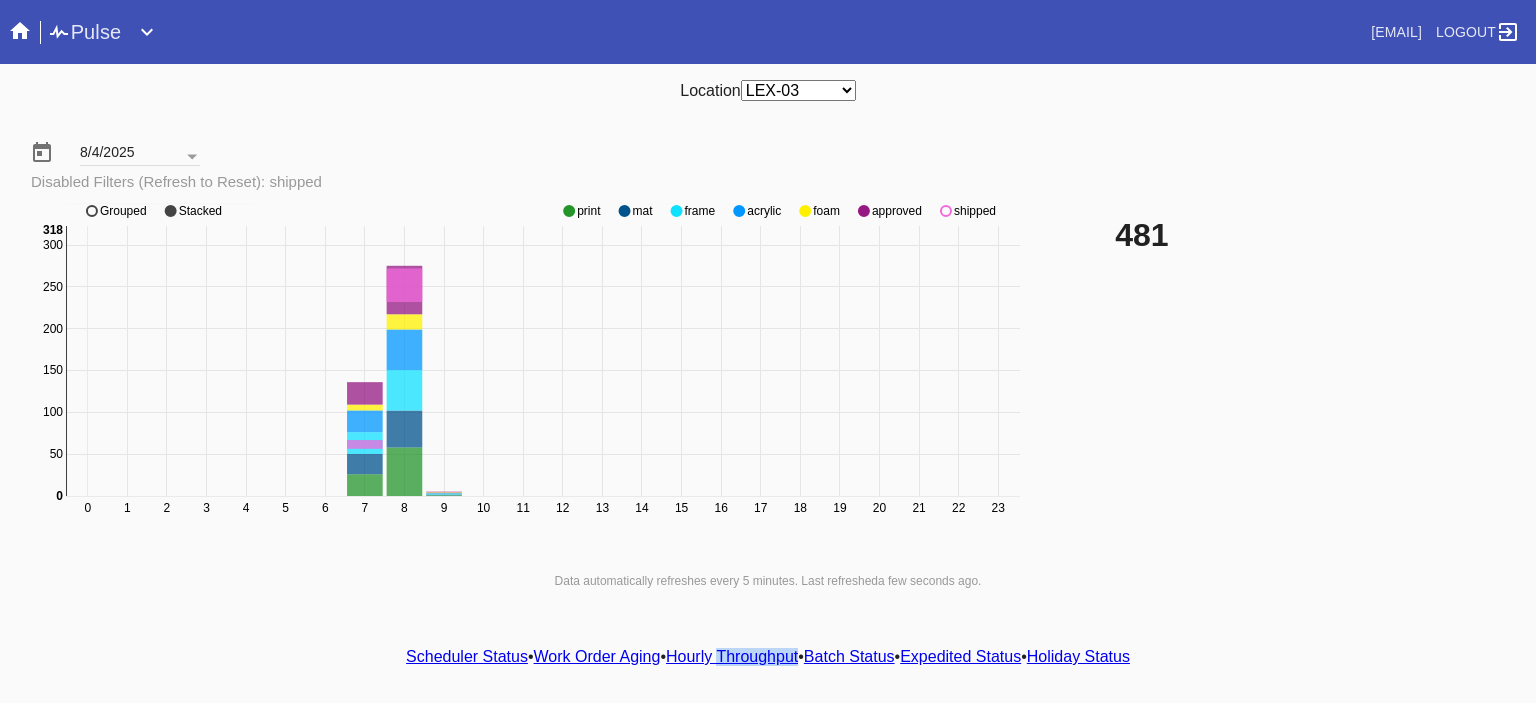 click on "0 1 2 3 4 5 6 7 8 9 10 11 12 13 14 15 16 17 18 19 20 21 22 23 0 50 100 150 200 250 300 350 0 318 print mat frame acrylic foam approved shipped Grouped Stacked" 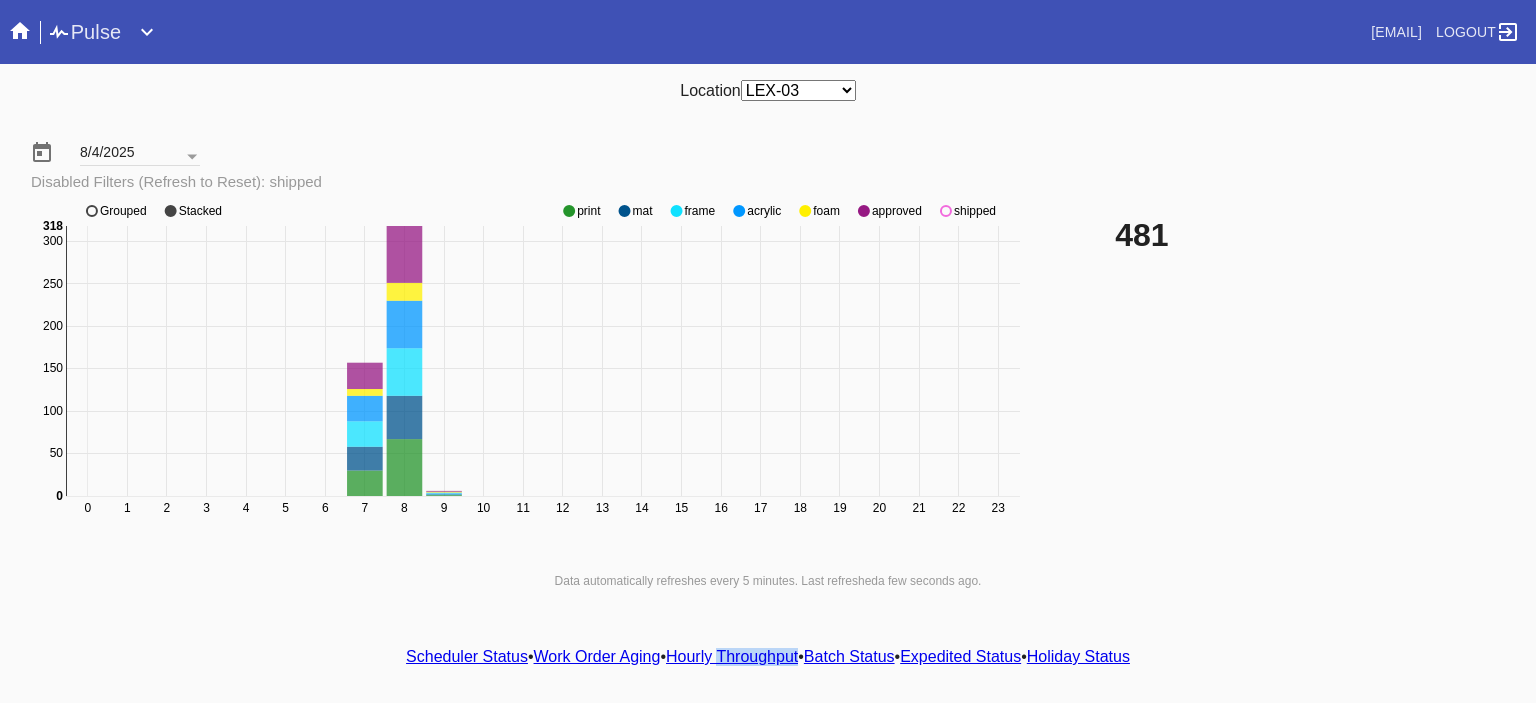 click on "0 1 2 3 4 5 6 7 8 9 10 11 12 13 14 15 16 17 18 19 20 21 22 23 0 50 100 150 200 250 300 0 318 print mat frame acrylic foam approved shipped Grouped Stacked" 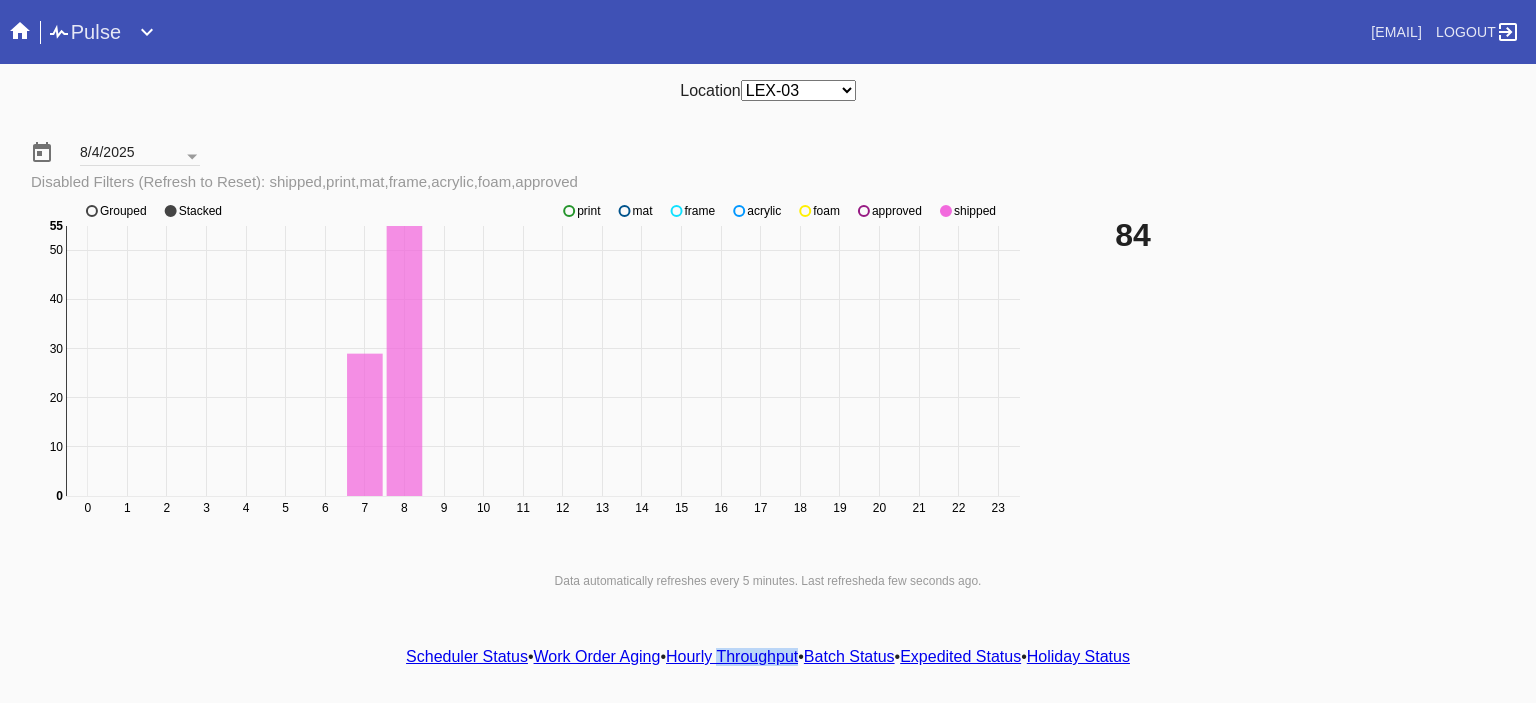 click 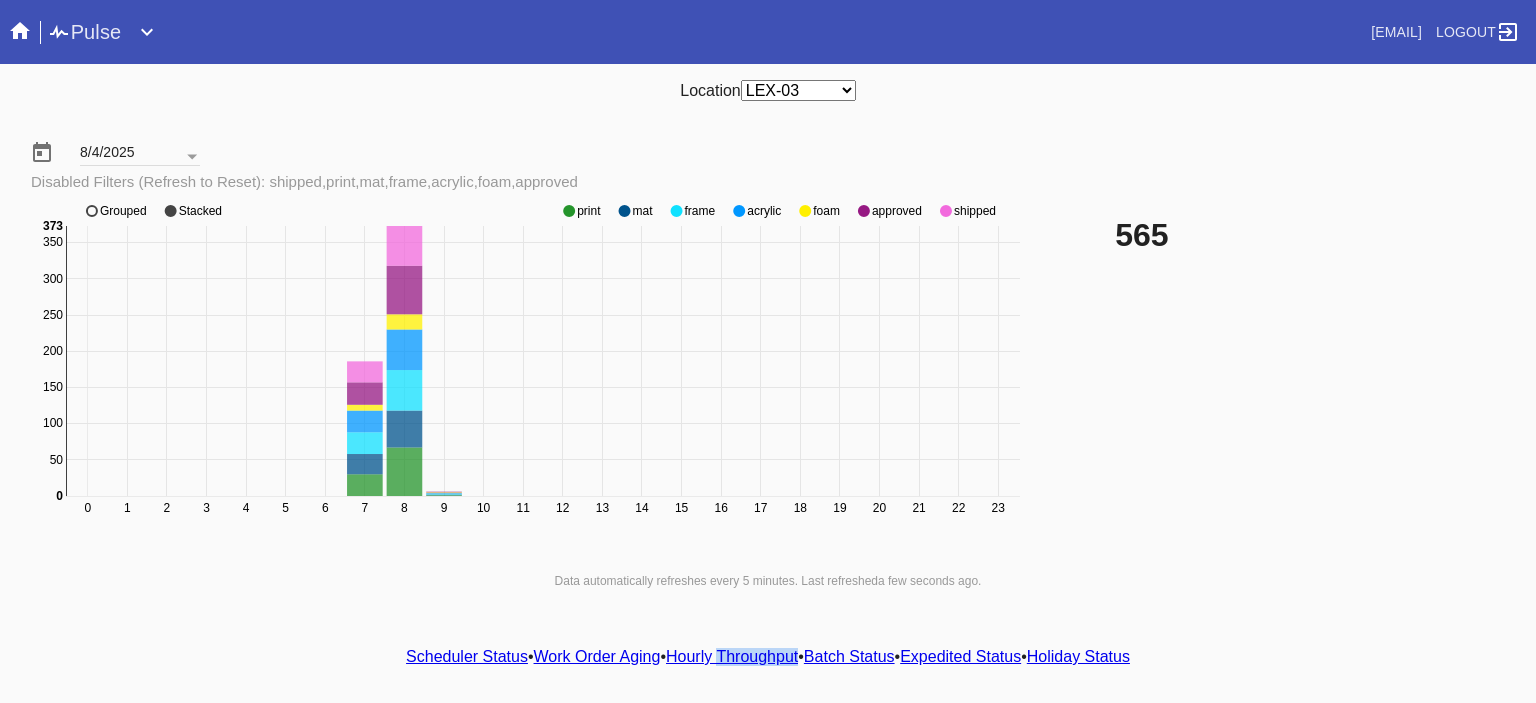 click on "0 1 2 3 4 5 6 7 8 9 10 11 12 13 14 15 16 17 18 19 20 21 22 23 0 50 100 150 200 250 300 350 0 373 print mat frame acrylic foam approved shipped Grouped Stacked" 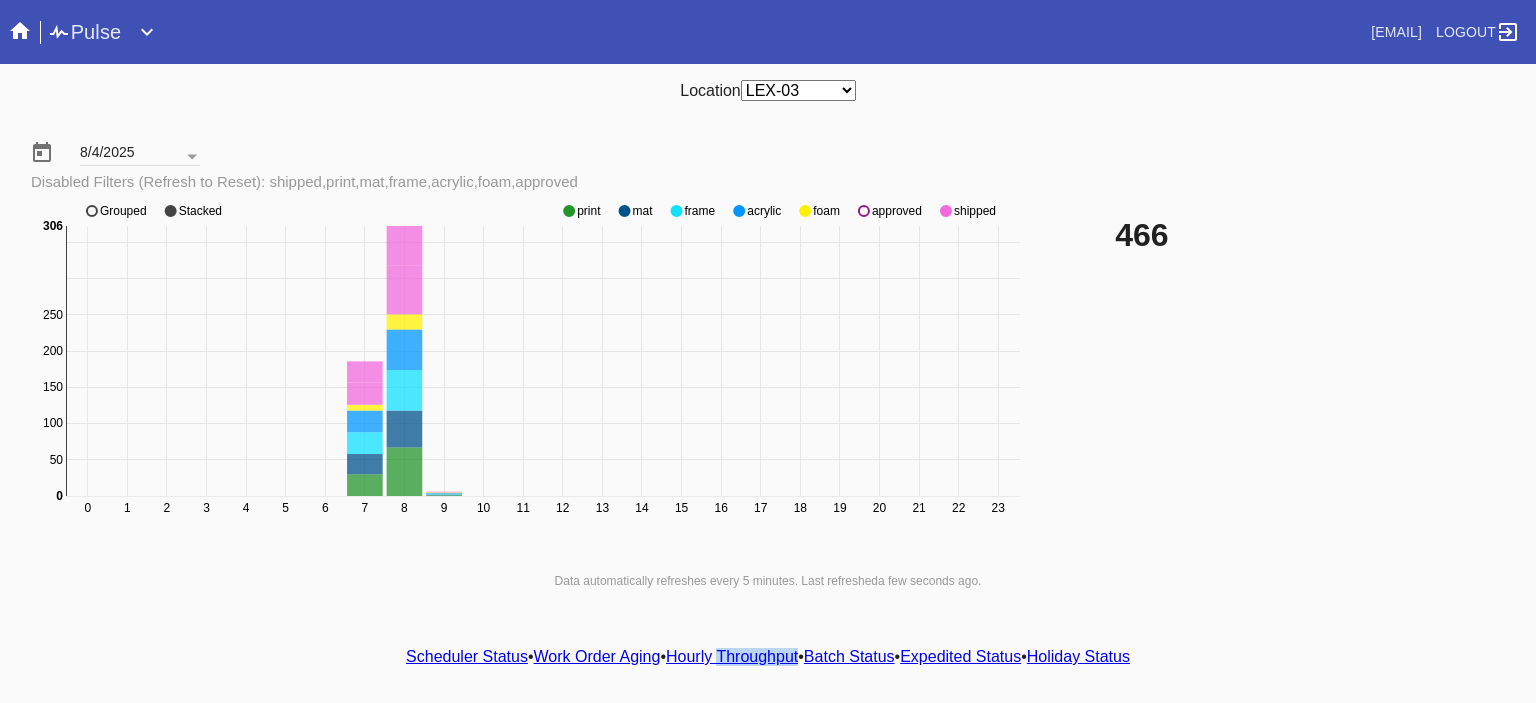click 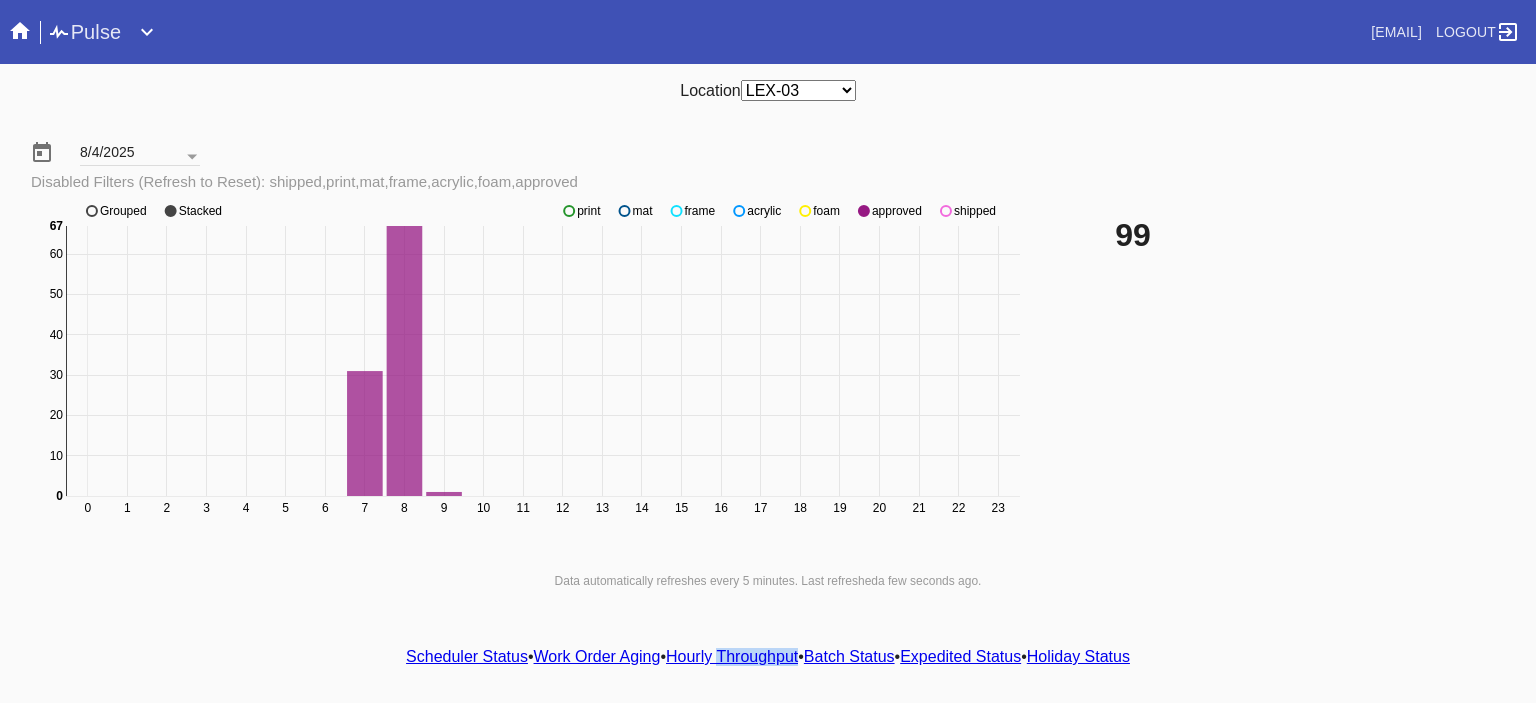 click 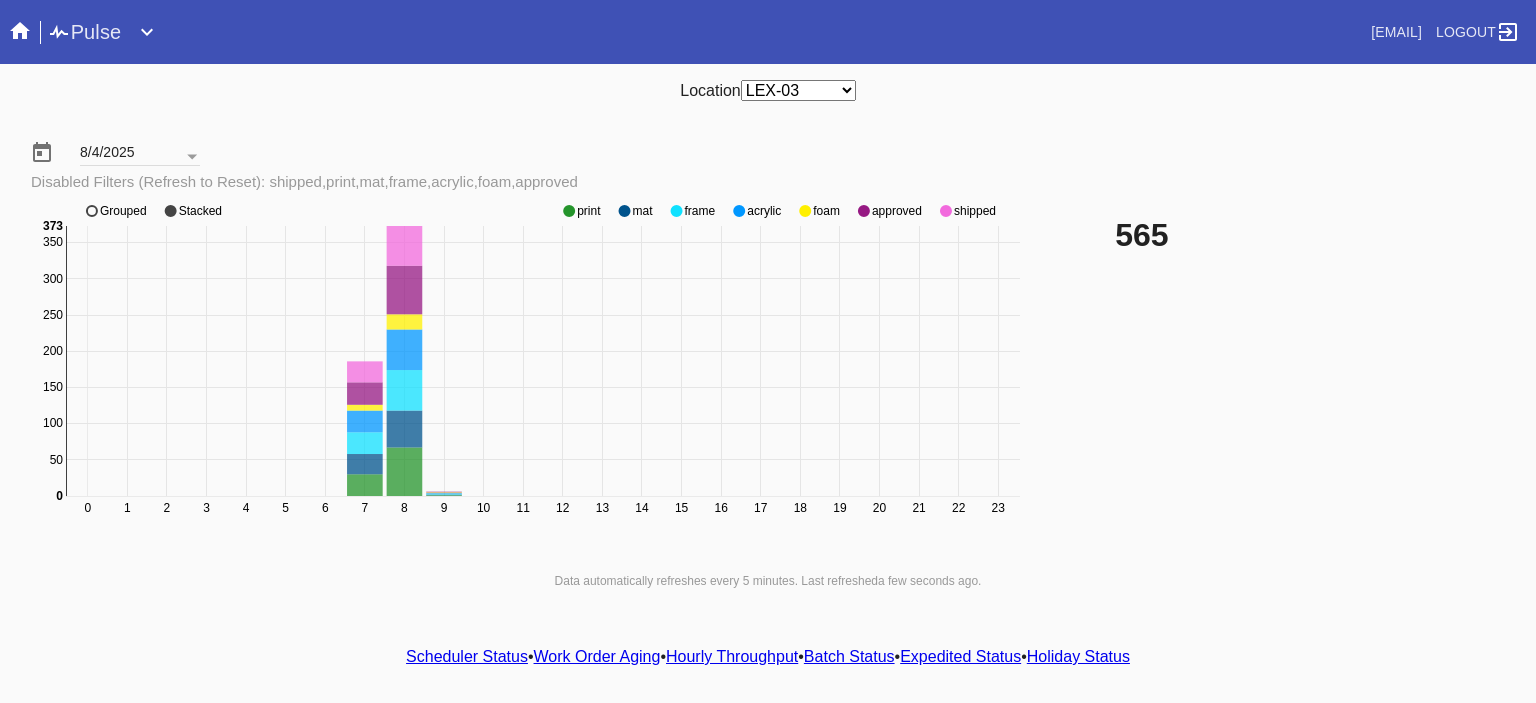 click on "Scheduler Status  •  Work Order Aging  •  Hourly Throughput  •  Batch Status  •  Expedited Status  •  Holiday Status" at bounding box center [768, 657] 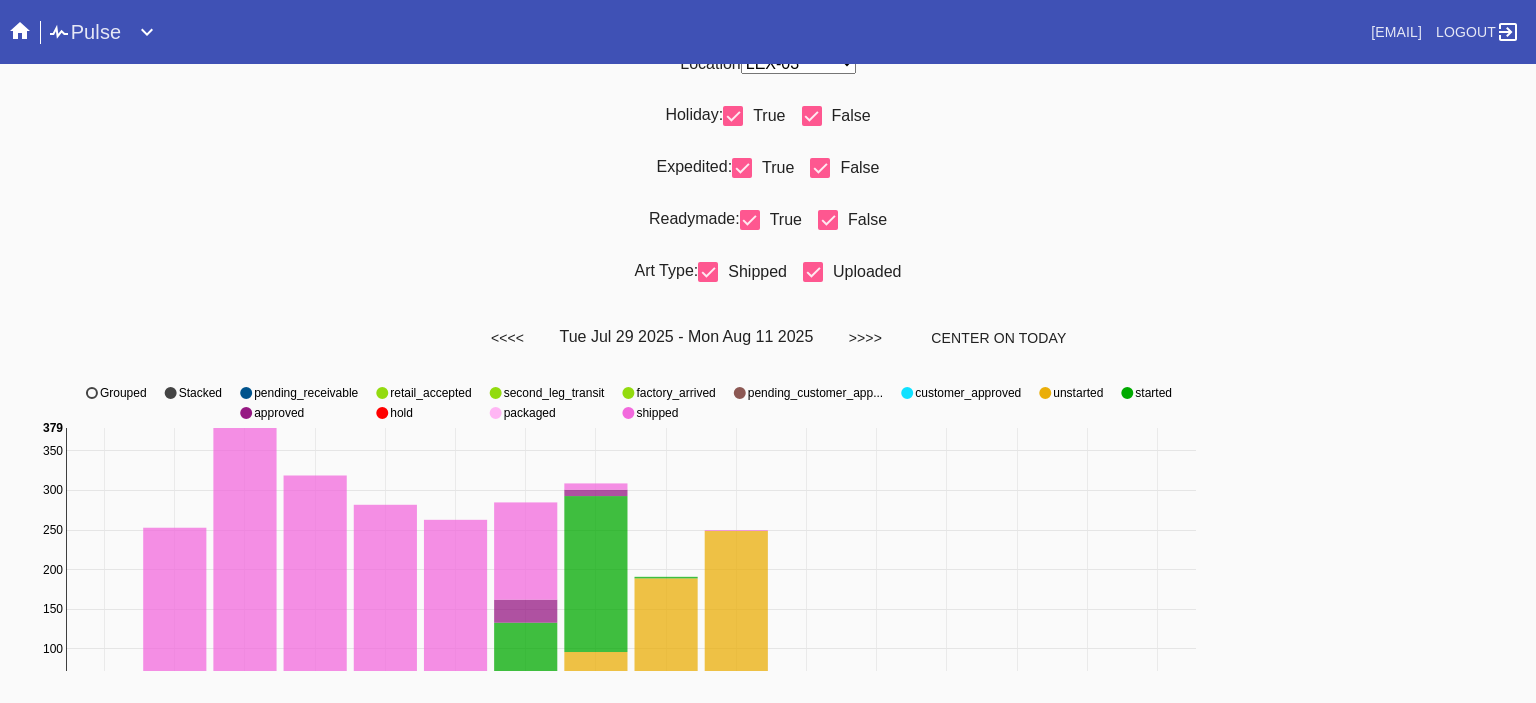 scroll, scrollTop: 0, scrollLeft: 0, axis: both 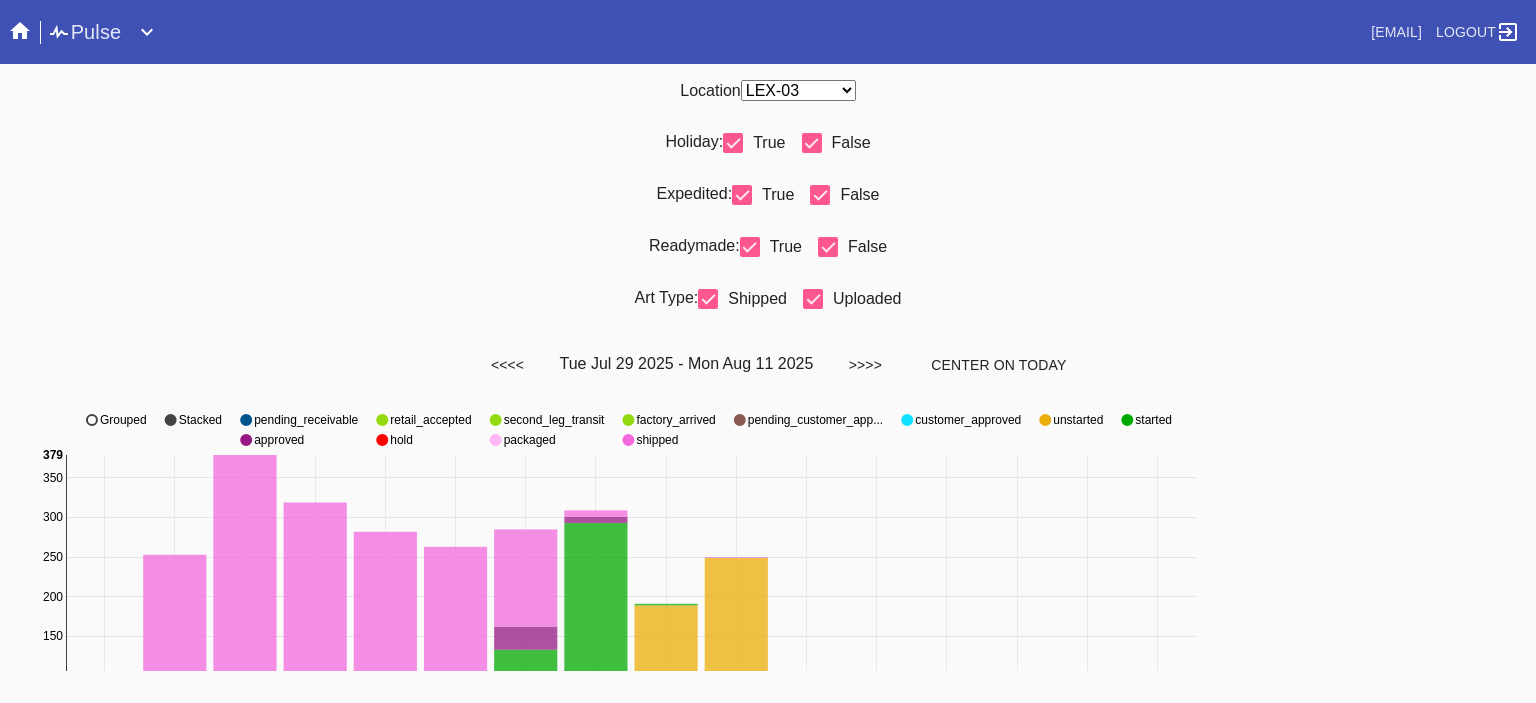 click on "False" at bounding box center (859, 194) 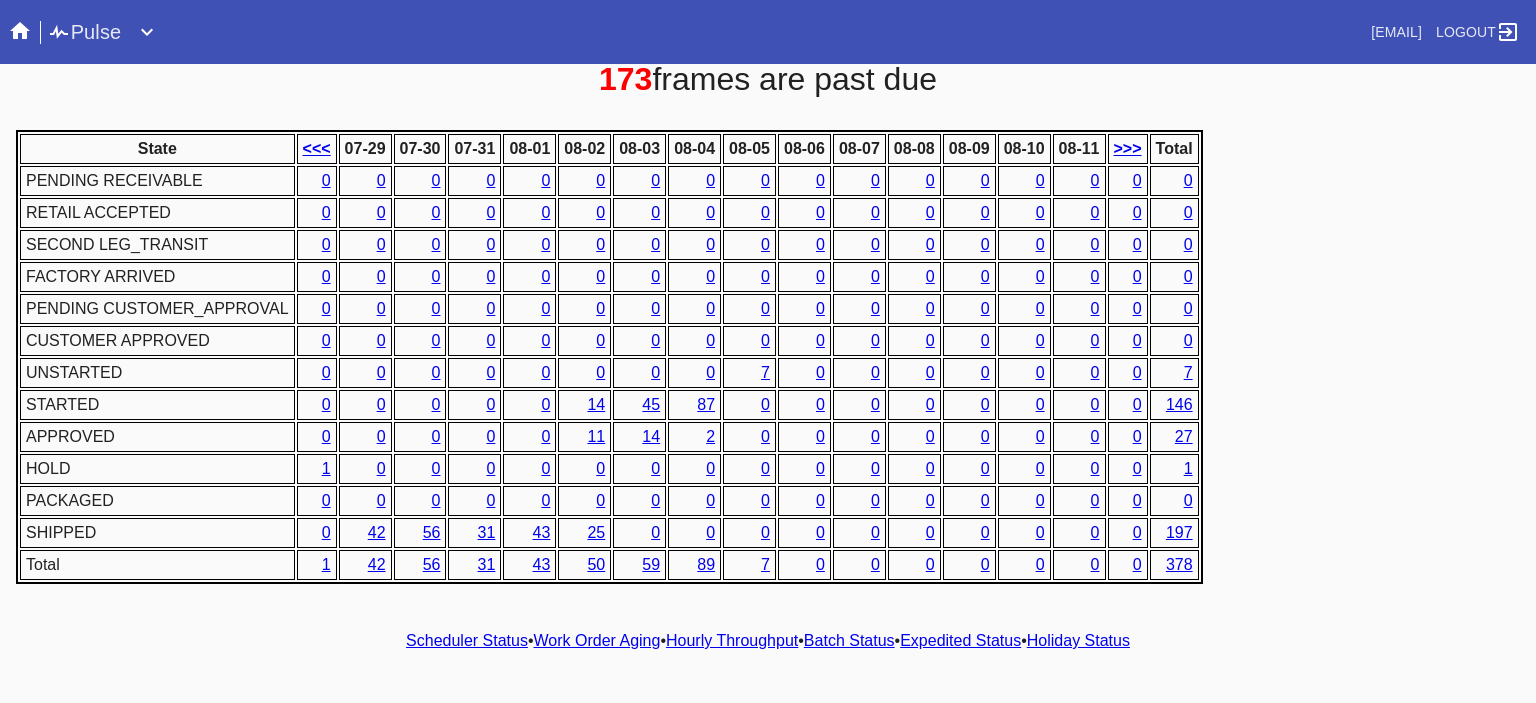 scroll, scrollTop: 0, scrollLeft: 0, axis: both 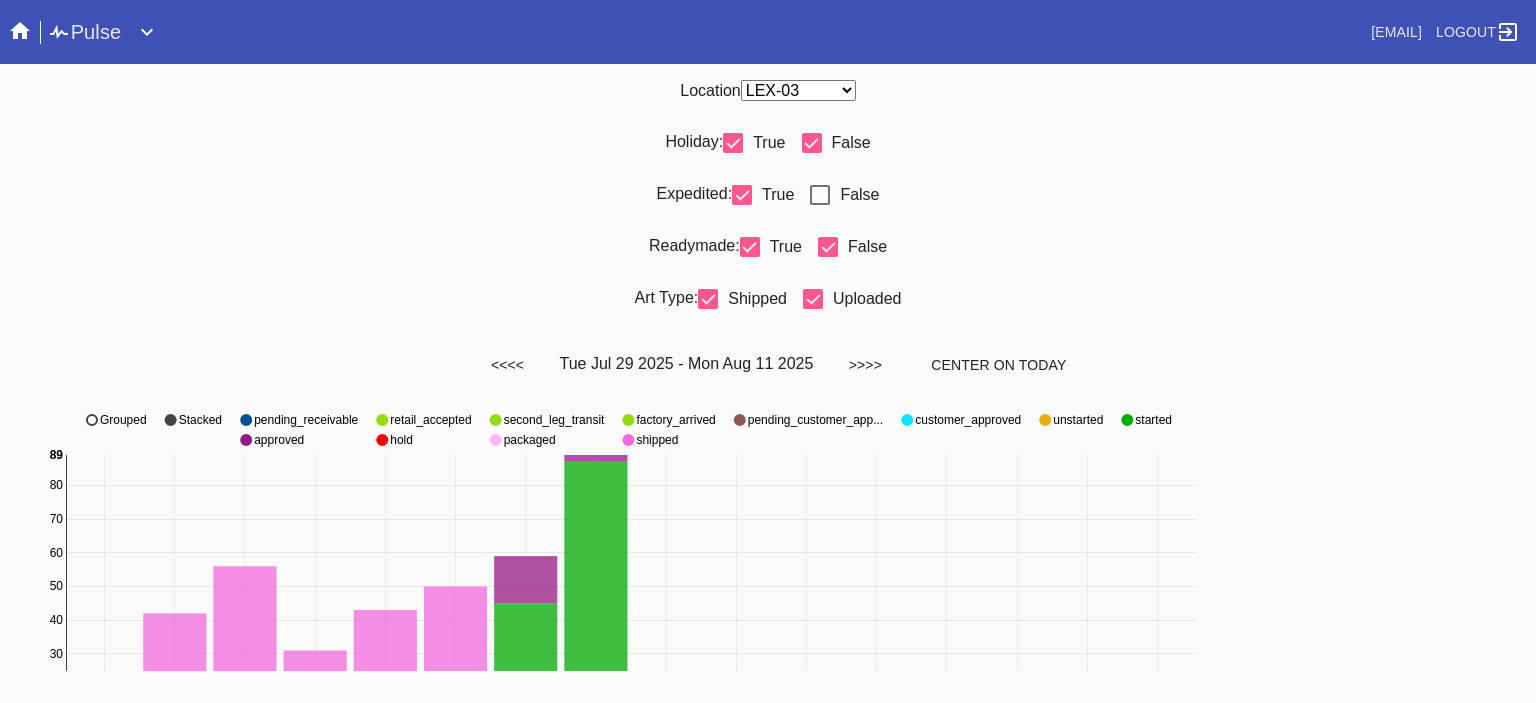 click at bounding box center [820, 195] 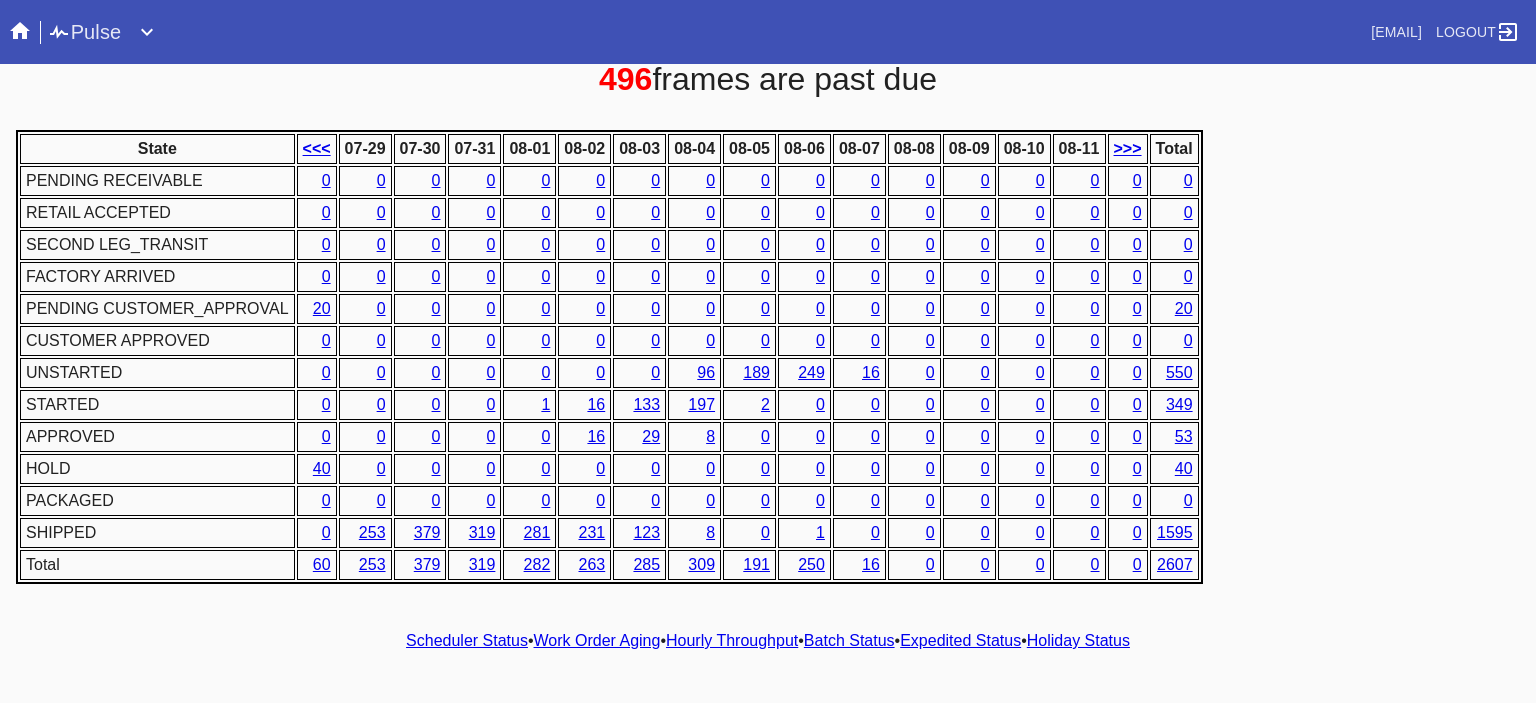 scroll, scrollTop: 0, scrollLeft: 0, axis: both 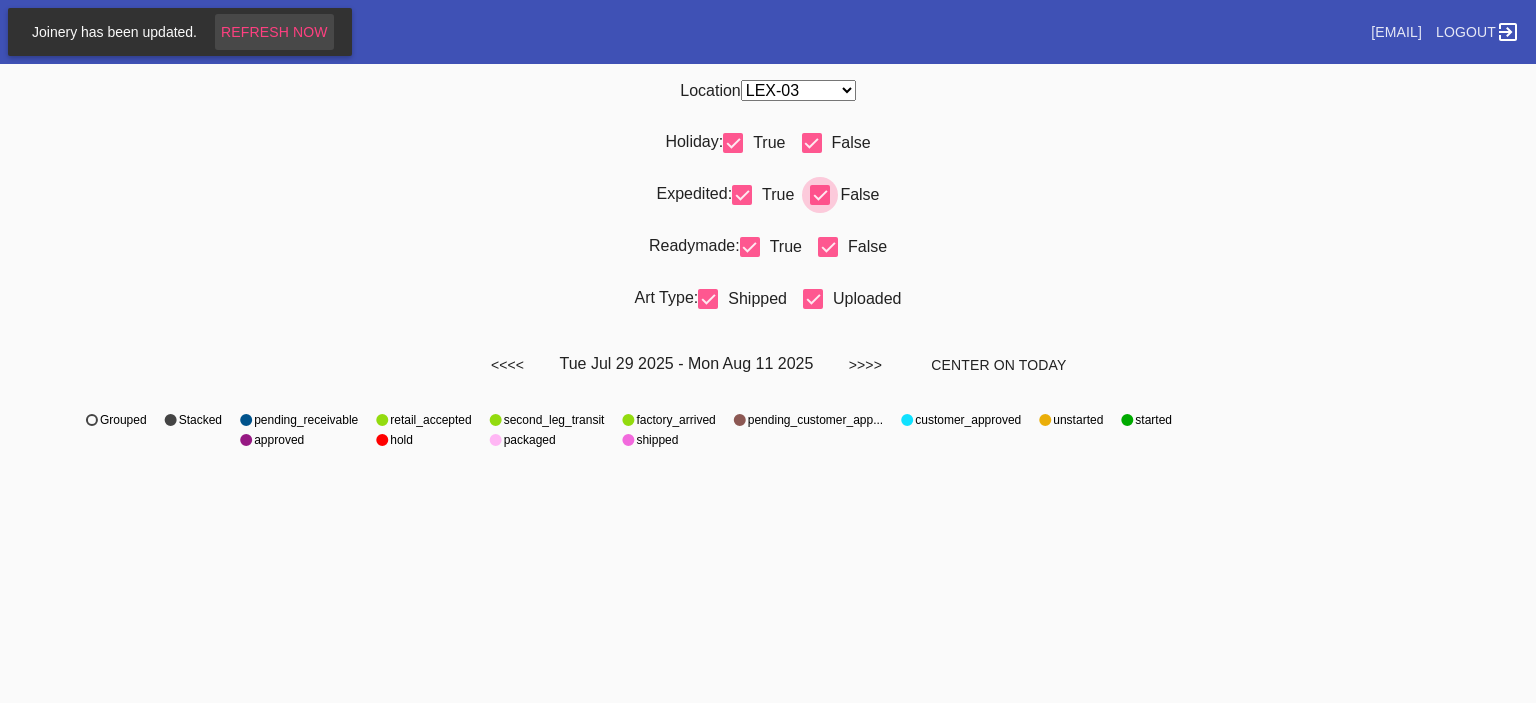 click on "Refresh Now" at bounding box center [274, 32] 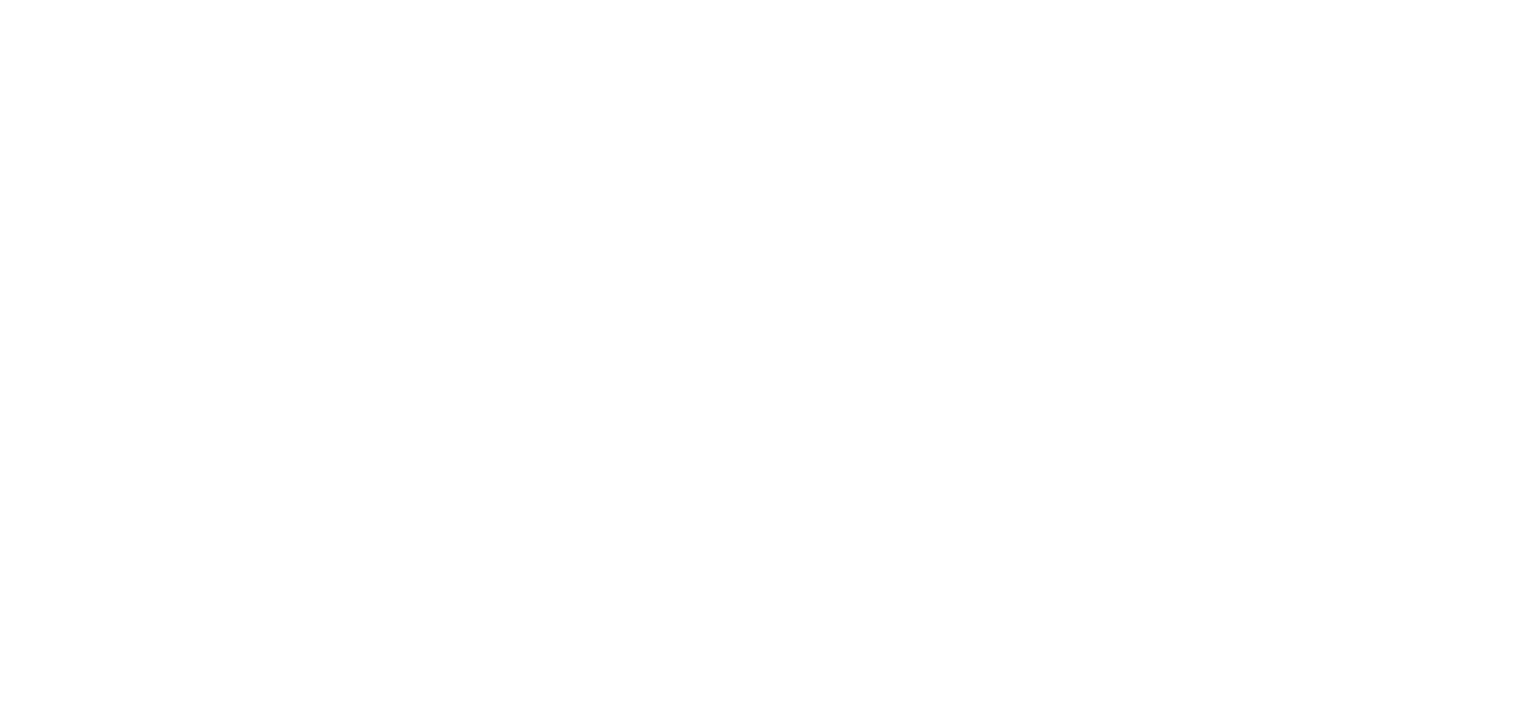 scroll, scrollTop: 0, scrollLeft: 0, axis: both 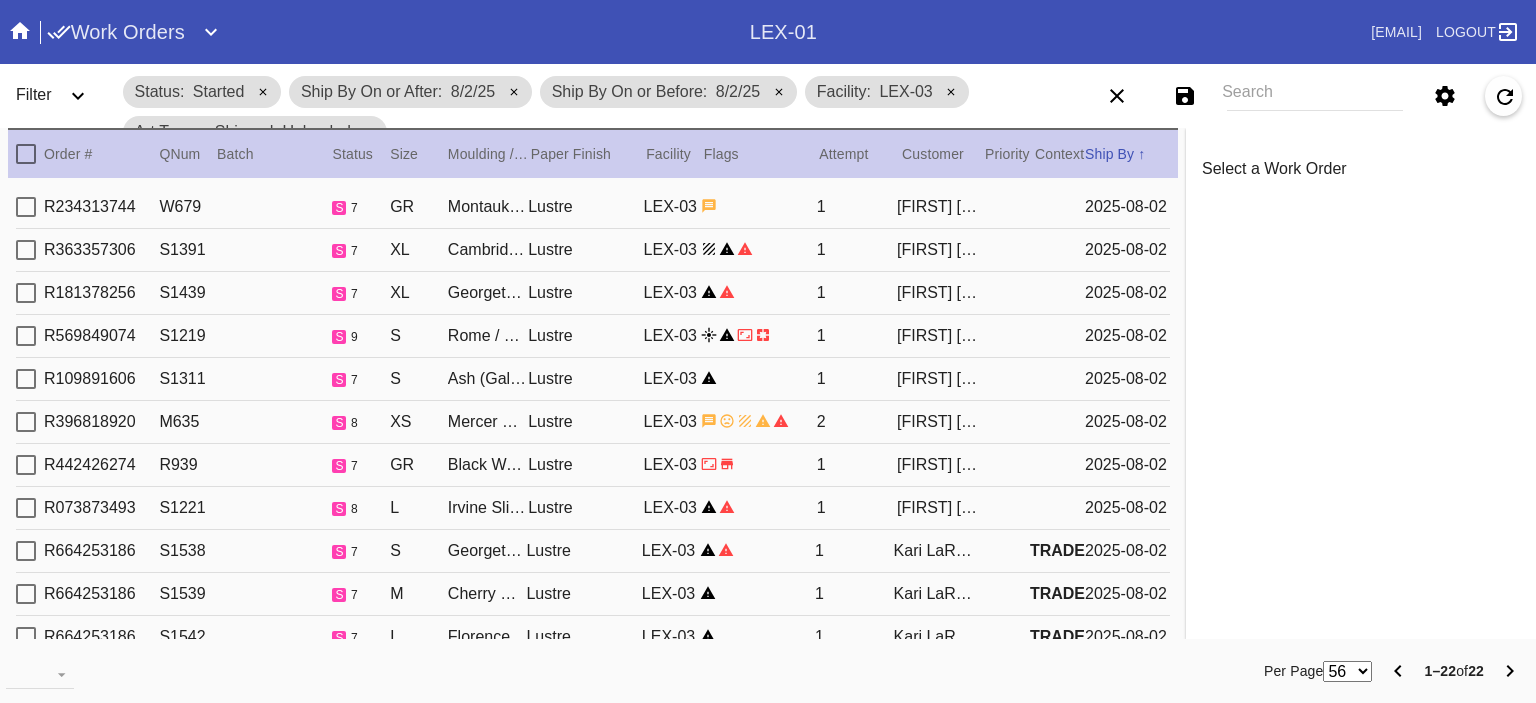 click at bounding box center [758, 206] 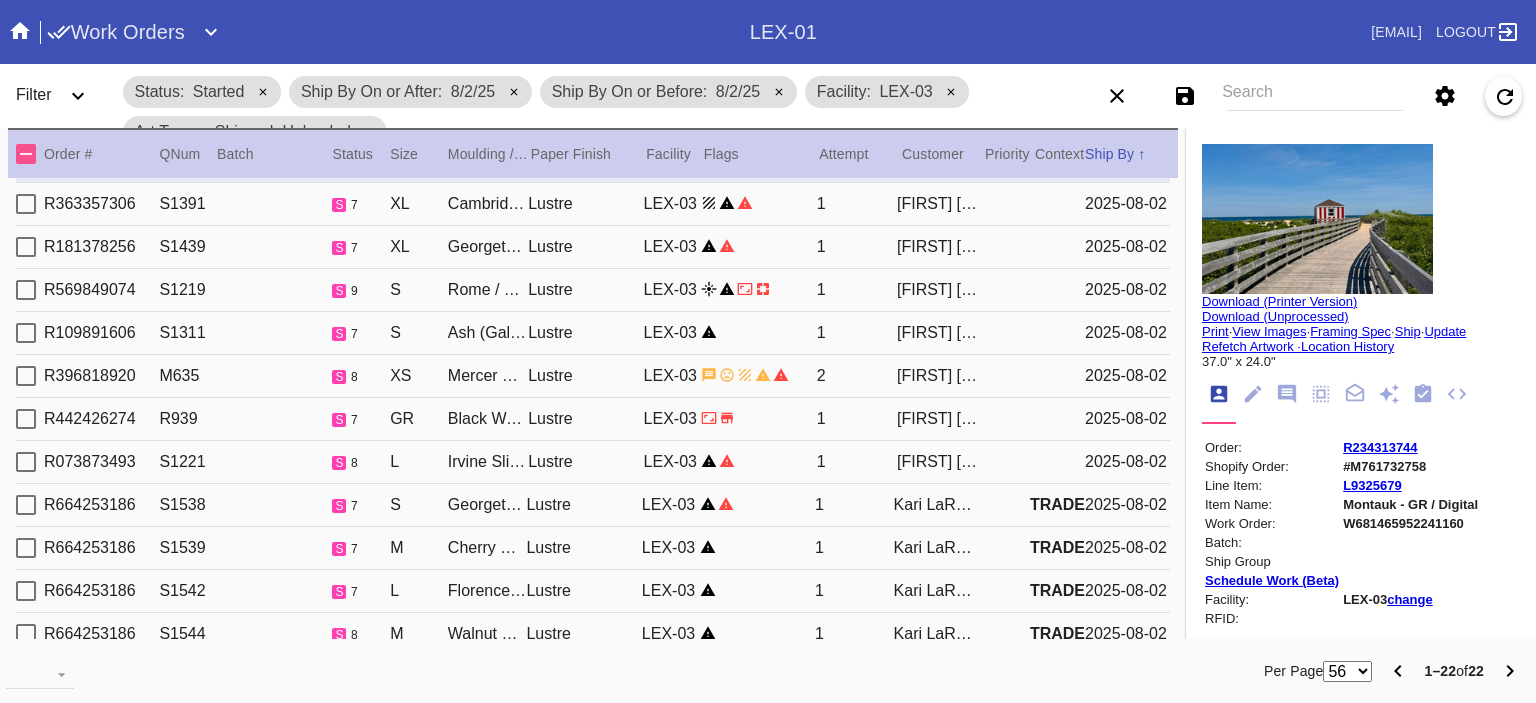 scroll, scrollTop: 67, scrollLeft: 0, axis: vertical 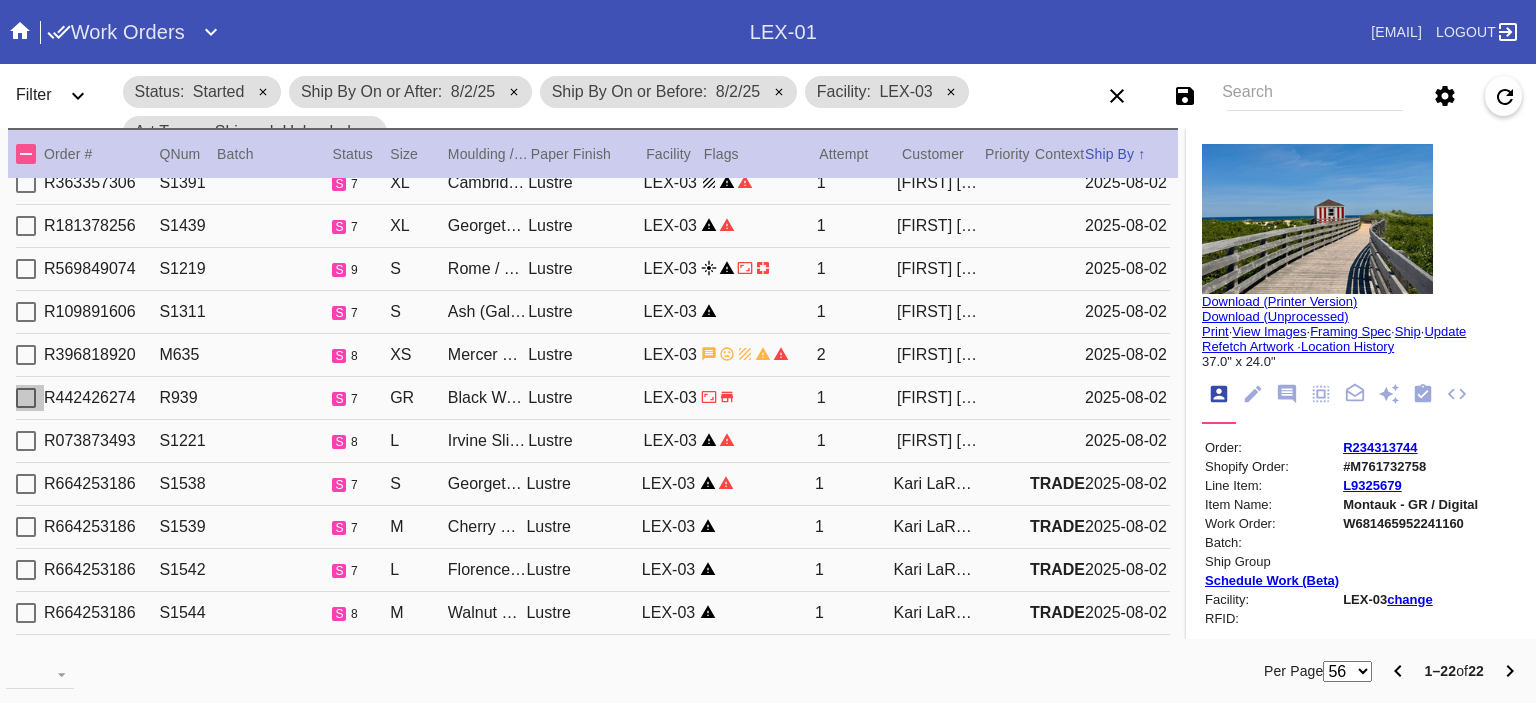 click at bounding box center (26, 398) 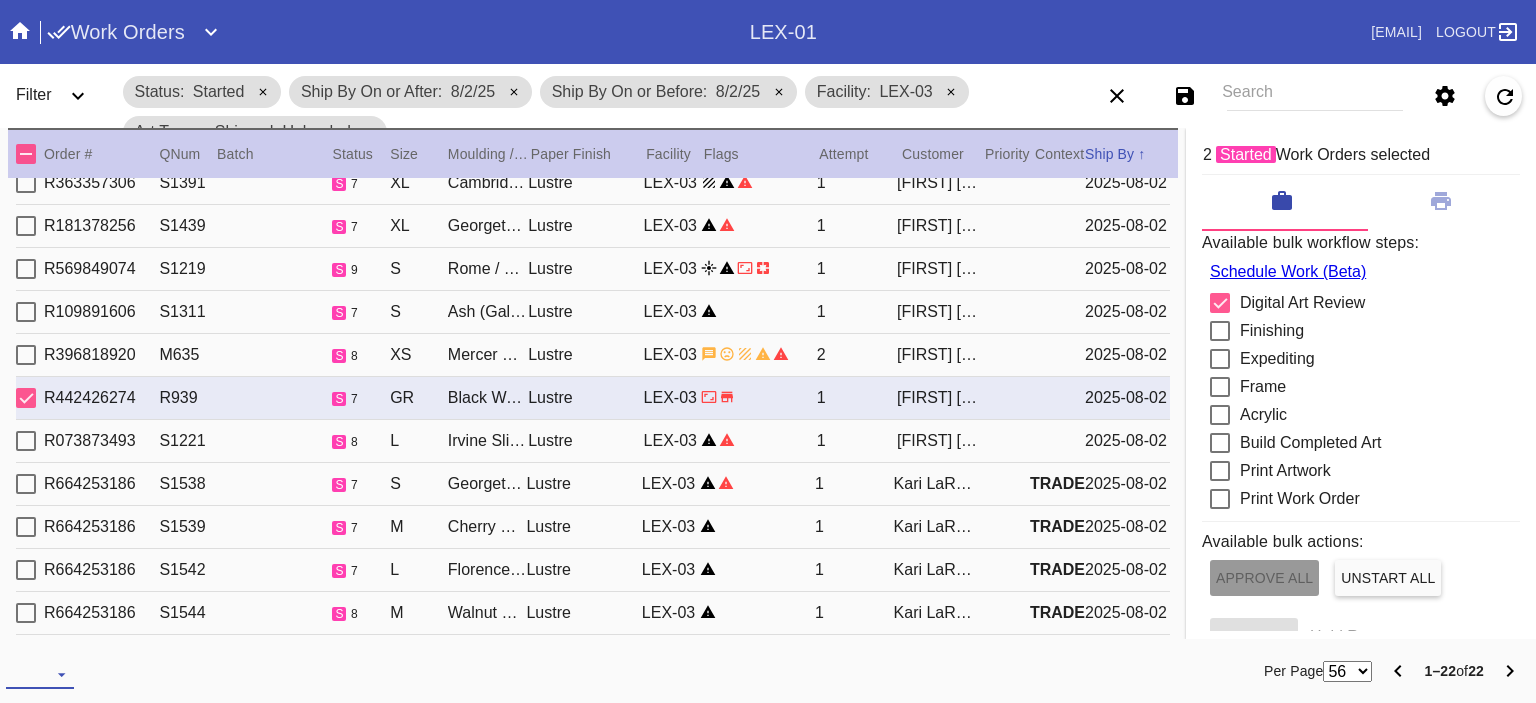 click on "Download... Export Selected Items Print Work Orders Frame Labels Frame Labels v2 Mat Labels Moulding Plate Labels Acrylic Labels Foam Labels Foam Data Story Pockets Mini Story Pockets OMGA Data GUNNAR Data FastCAM Data" at bounding box center [40, 674] 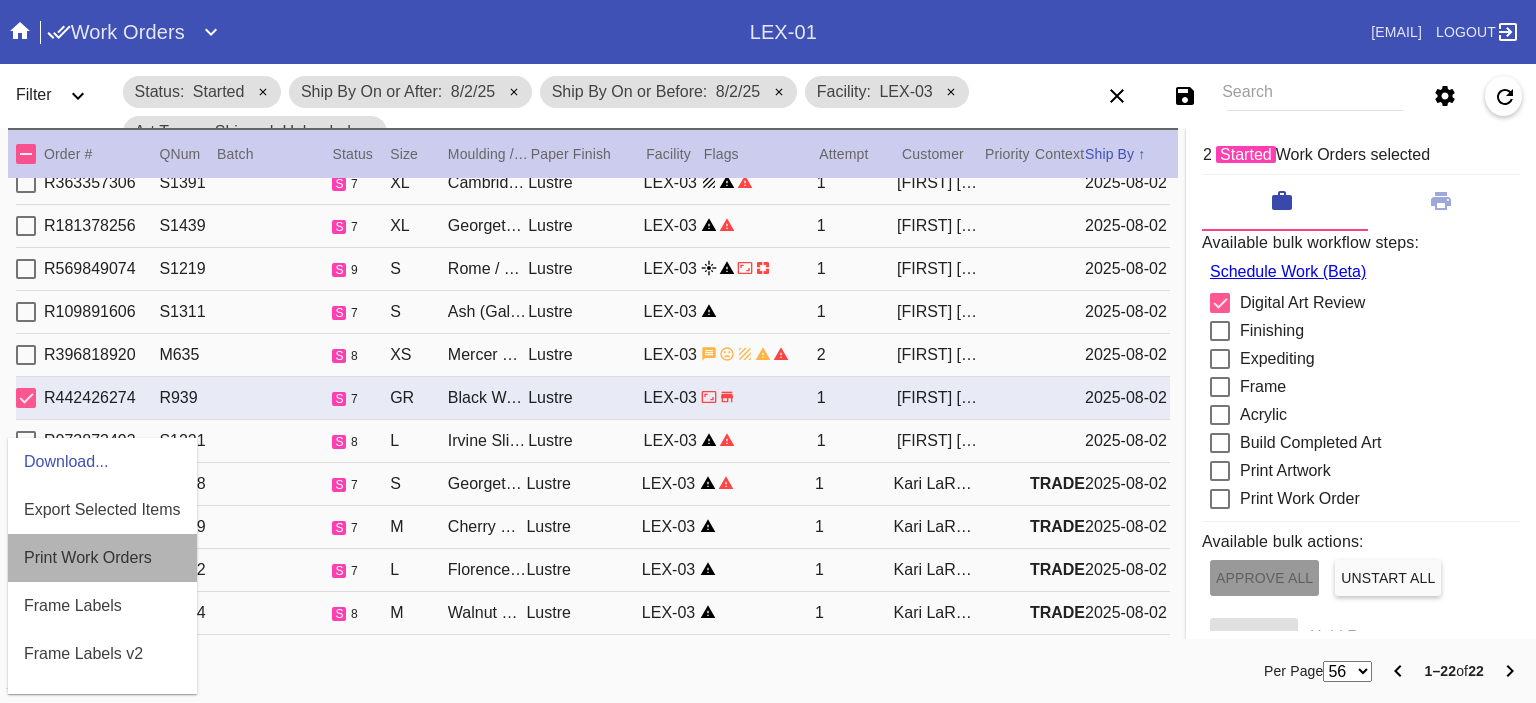 click on "Print Work Orders" at bounding box center [88, 558] 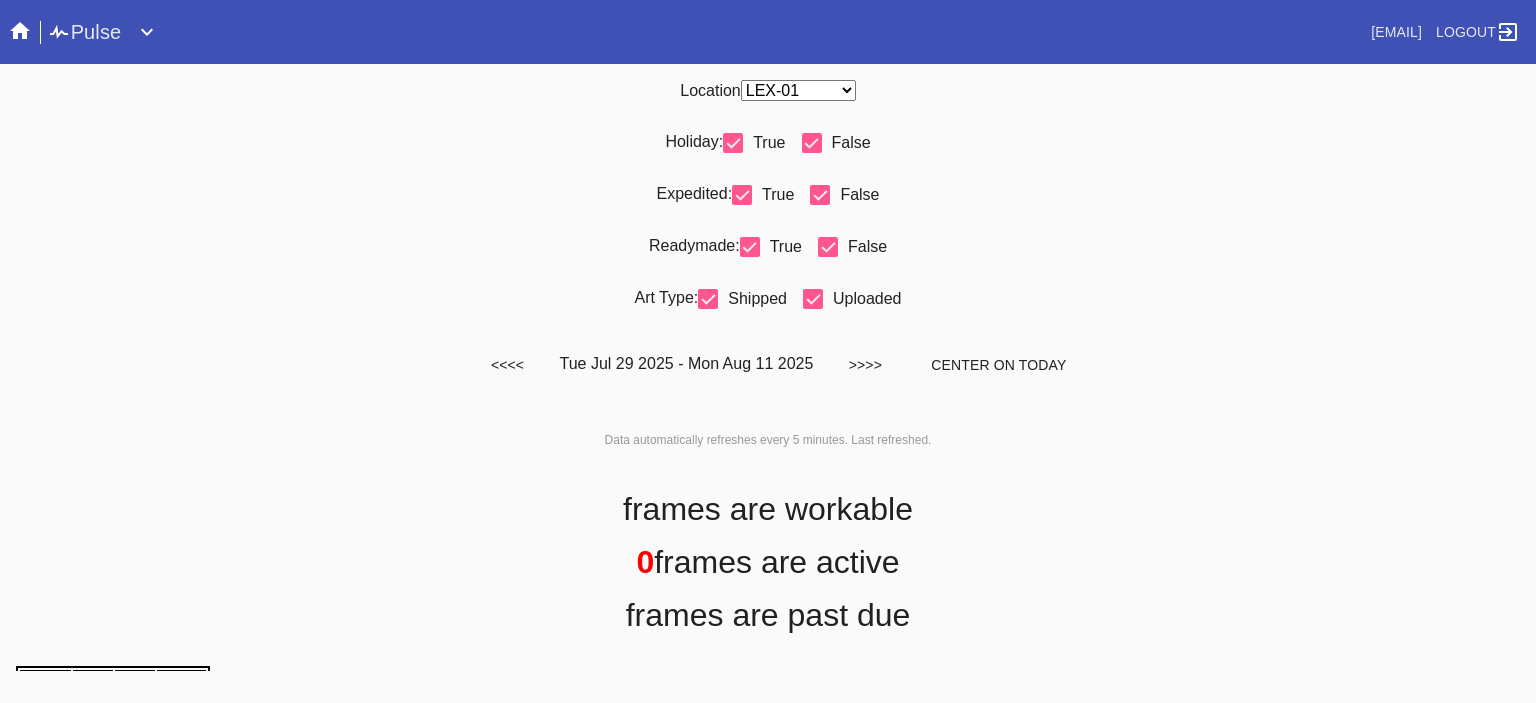 scroll, scrollTop: 0, scrollLeft: 0, axis: both 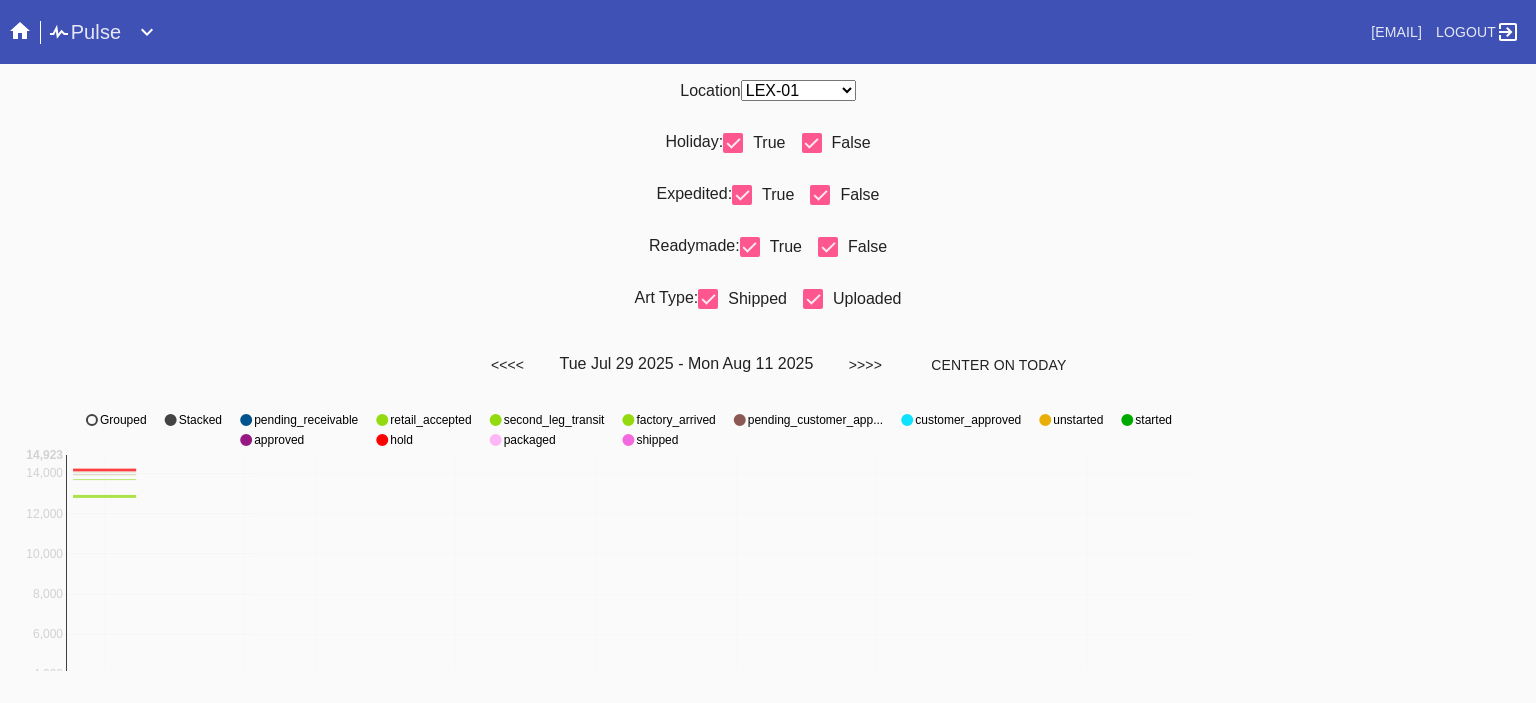 click on "Any Location DCA-05 ELP-01 LAS-01 LEX-01 LEX-03" at bounding box center [798, 90] 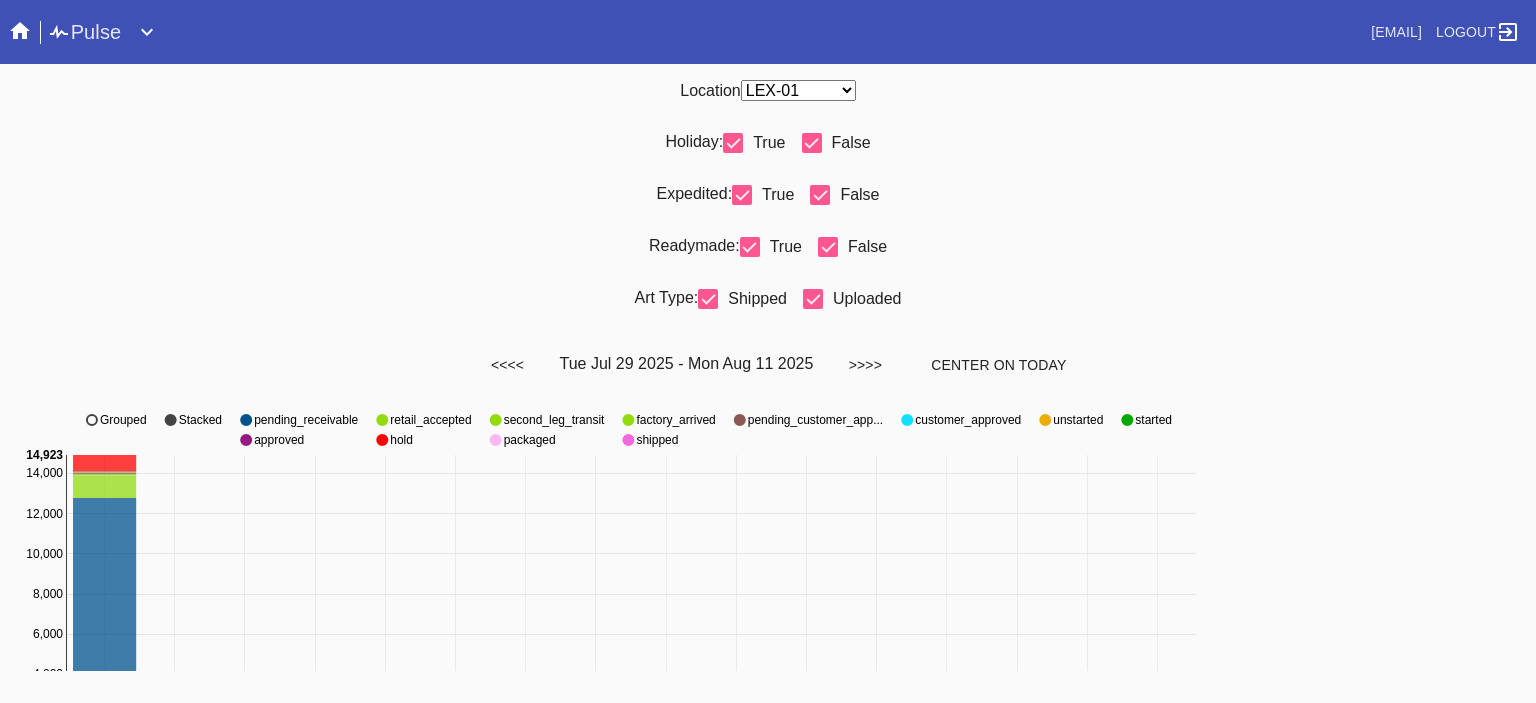 select on "number:31" 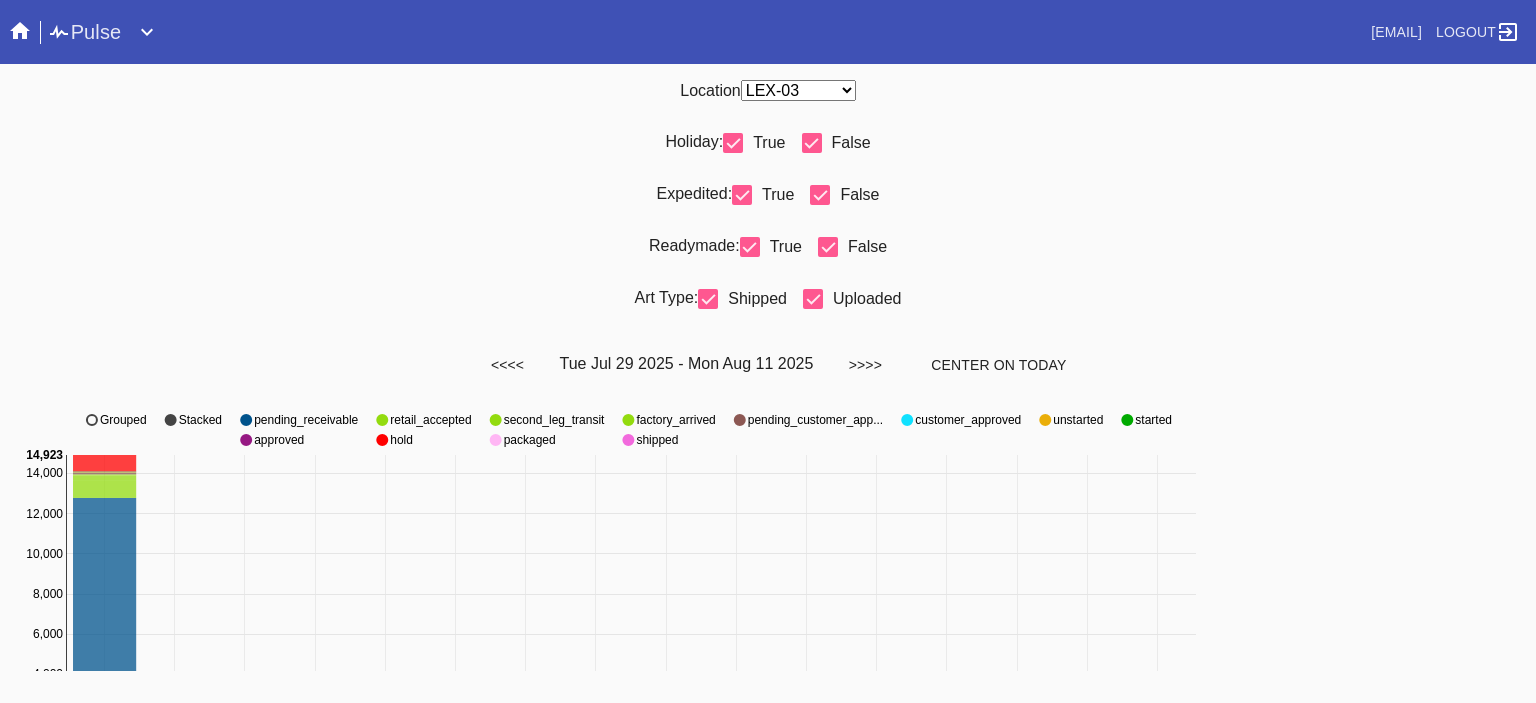click on "Any Location DCA-05 ELP-01 LAS-01 LEX-01 LEX-03" at bounding box center [798, 90] 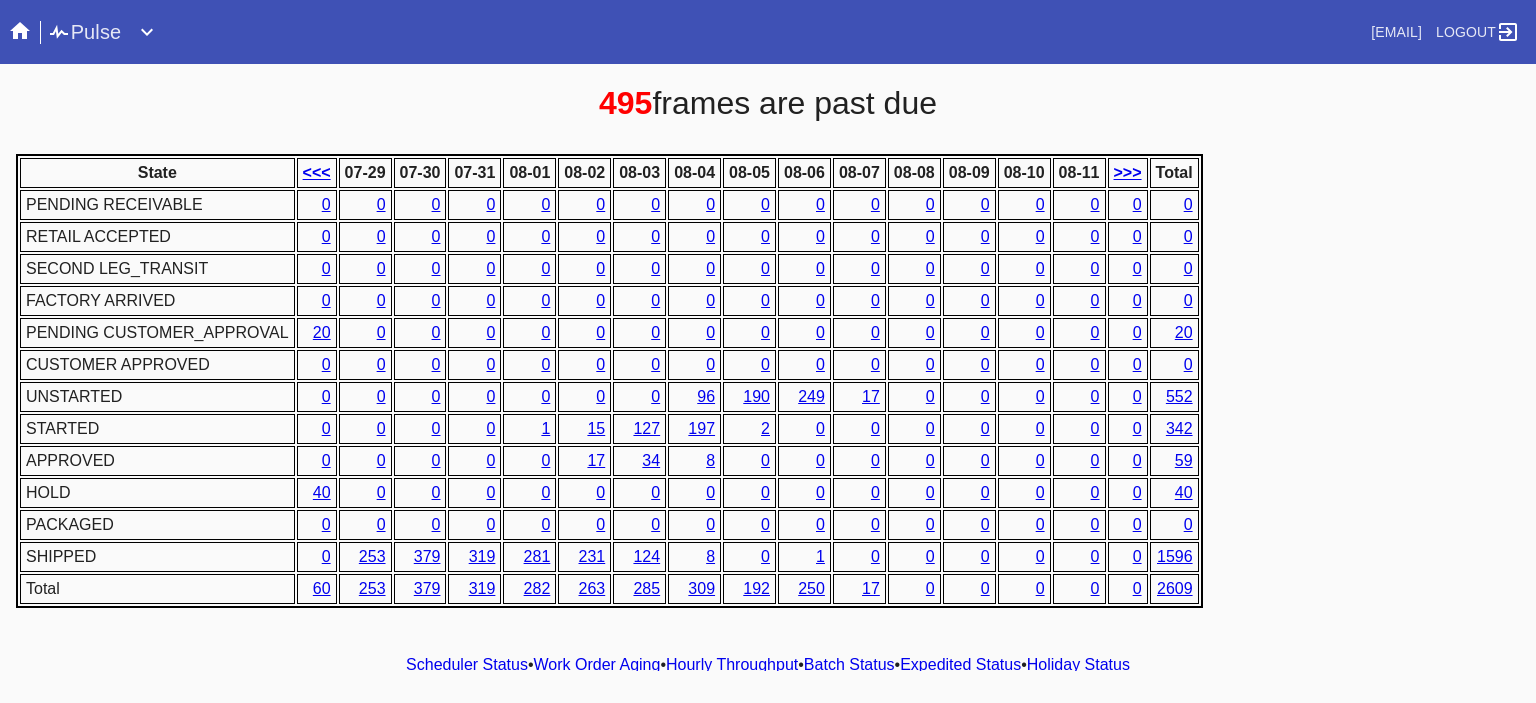 scroll, scrollTop: 911, scrollLeft: 0, axis: vertical 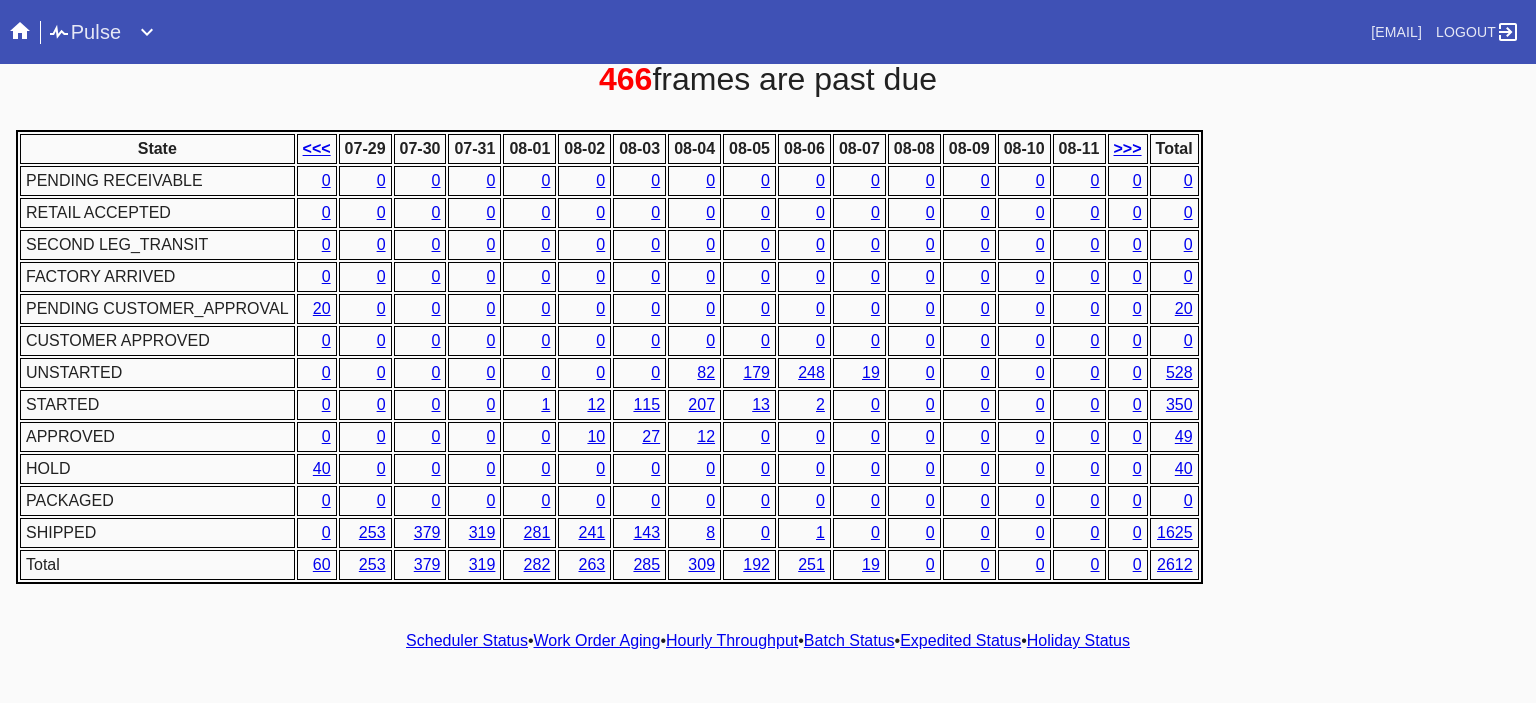 click on "Scheduler Status  •  Work Order Aging  •  Hourly Throughput  •  Batch Status  •  Expedited Status  •  Holiday Status" at bounding box center (768, 641) 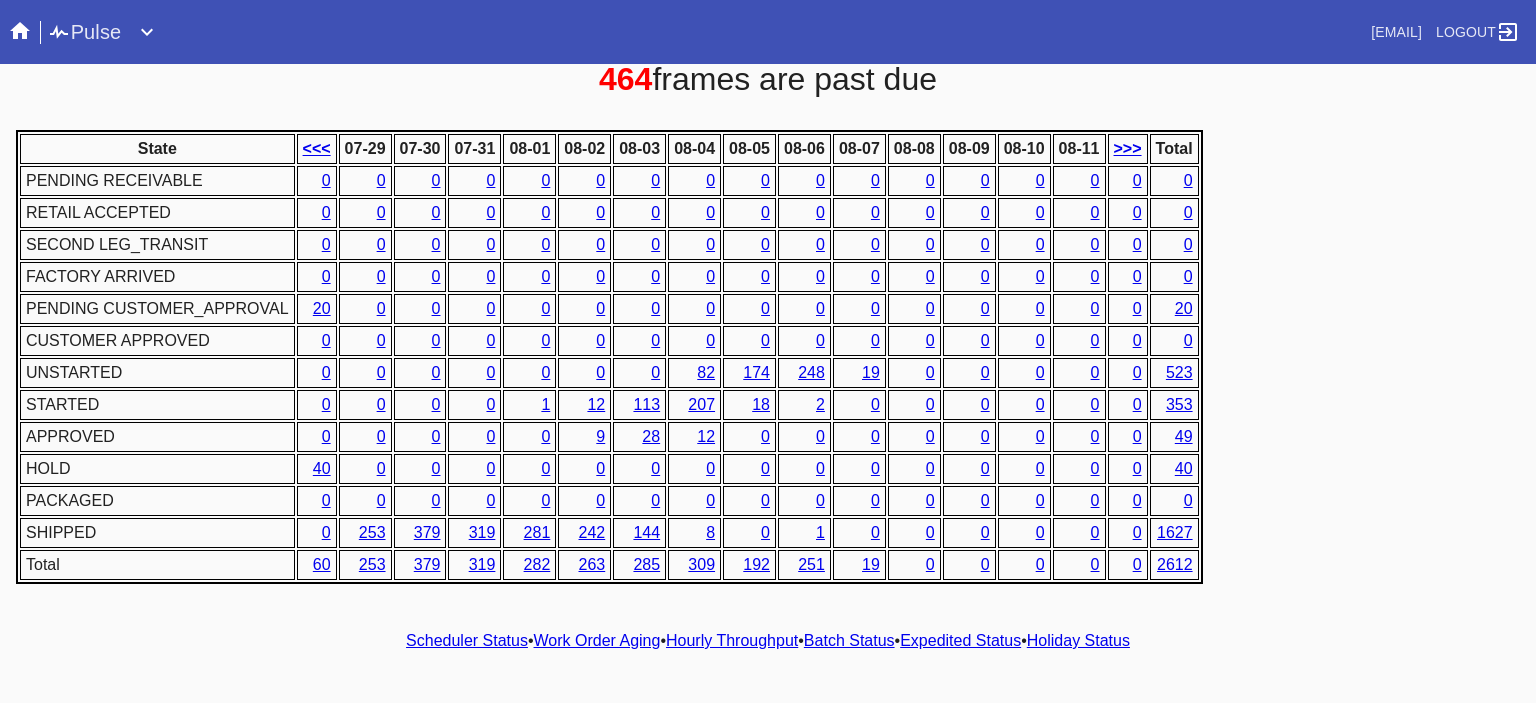 scroll, scrollTop: 0, scrollLeft: 0, axis: both 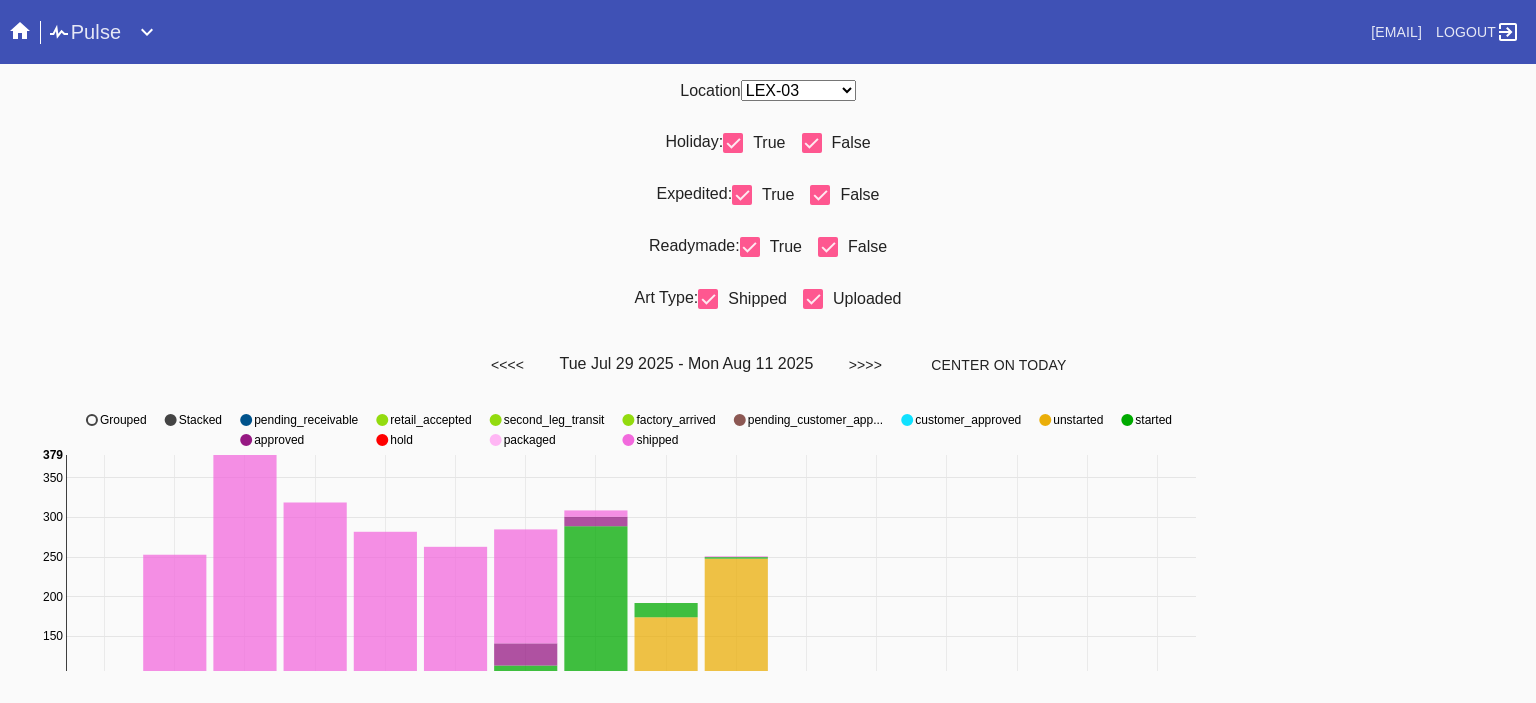 click at bounding box center [820, 195] 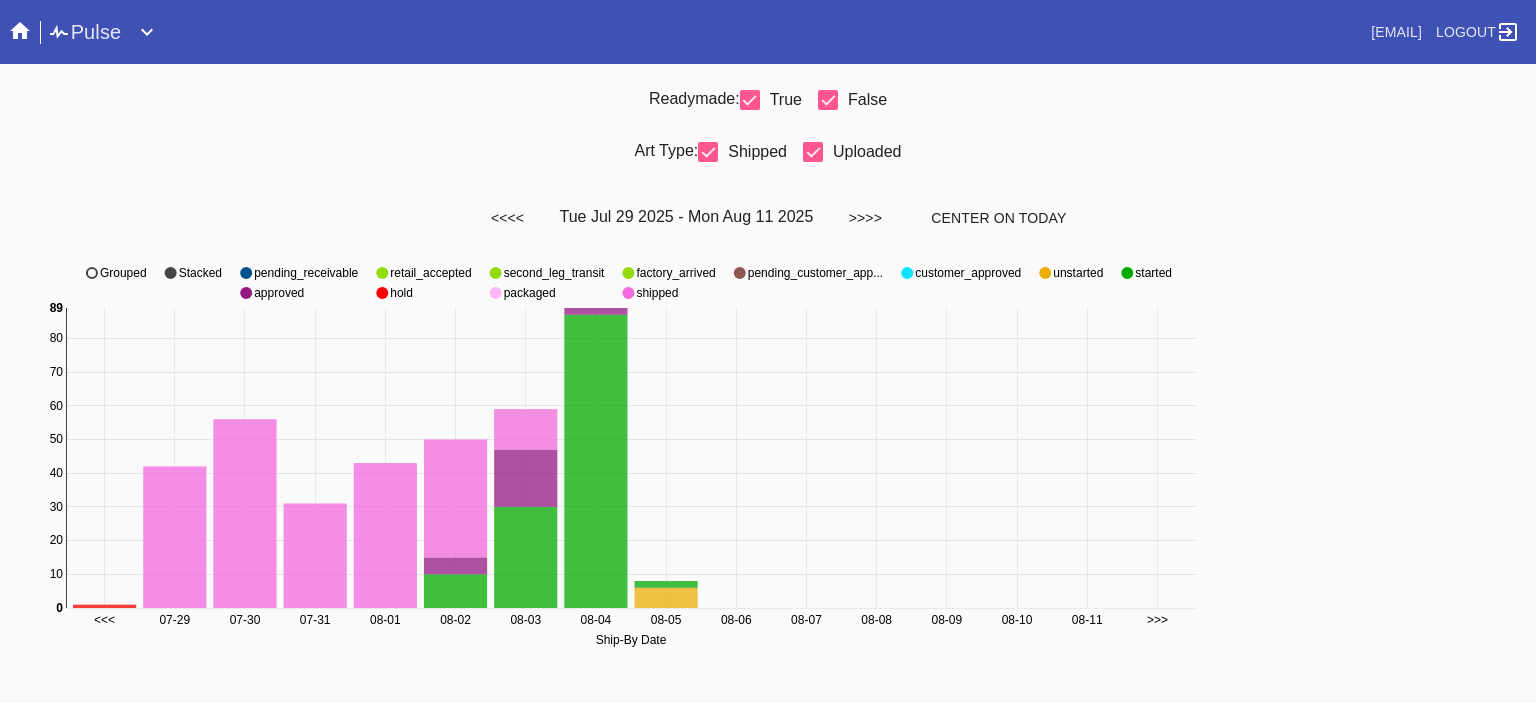 scroll, scrollTop: 0, scrollLeft: 0, axis: both 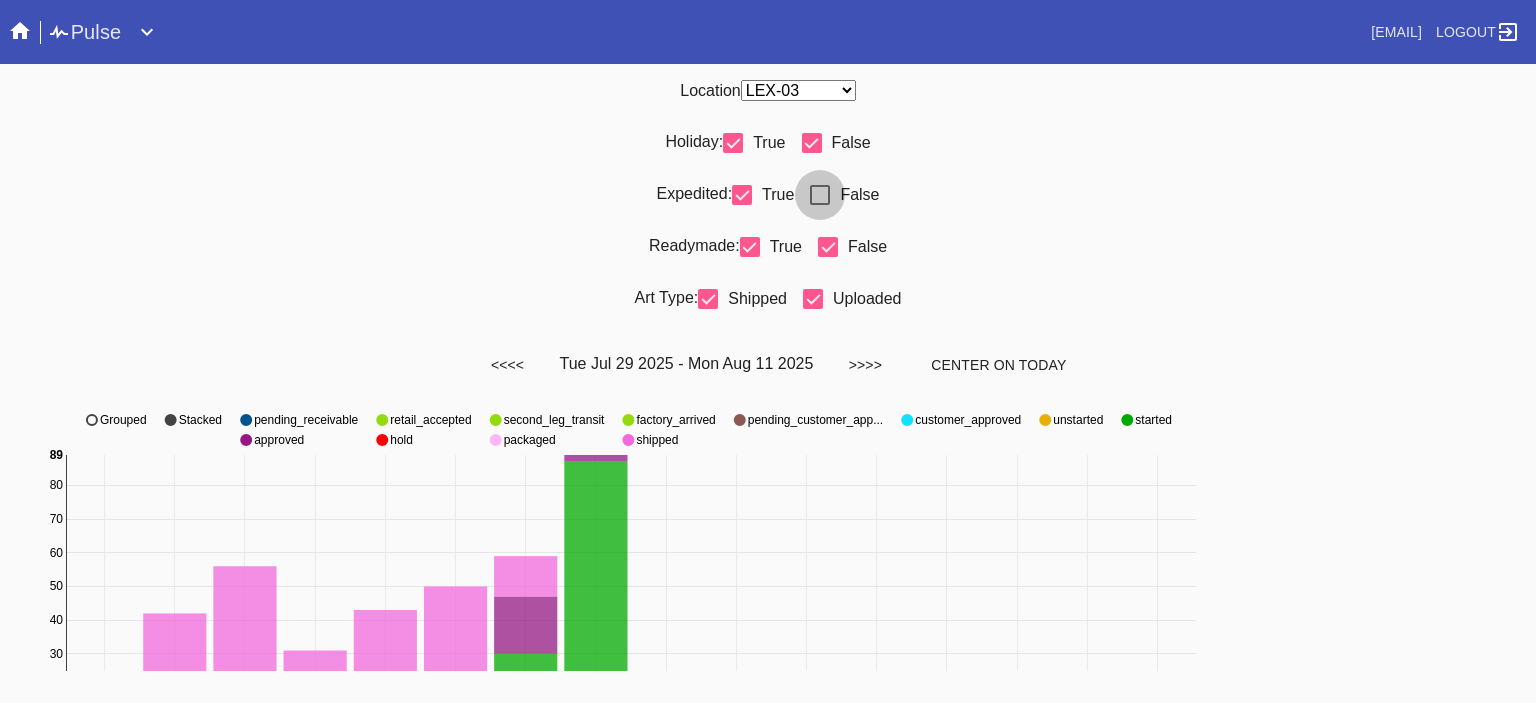 click at bounding box center (820, 195) 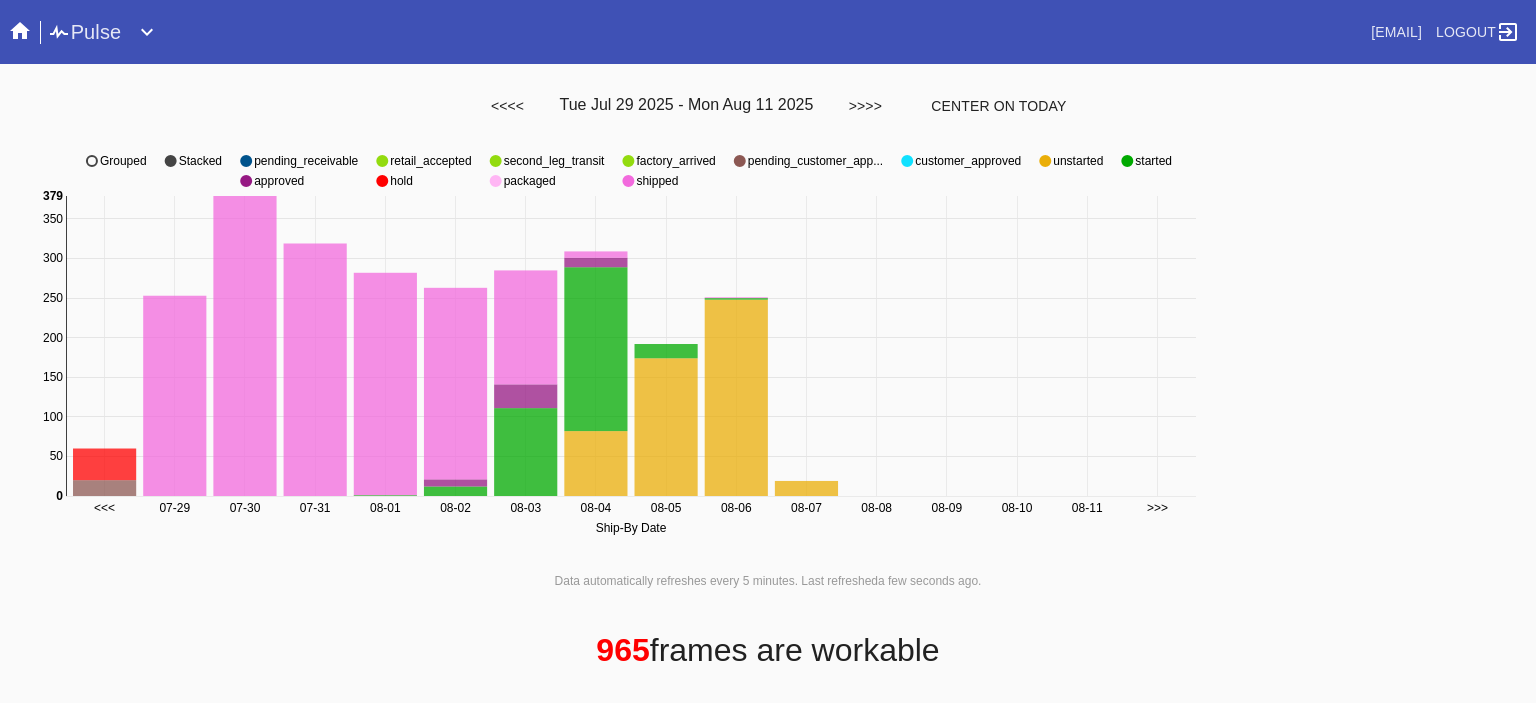 scroll, scrollTop: 0, scrollLeft: 0, axis: both 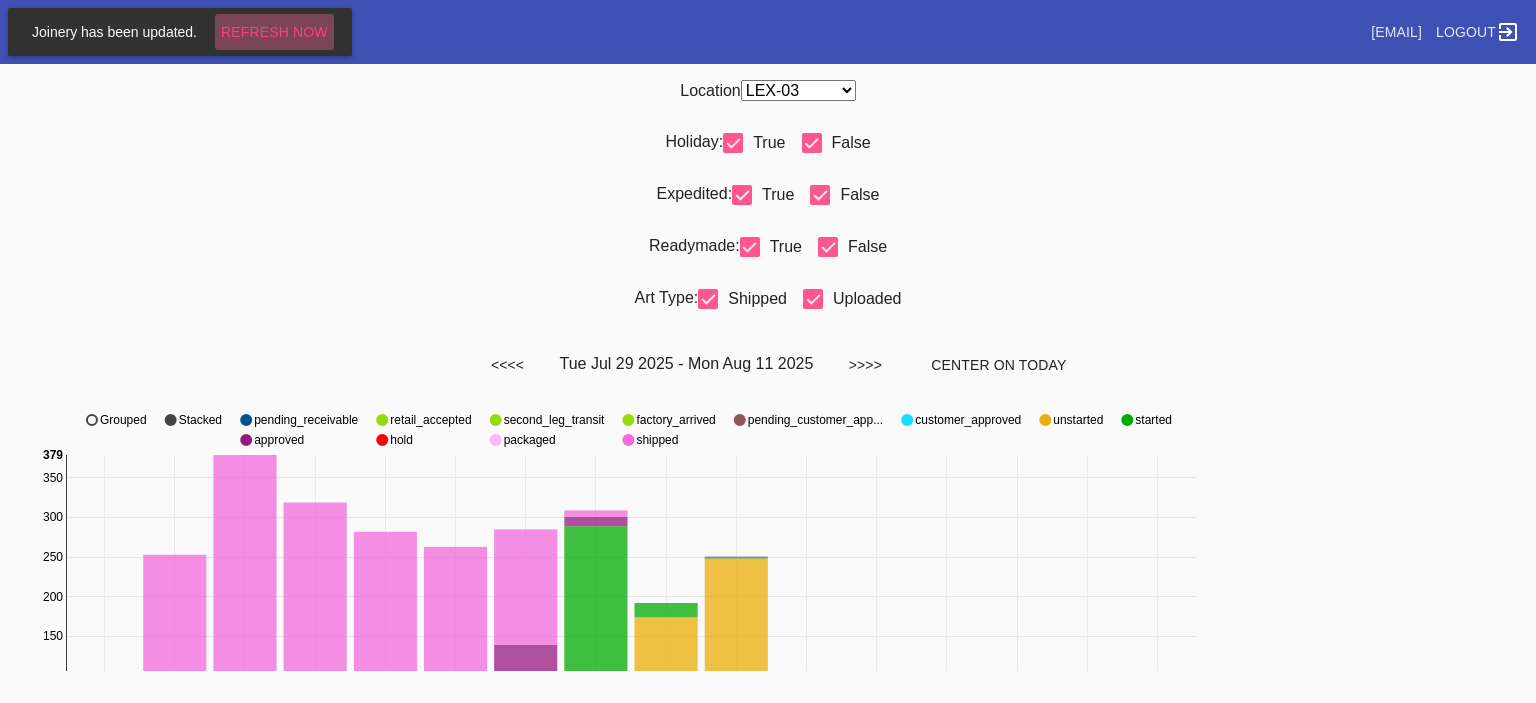 click on "Refresh Now" at bounding box center [274, 32] 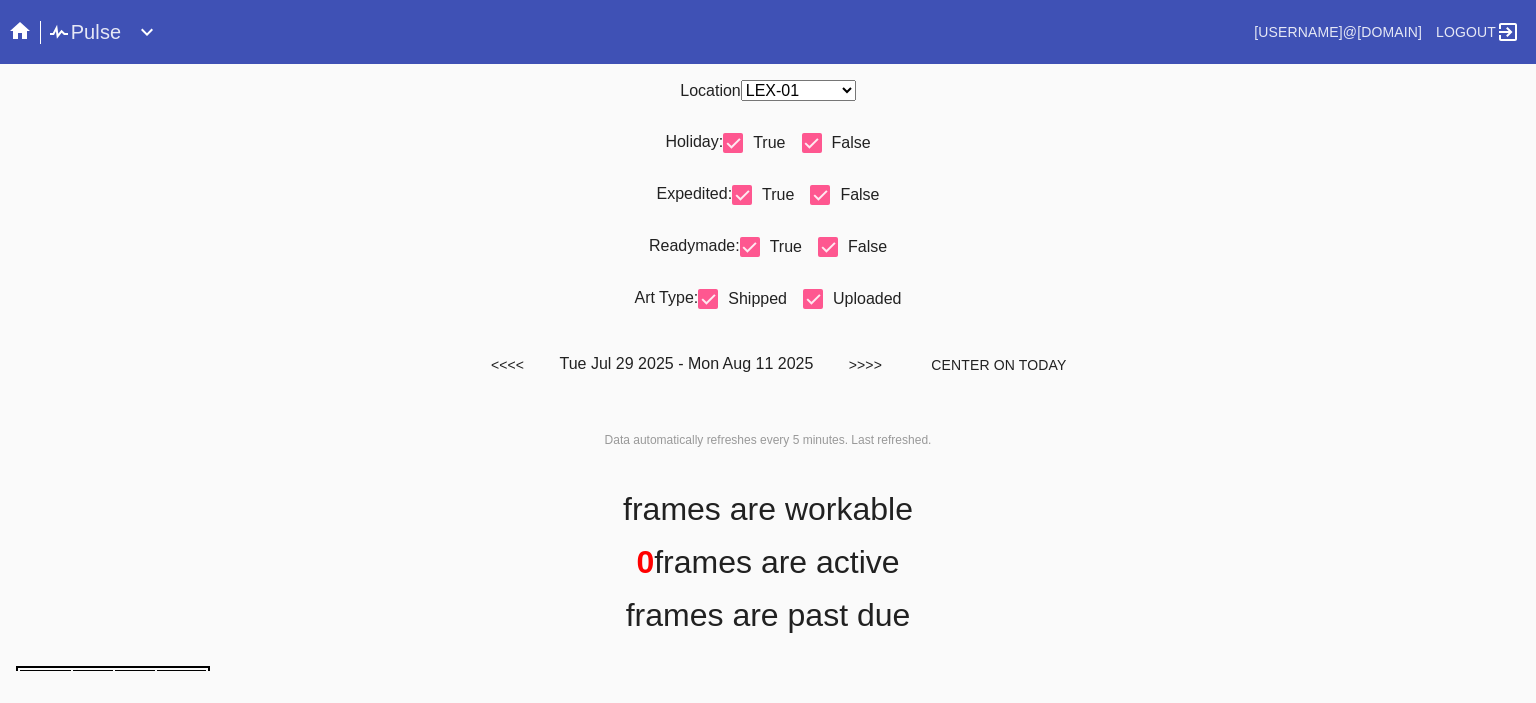 scroll, scrollTop: 0, scrollLeft: 0, axis: both 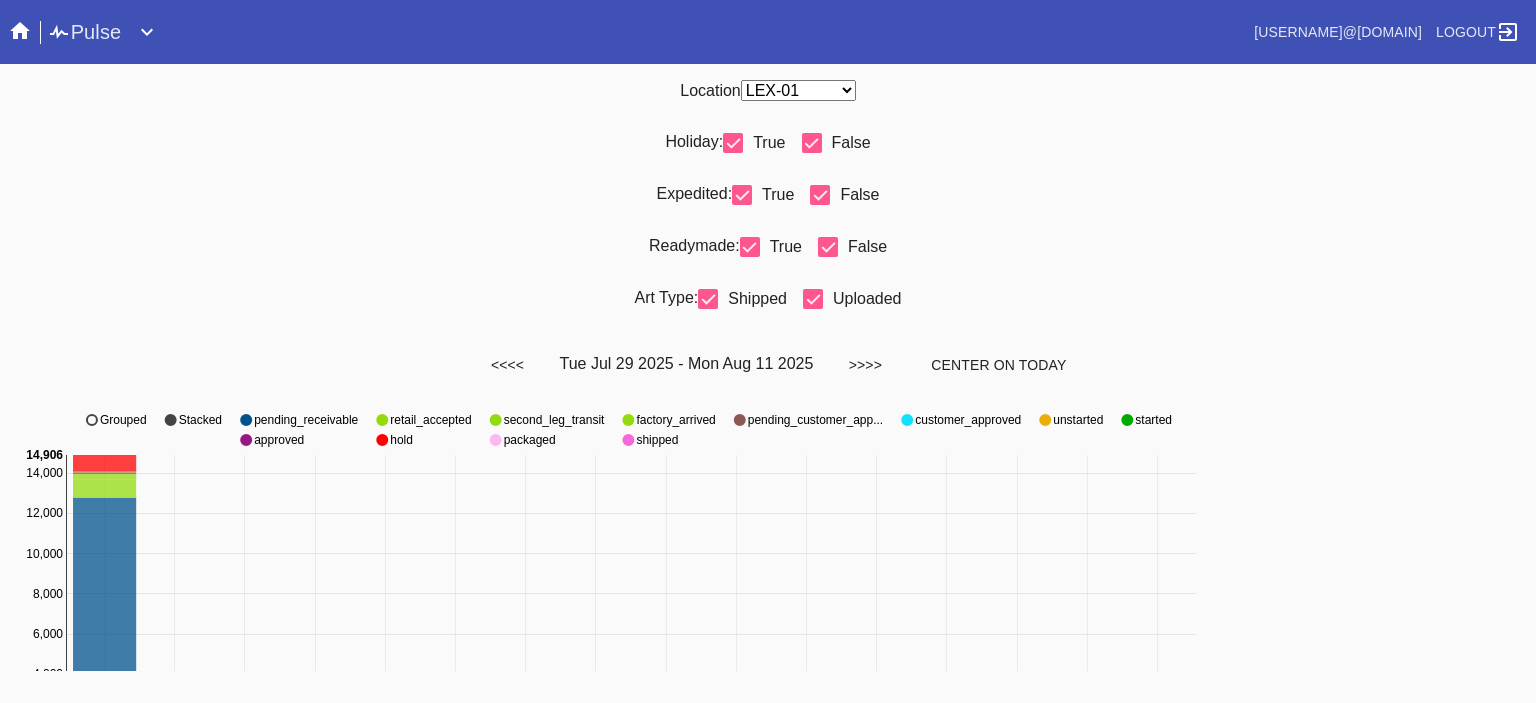select on "number:31" 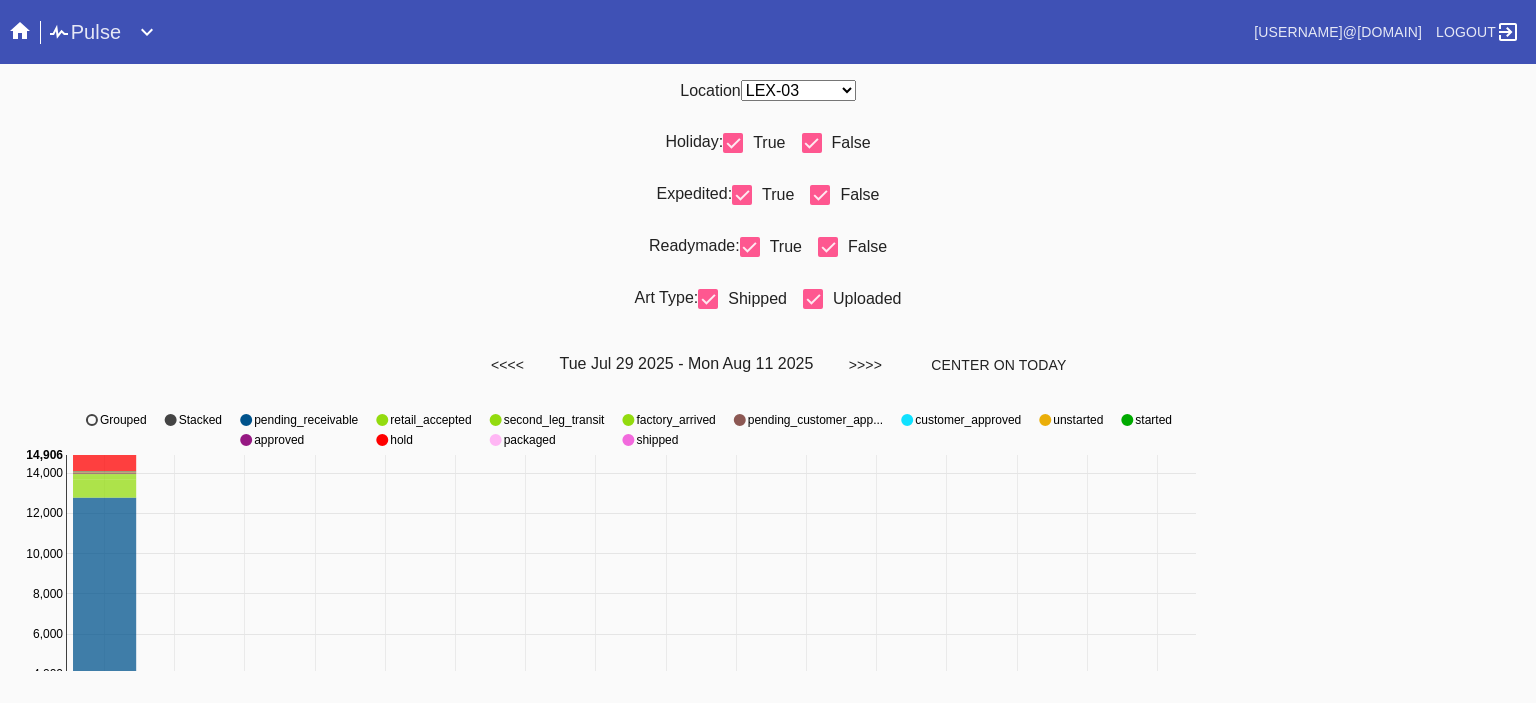 click on "Any Location DCA-05 ELP-01 LAS-01 LEX-01 LEX-03" at bounding box center [798, 90] 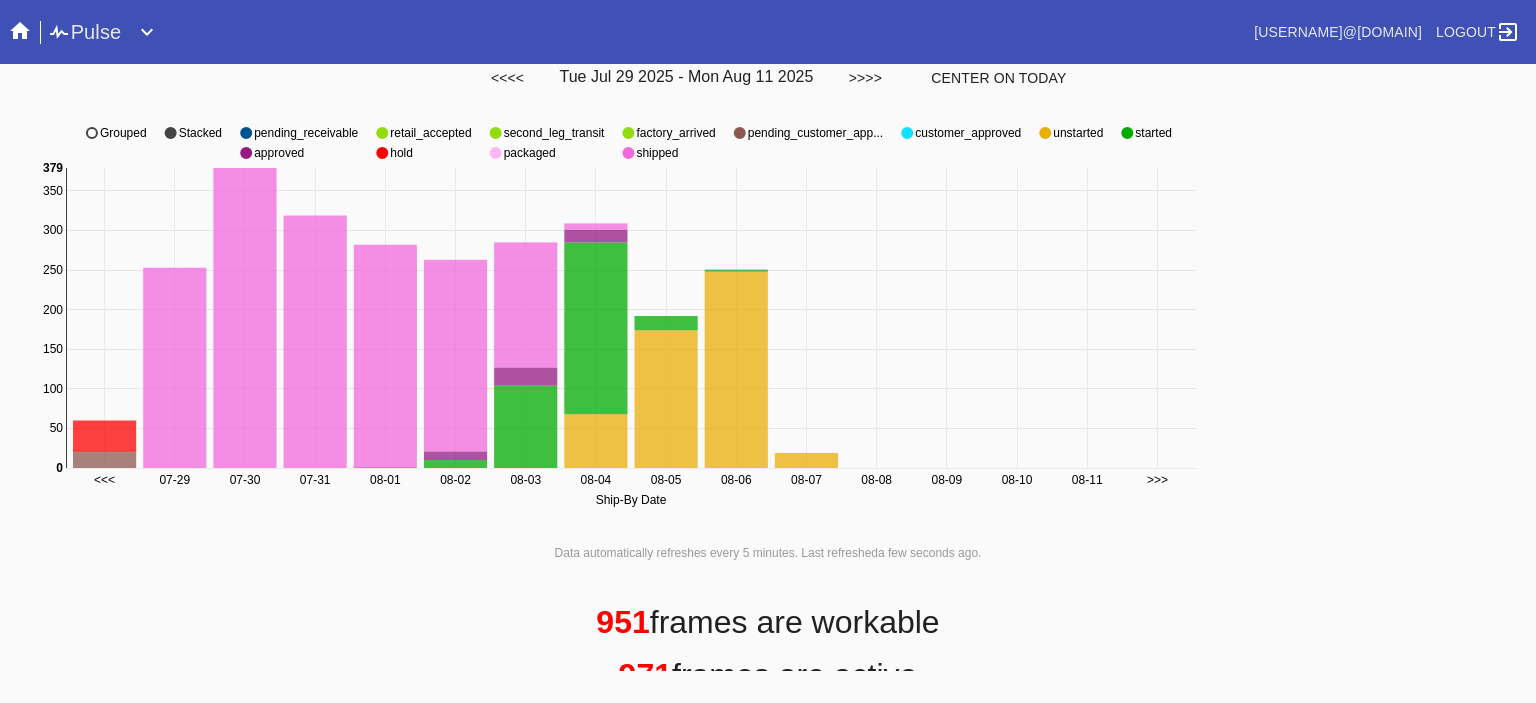 scroll, scrollTop: 0, scrollLeft: 0, axis: both 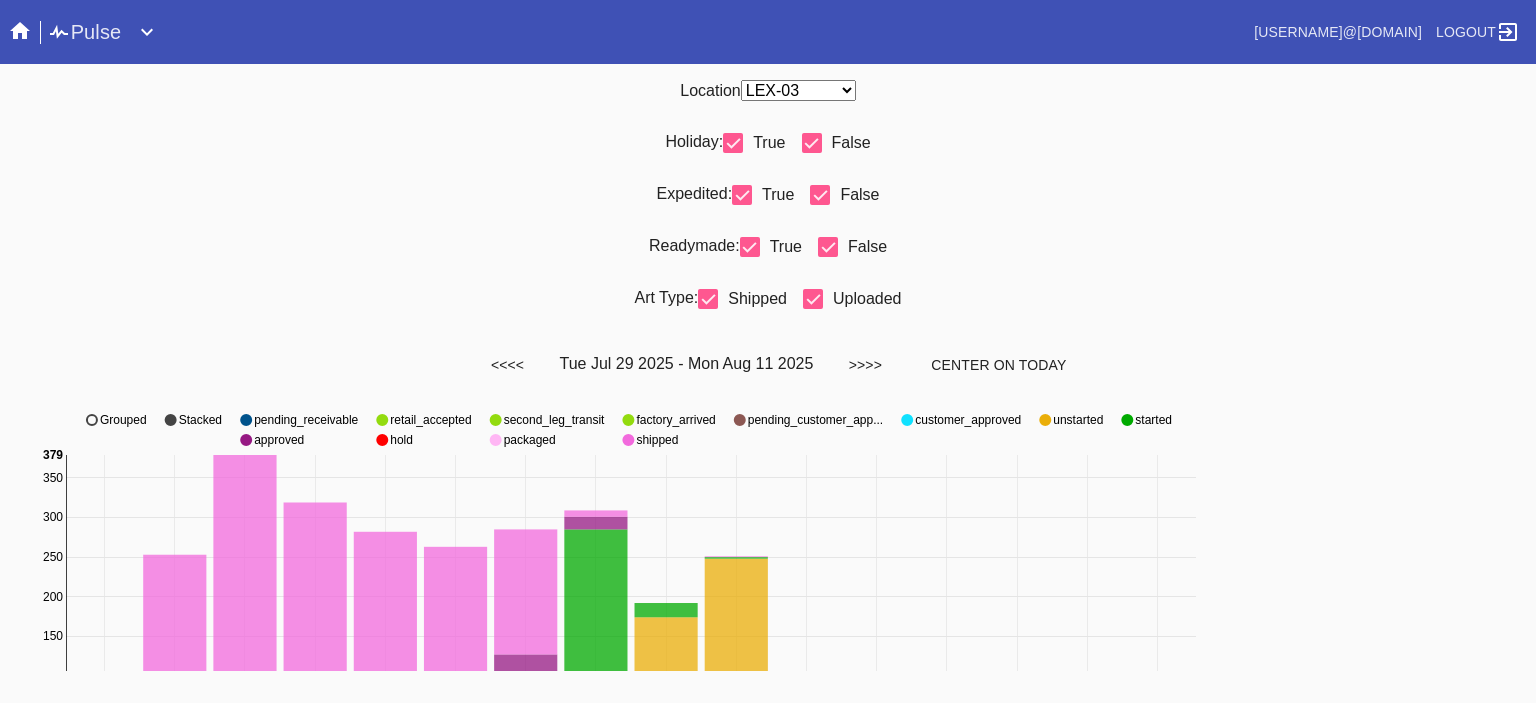 click at bounding box center [820, 195] 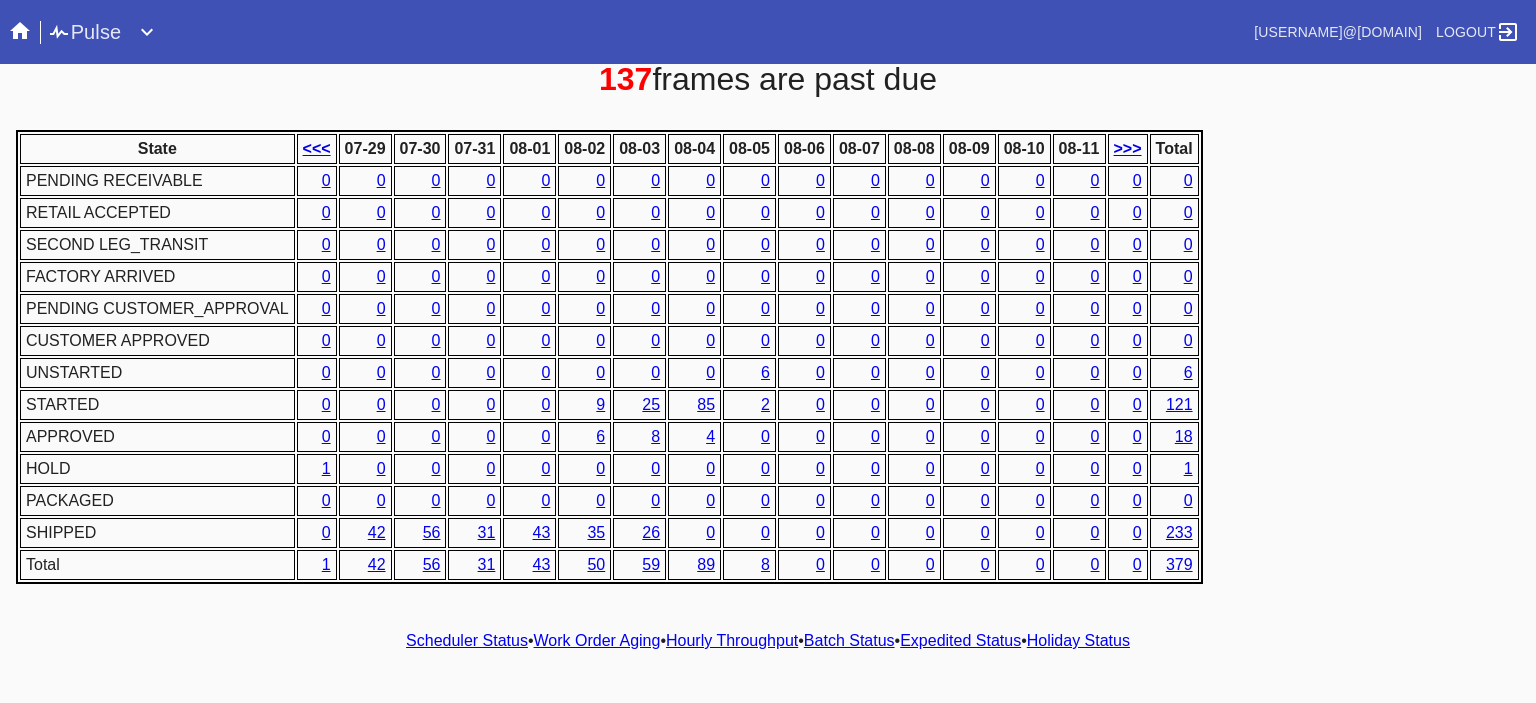 scroll, scrollTop: 0, scrollLeft: 0, axis: both 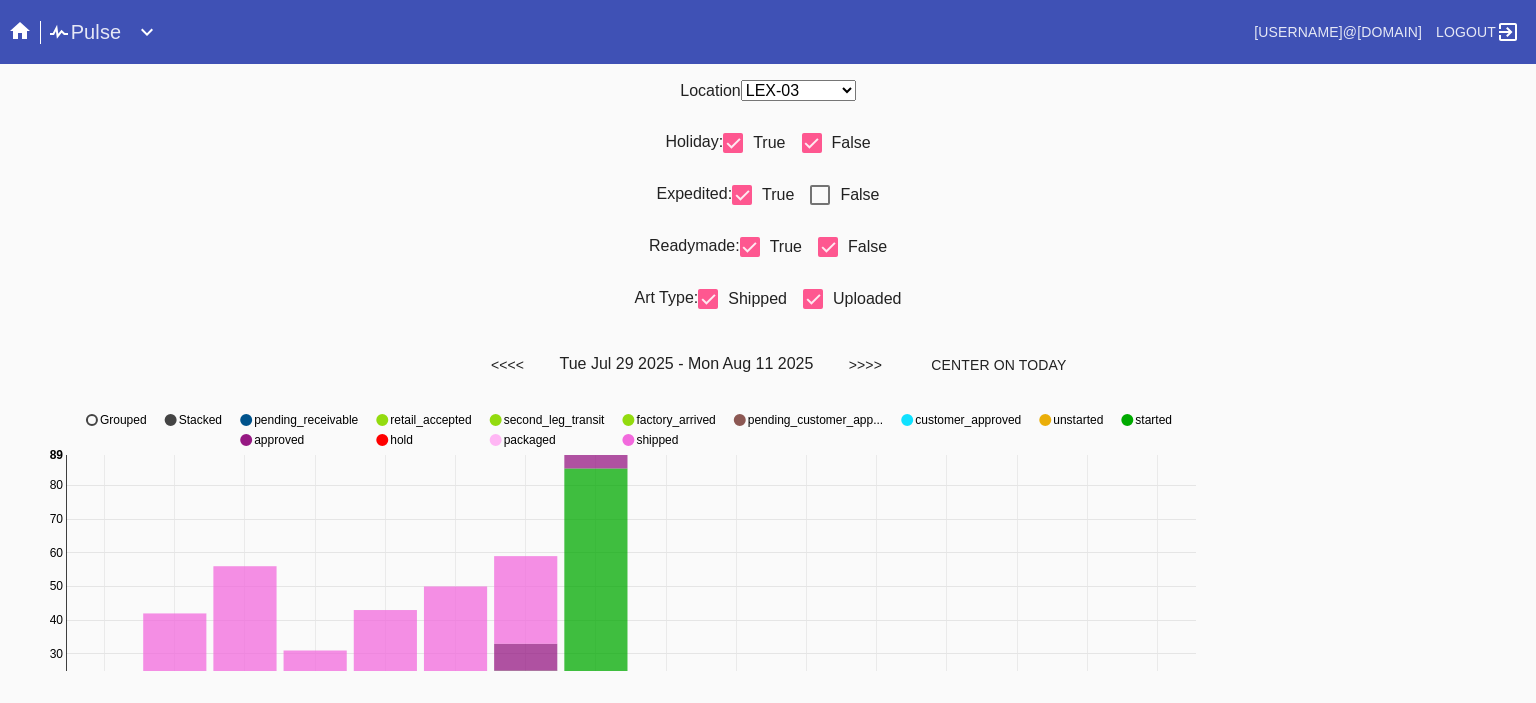click at bounding box center [820, 195] 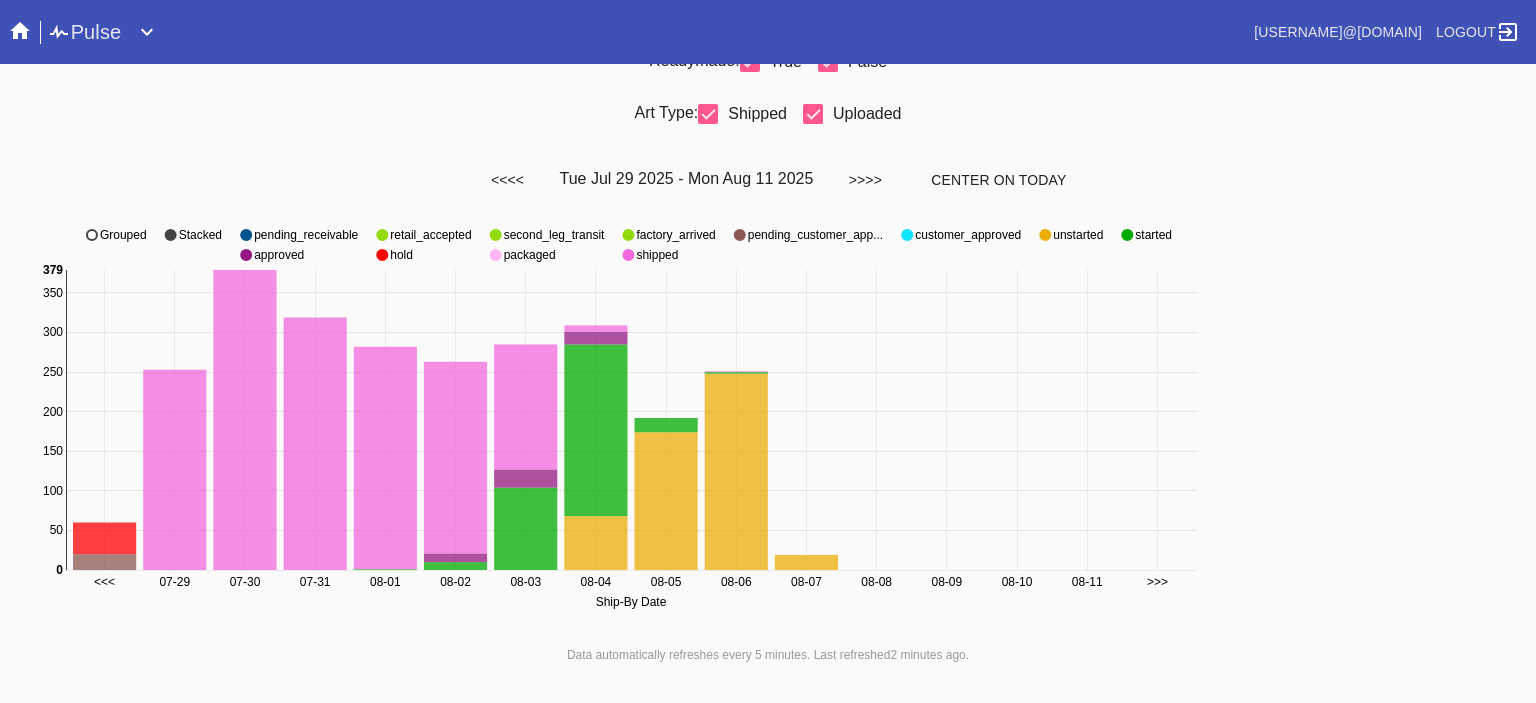 scroll, scrollTop: 0, scrollLeft: 0, axis: both 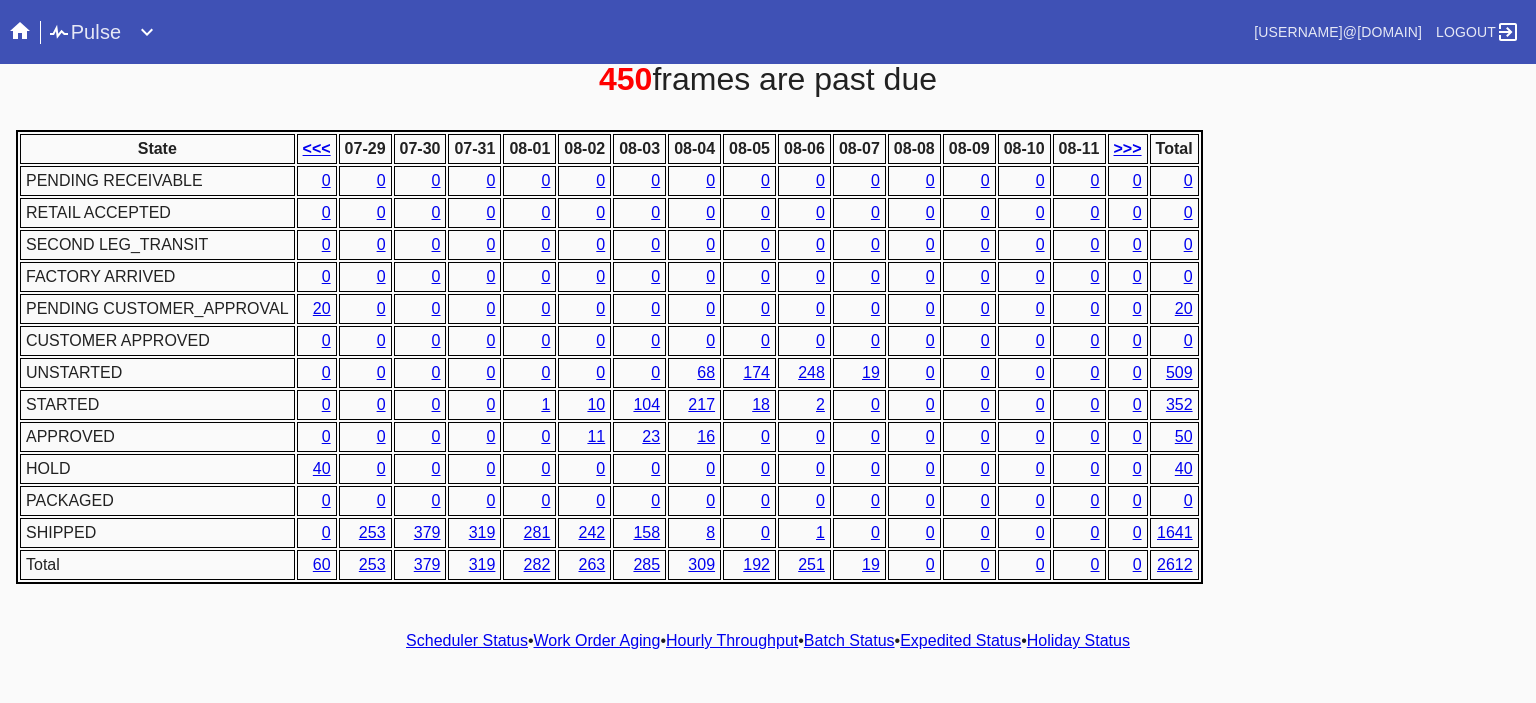 click on "Hourly Throughput" at bounding box center [732, 640] 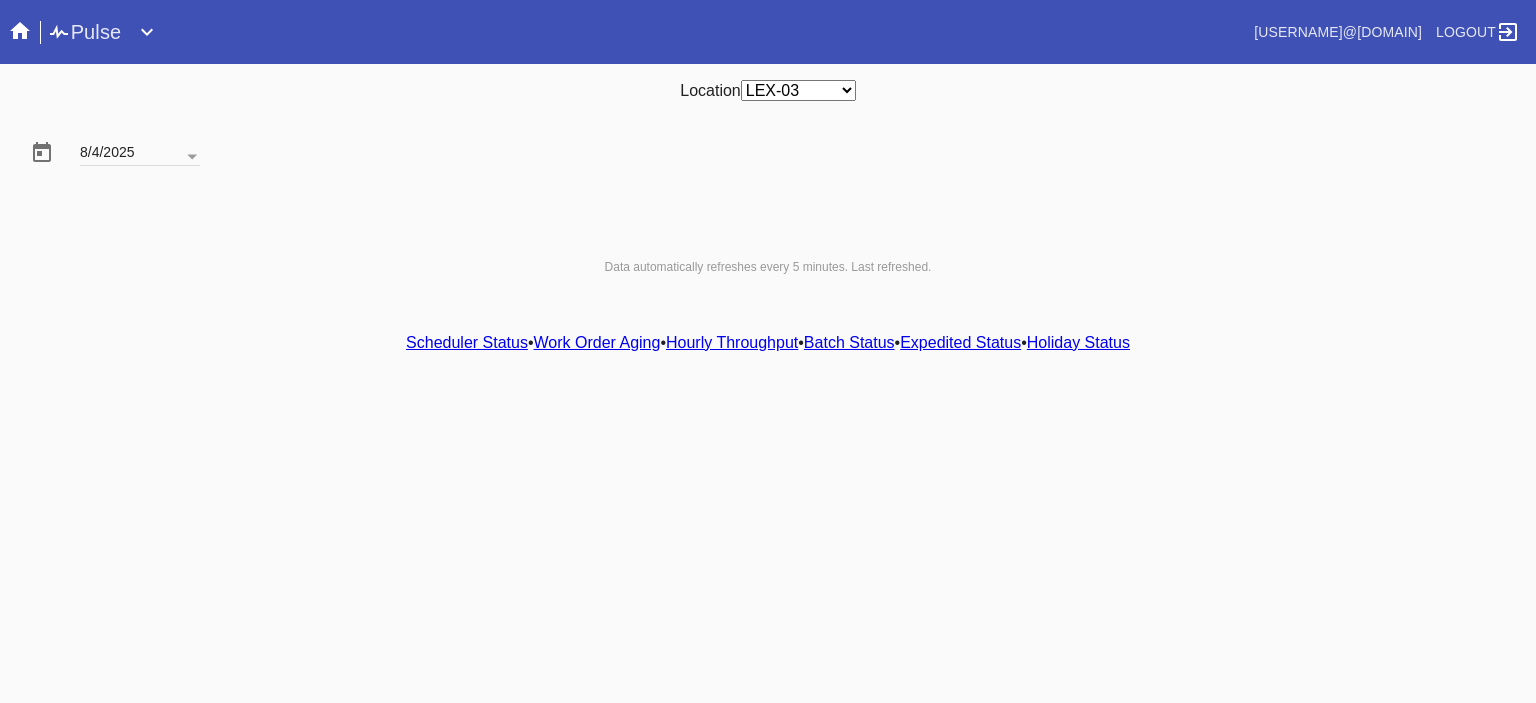 scroll, scrollTop: 0, scrollLeft: 0, axis: both 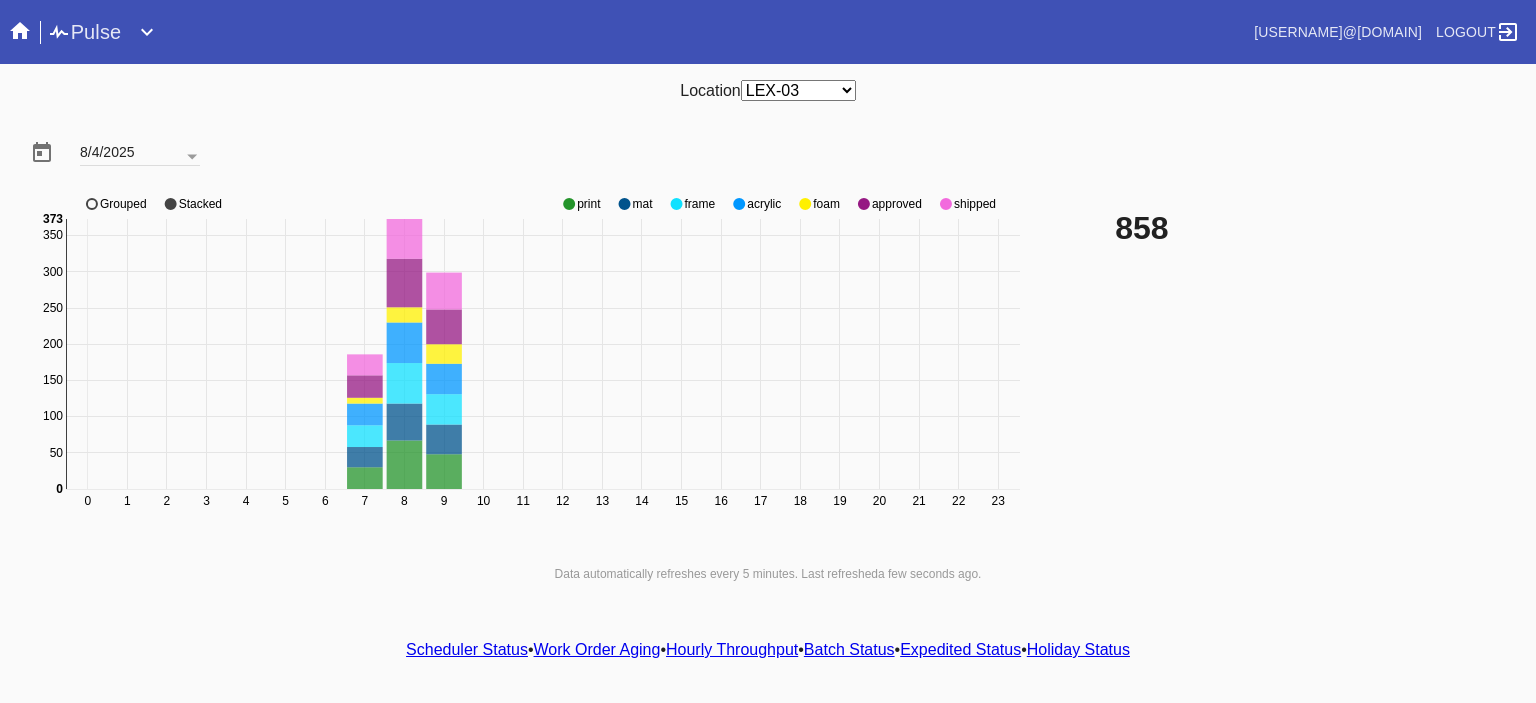 click 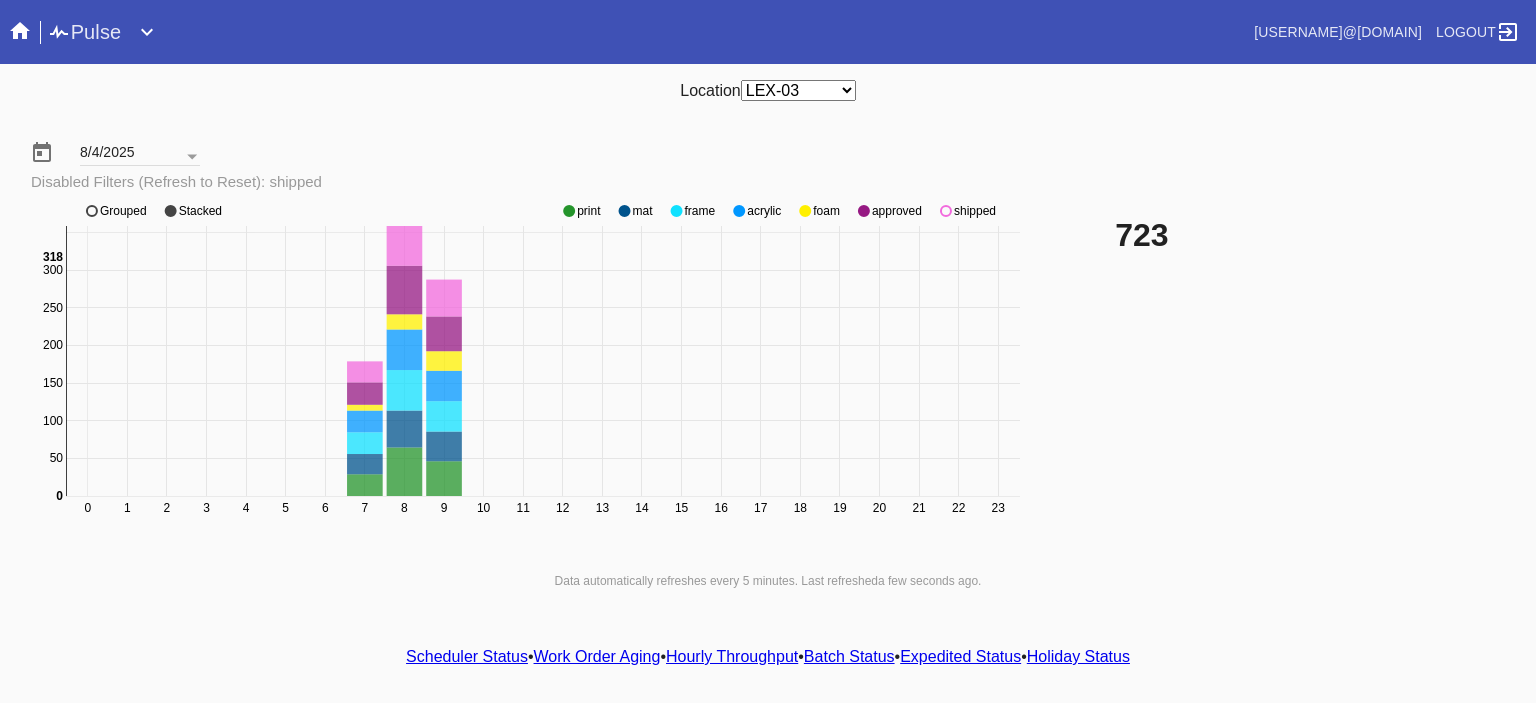 click 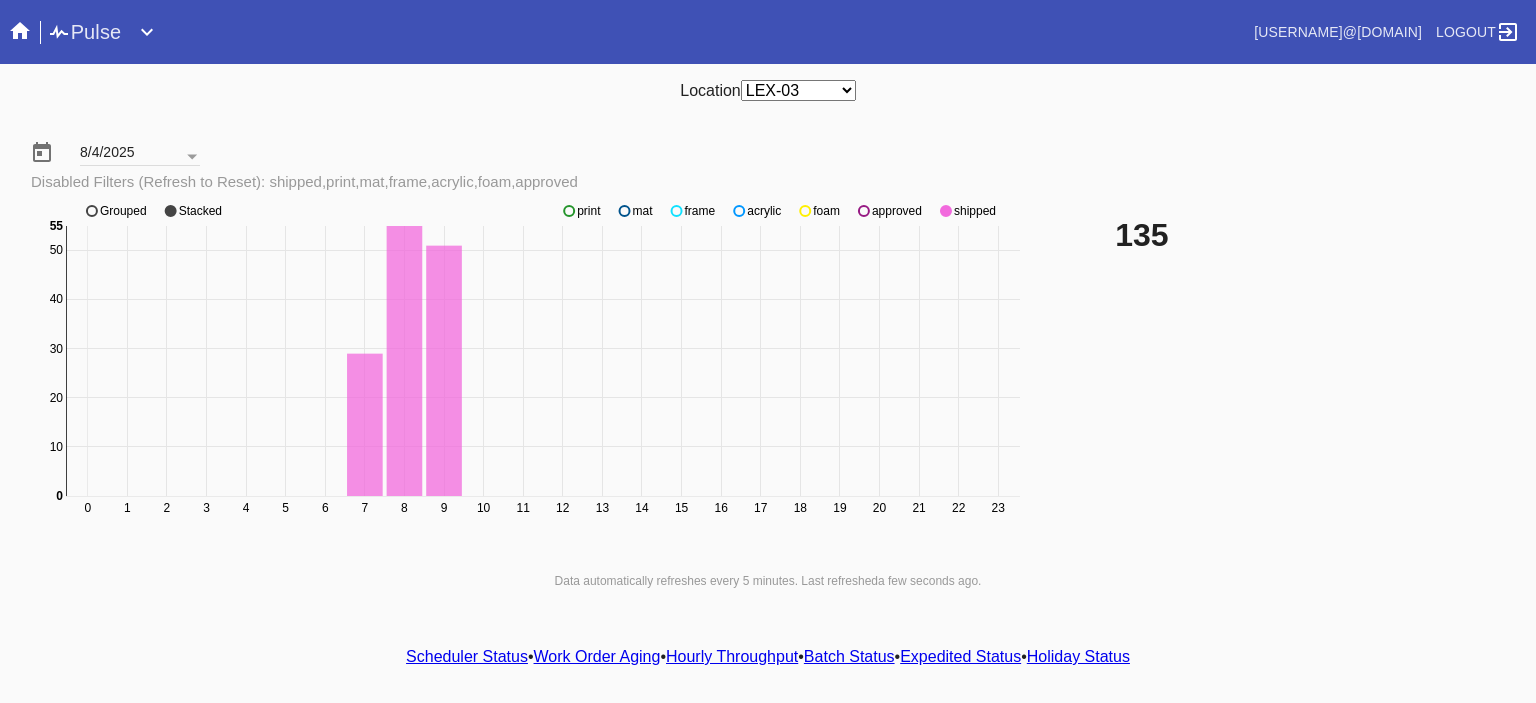 click 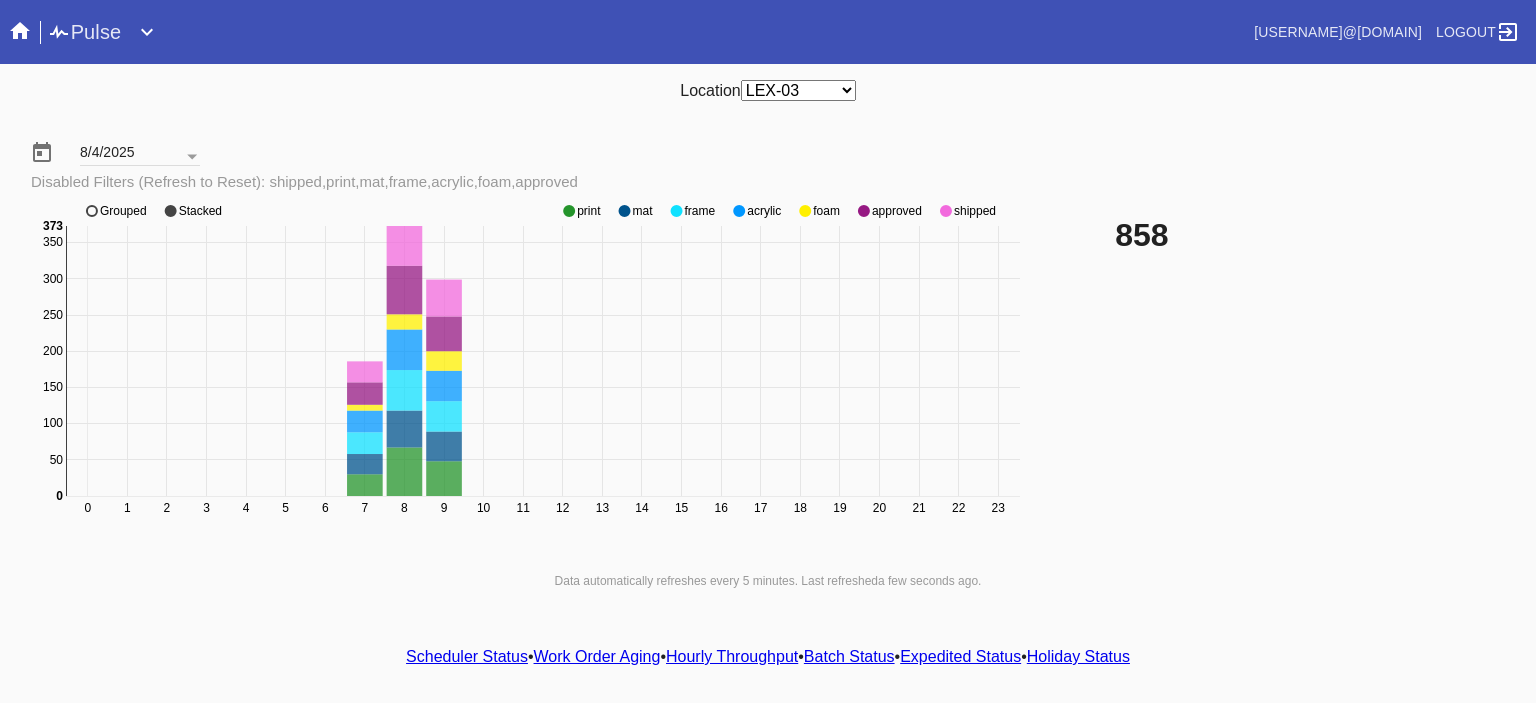 click 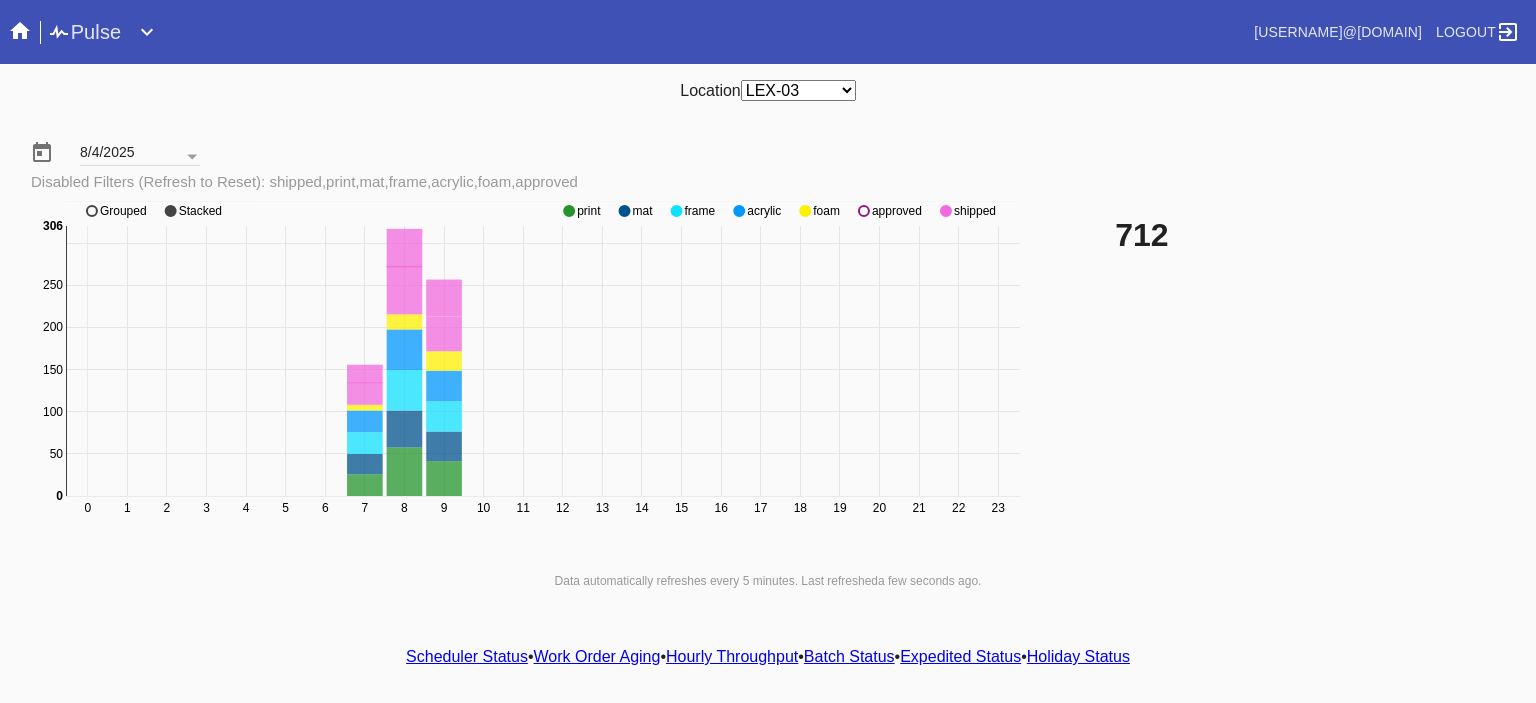 click 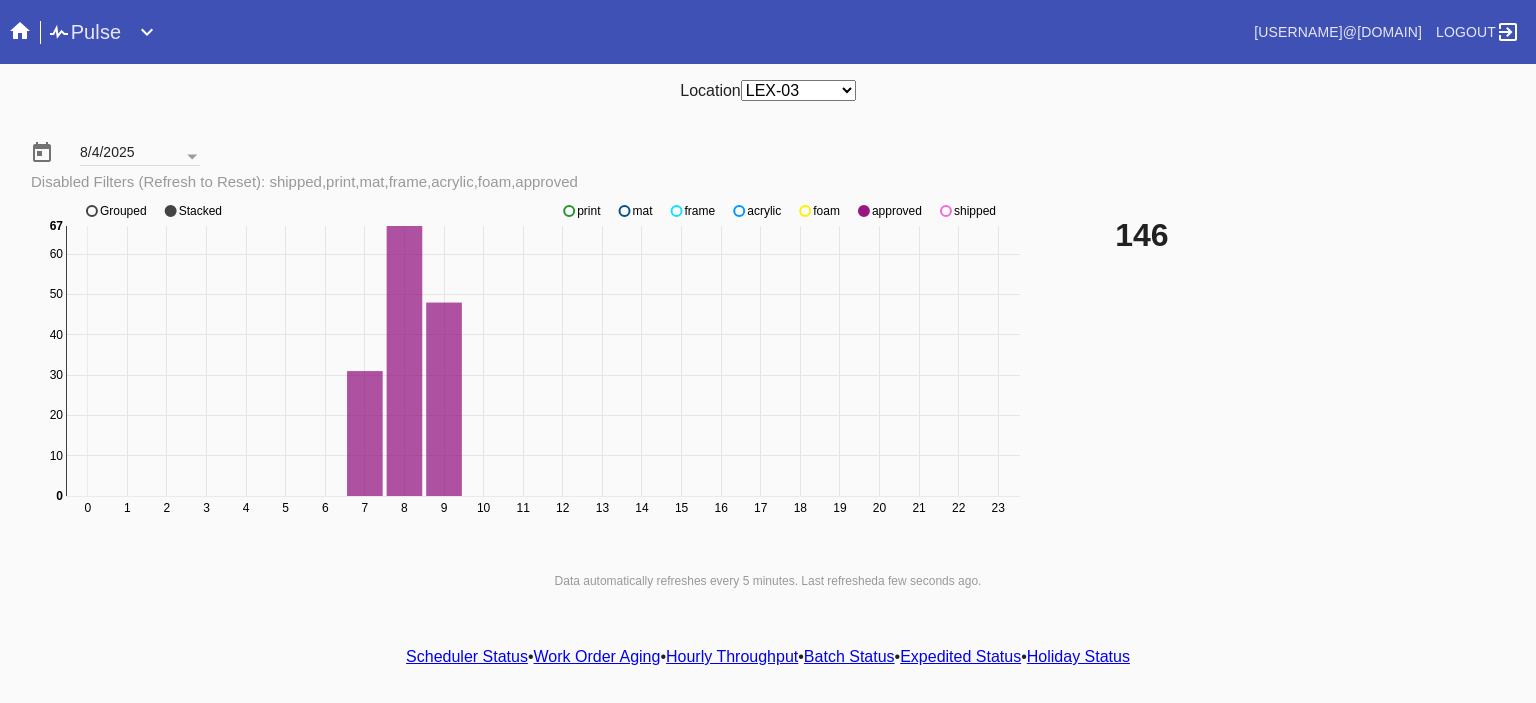 click 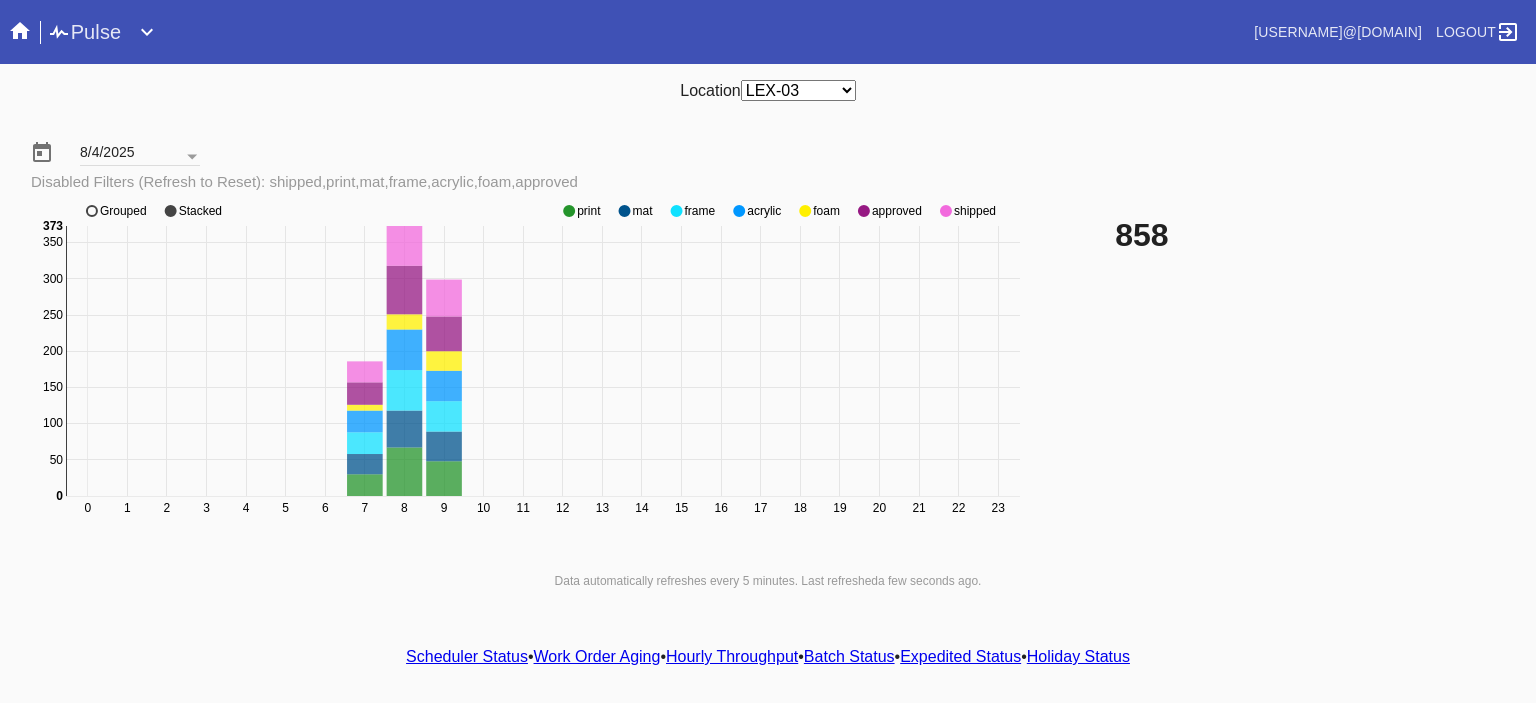 click on "Scheduler Status" at bounding box center [467, 656] 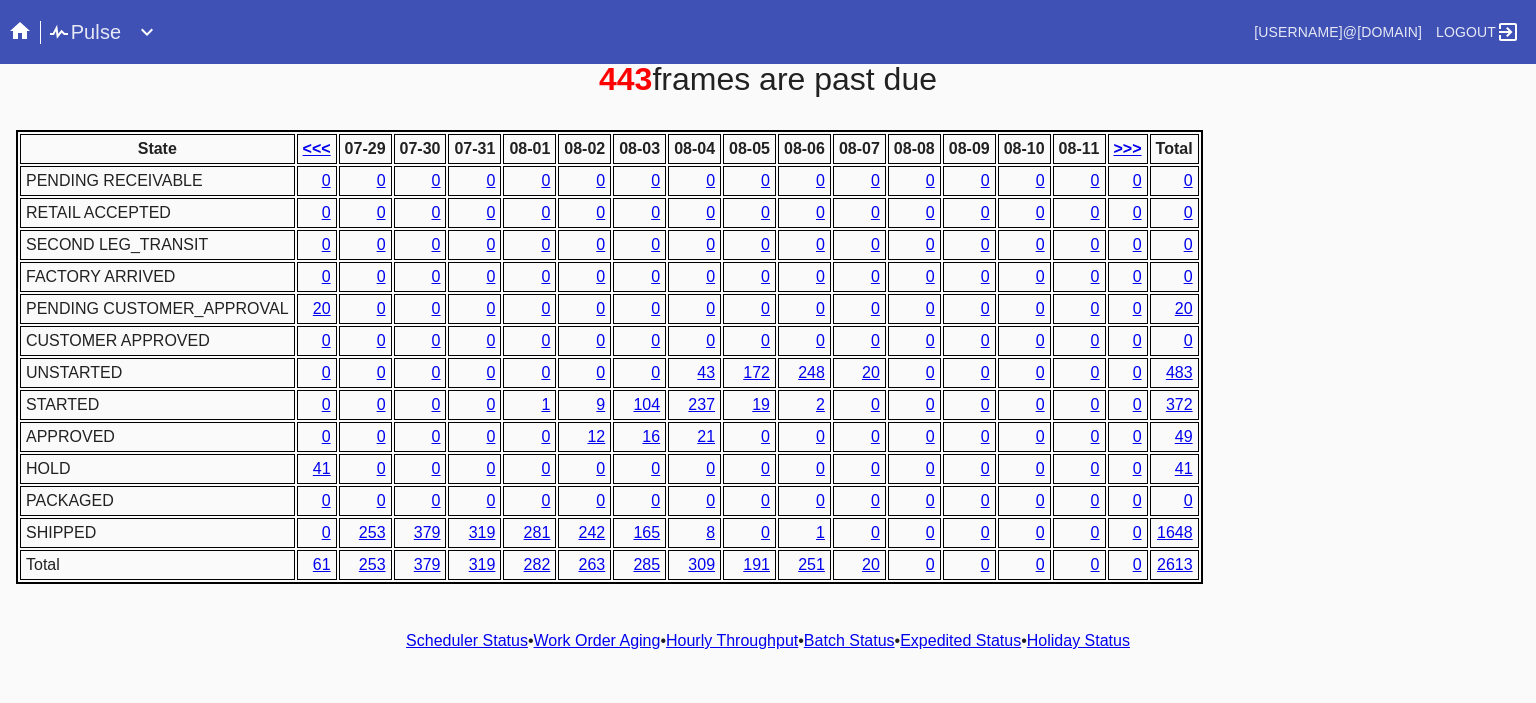 scroll, scrollTop: 0, scrollLeft: 0, axis: both 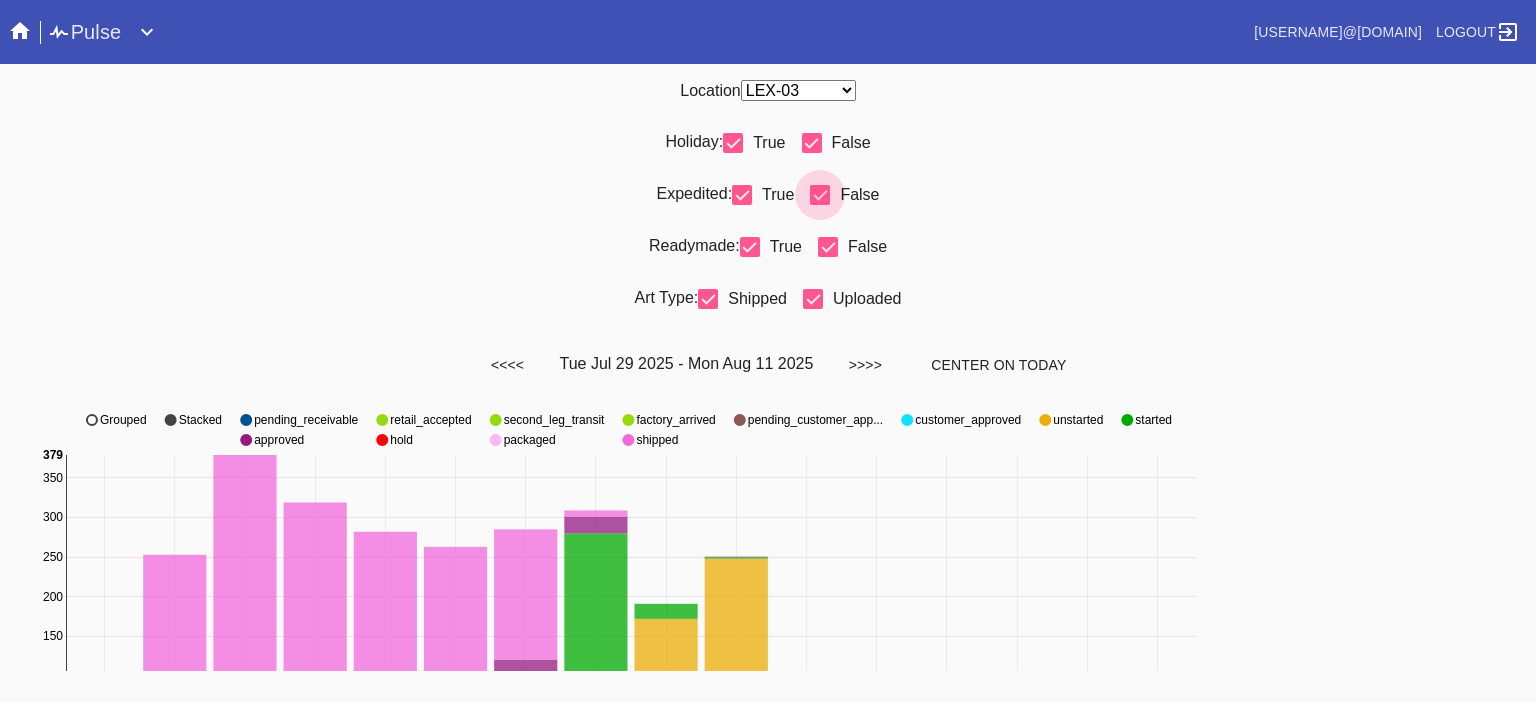 click at bounding box center (820, 195) 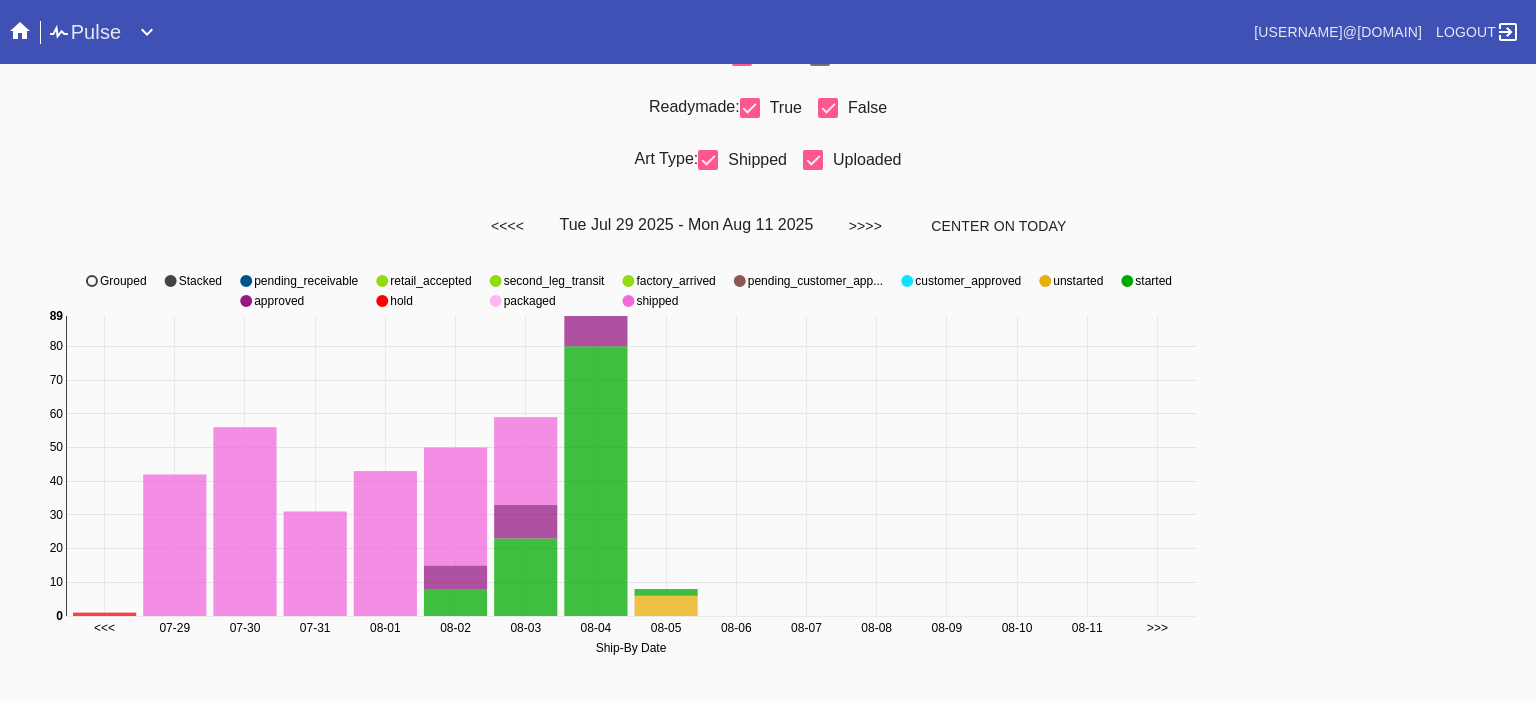 scroll, scrollTop: 0, scrollLeft: 0, axis: both 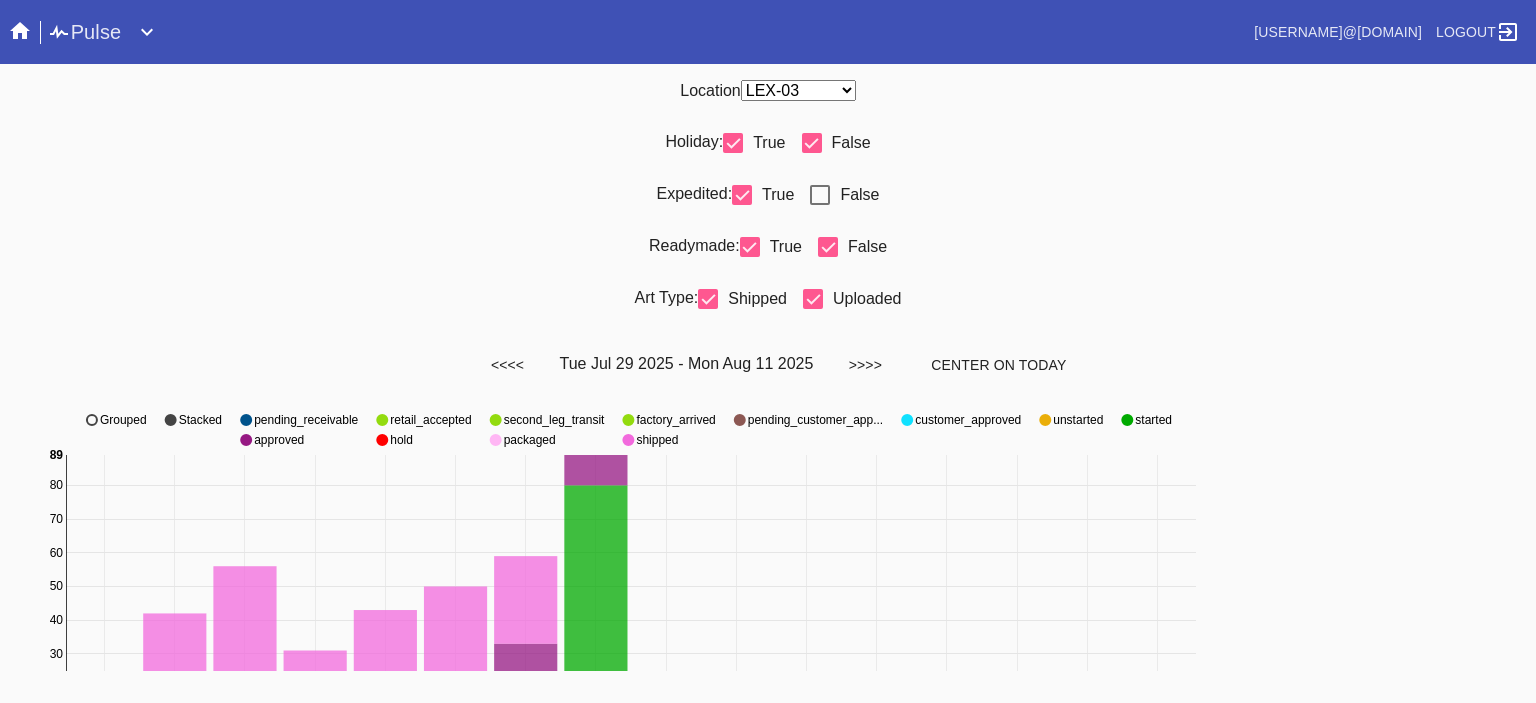 click at bounding box center (820, 195) 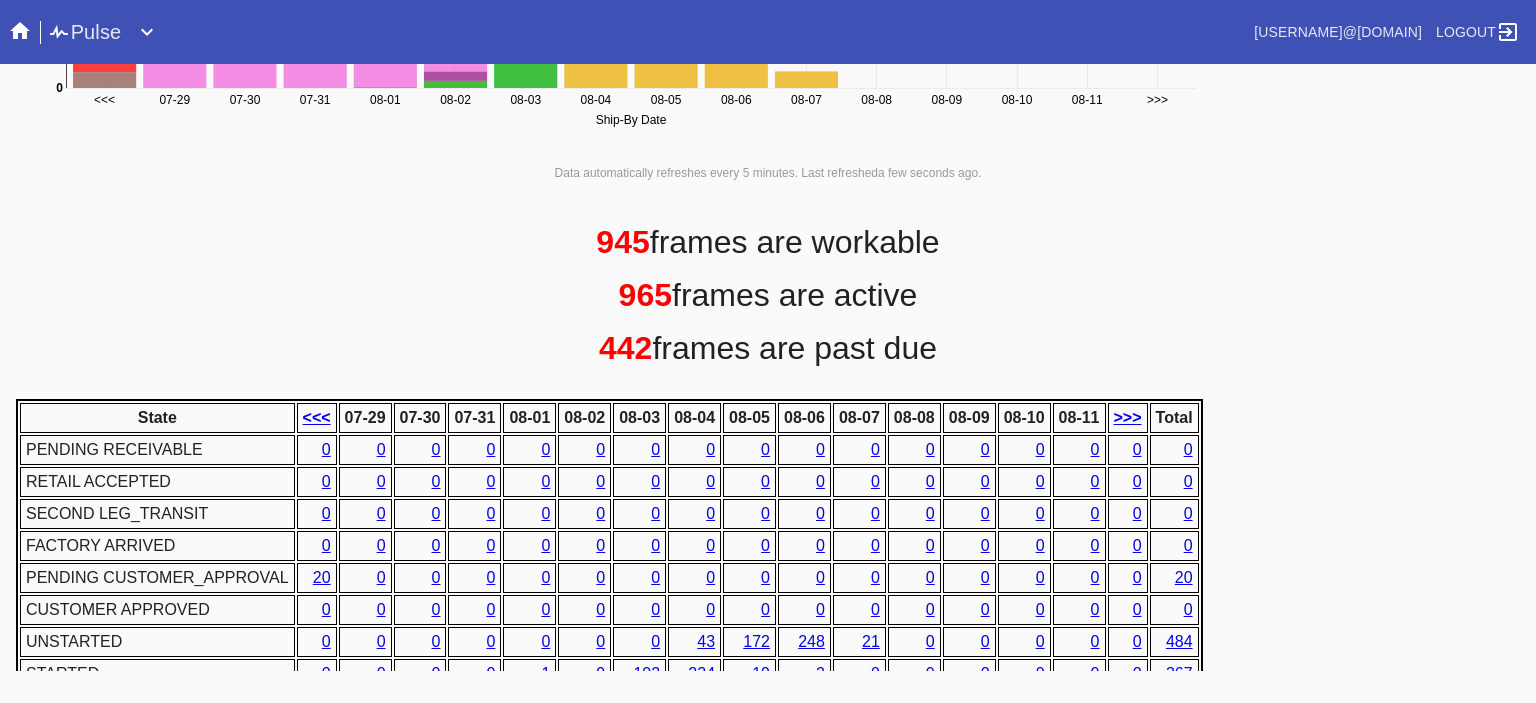 scroll, scrollTop: 936, scrollLeft: 0, axis: vertical 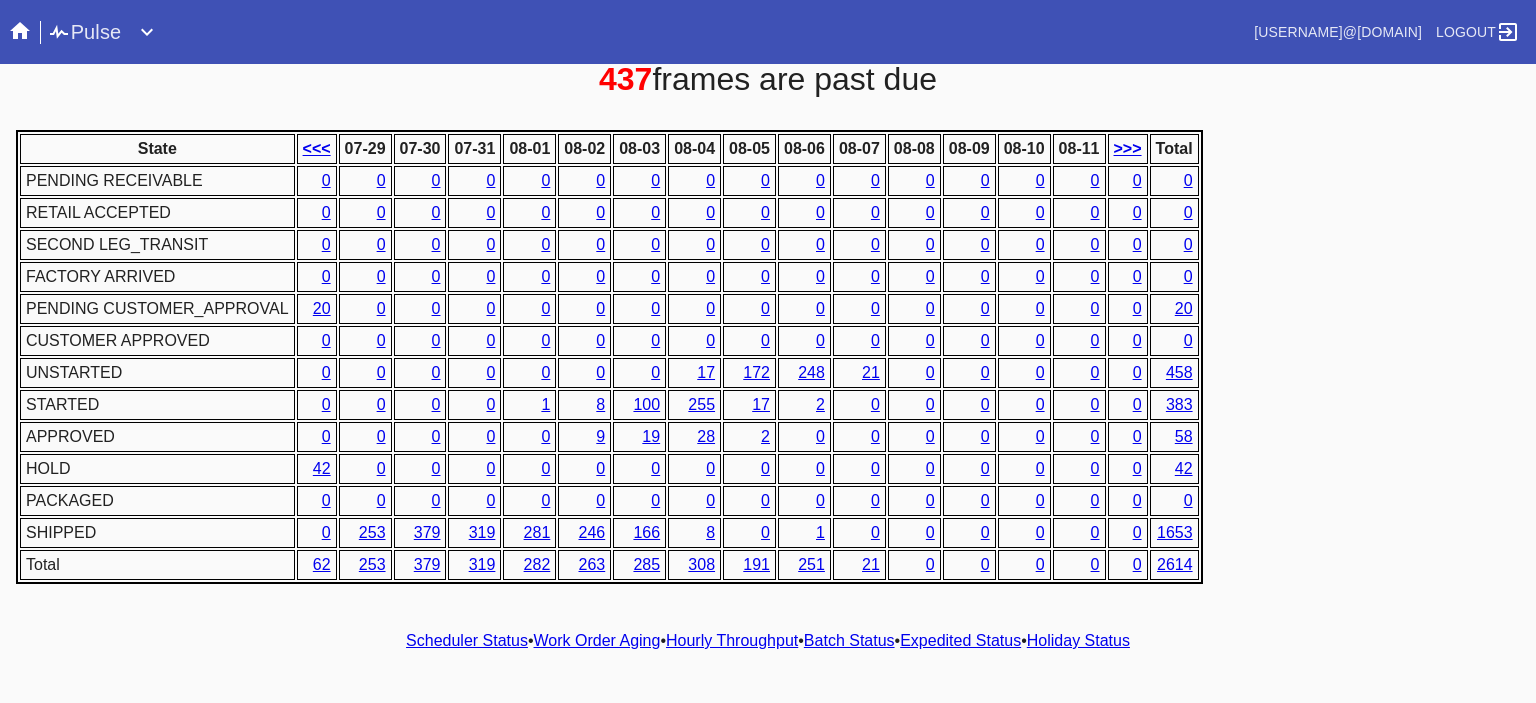 click on "Hourly Throughput" at bounding box center [732, 640] 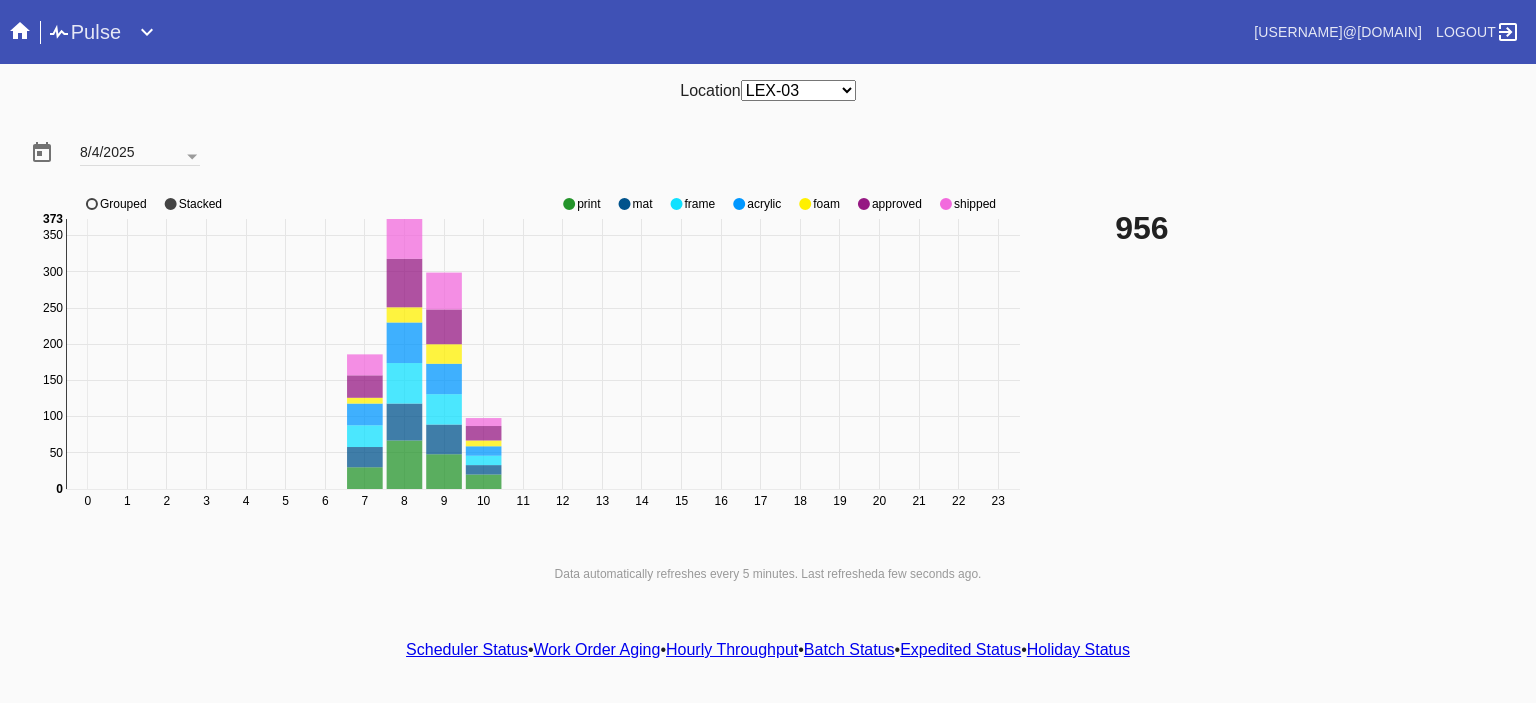 click 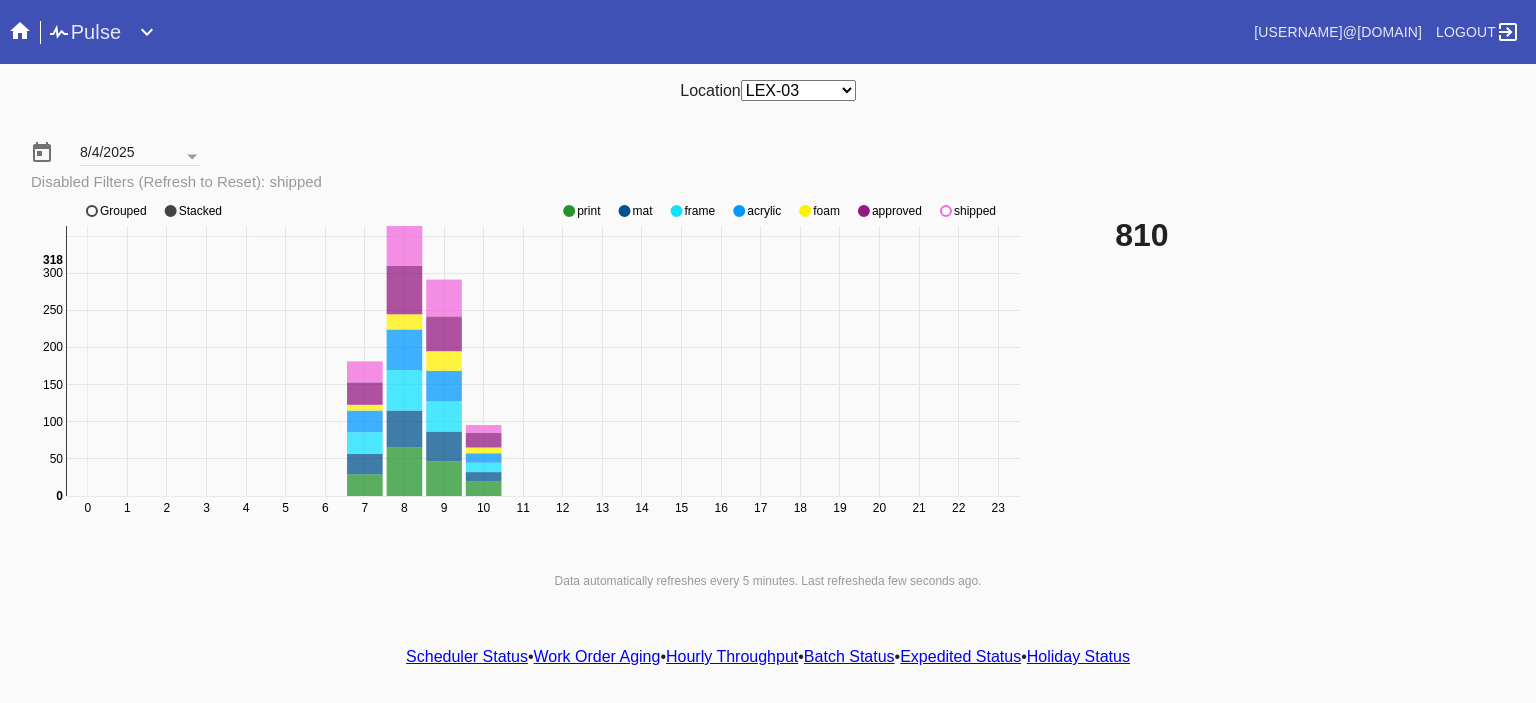 click 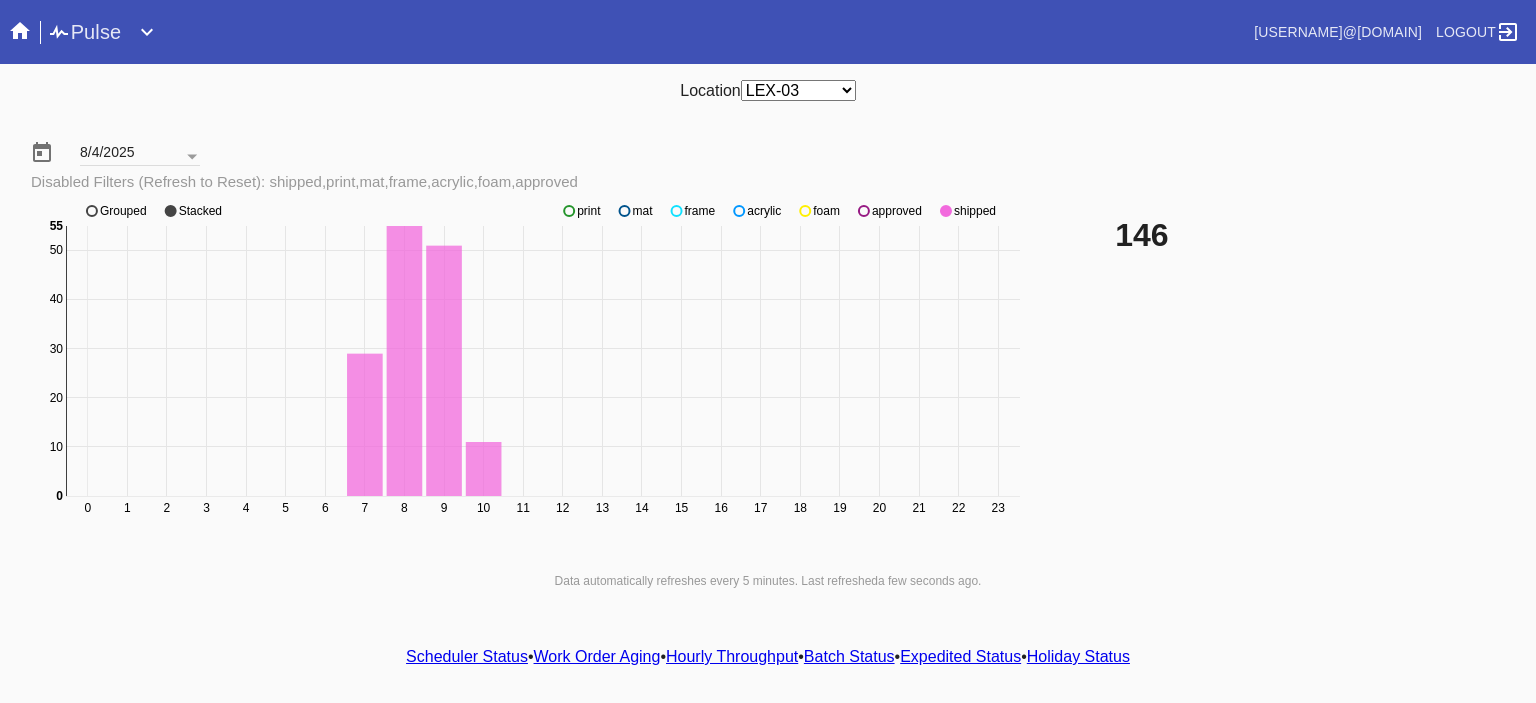 click 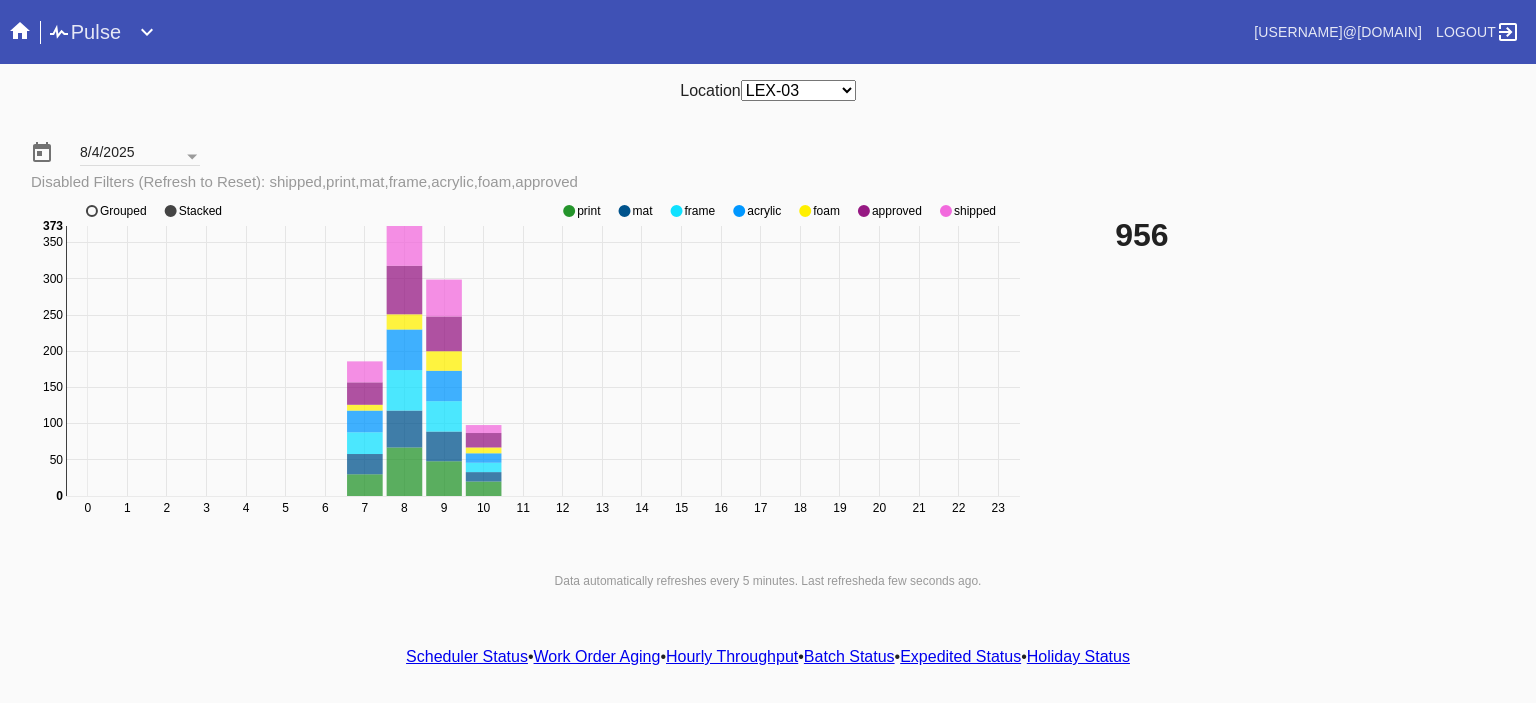 click on "0 1 2 3 4 5 6 7 8 9 10 11 12 13 14 15 16 17 18 19 20 21 22 23 0 50 100 150 200 250 300 350 0 373 print mat frame acrylic foam approved shipped Grouped Stacked" 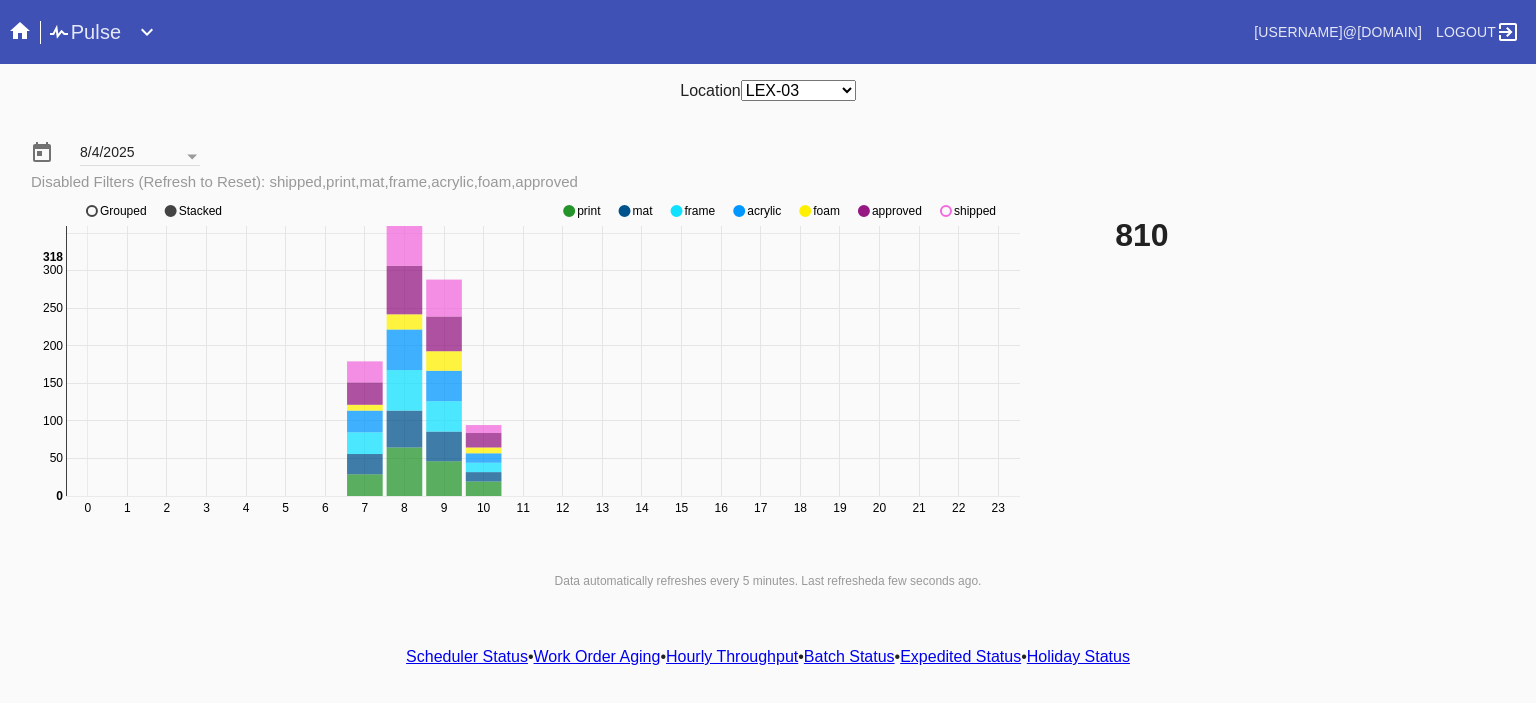 click 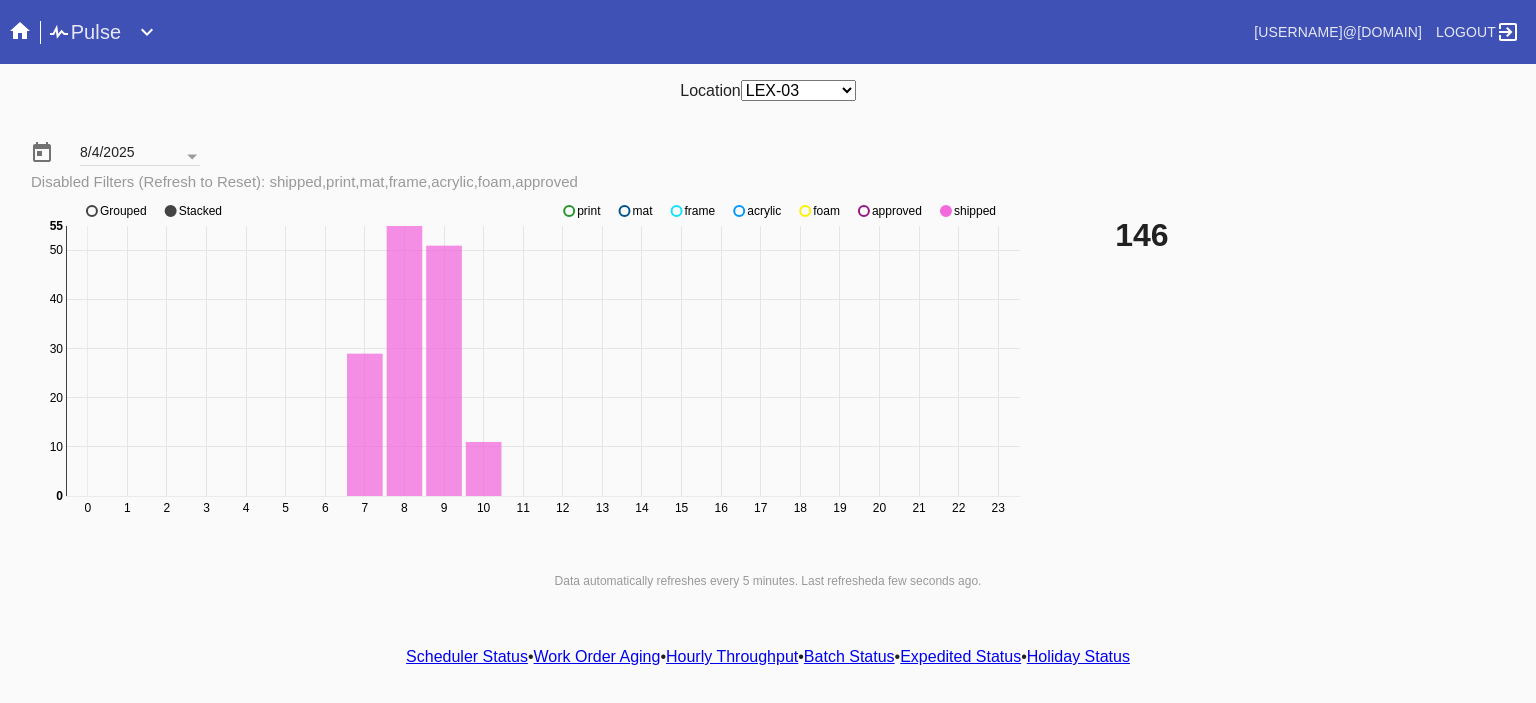 click 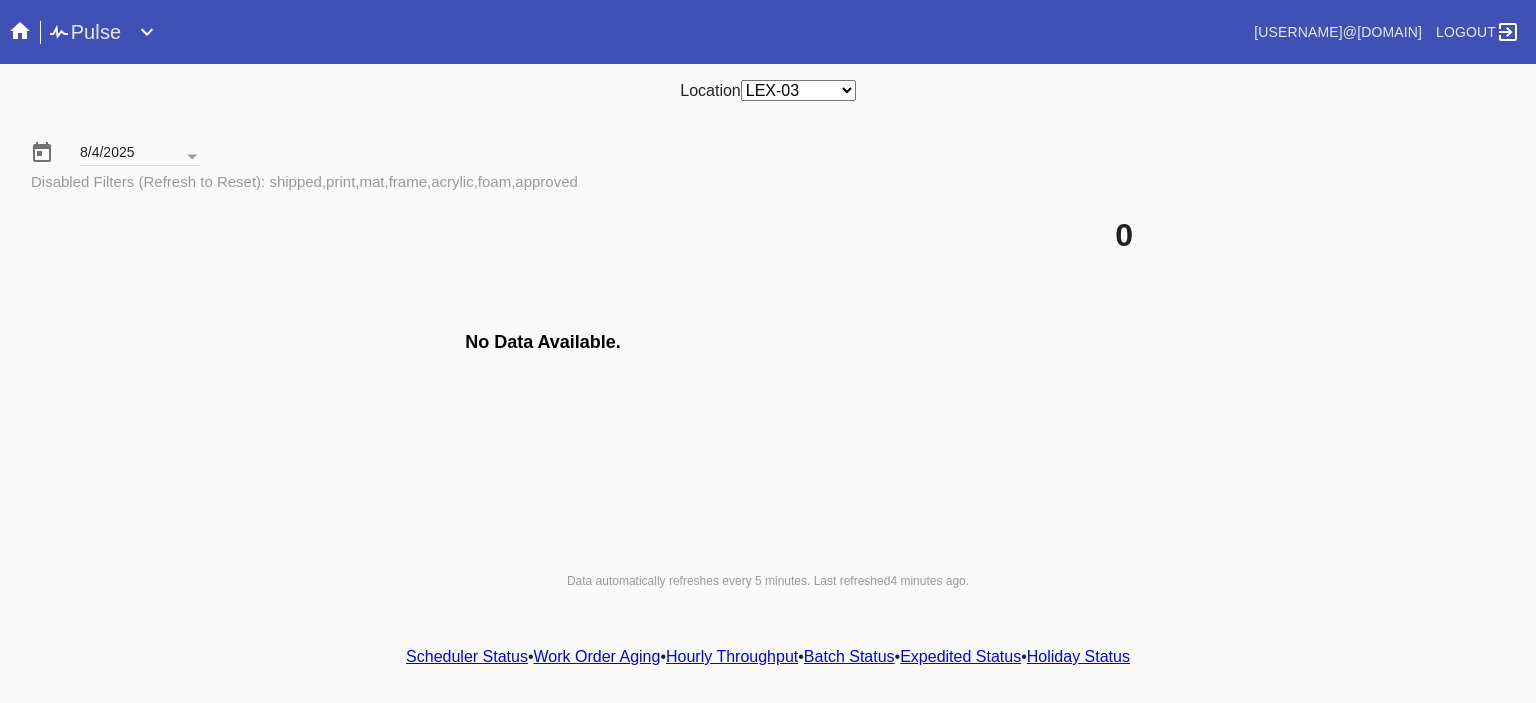click on "Hourly Throughput" at bounding box center [732, 656] 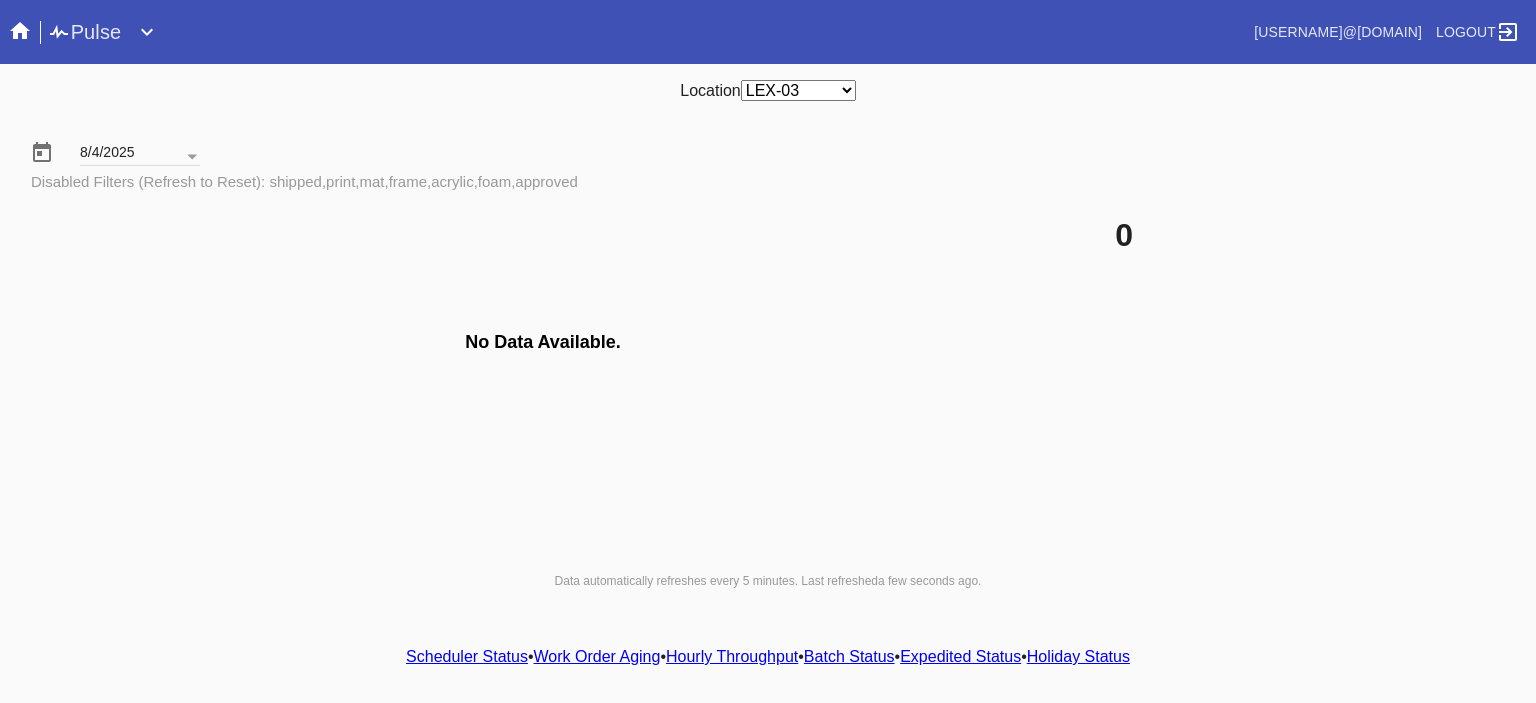 click on "Scheduler Status  •  Work Order Aging  •  Hourly Throughput  •  Batch Status  •  Expedited Status  •  Holiday Status" at bounding box center [768, 657] 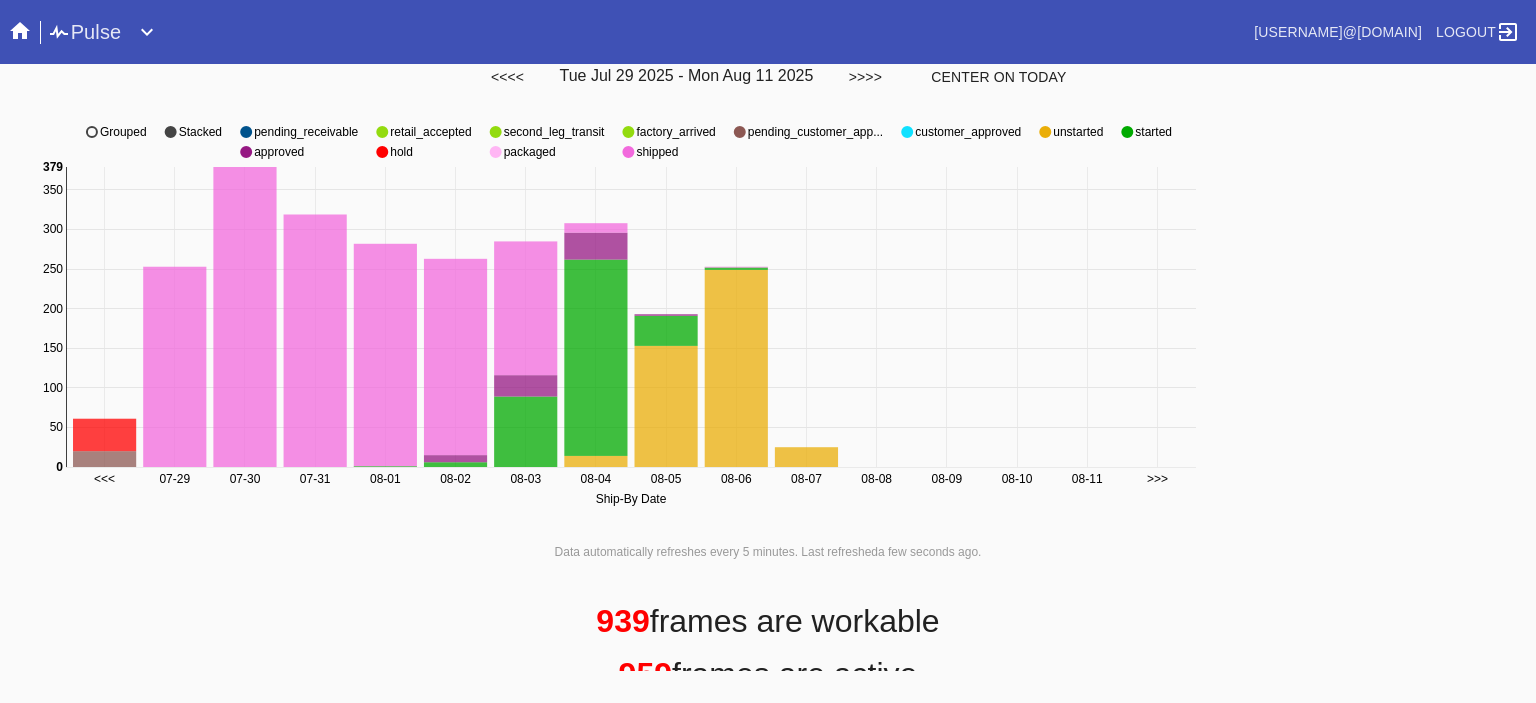 scroll, scrollTop: 0, scrollLeft: 0, axis: both 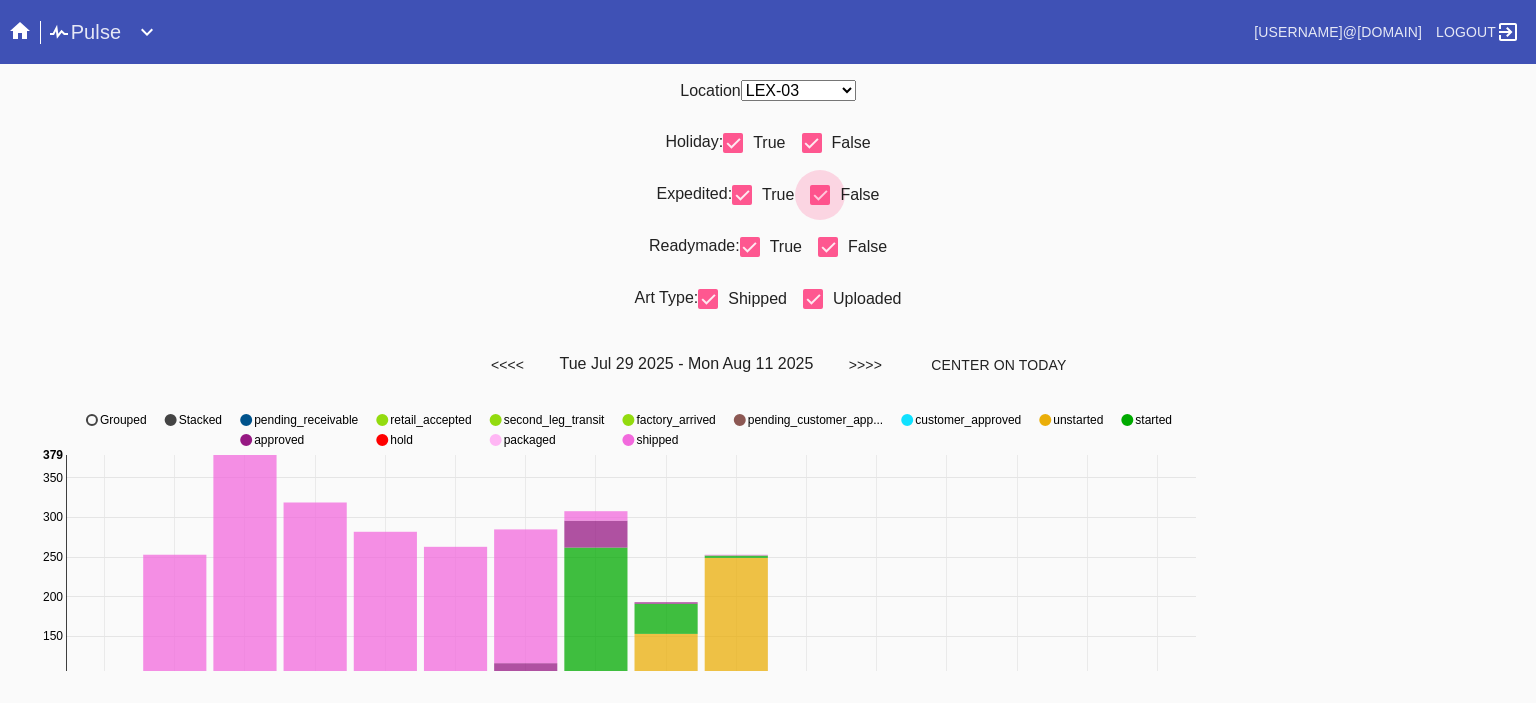 click at bounding box center (820, 195) 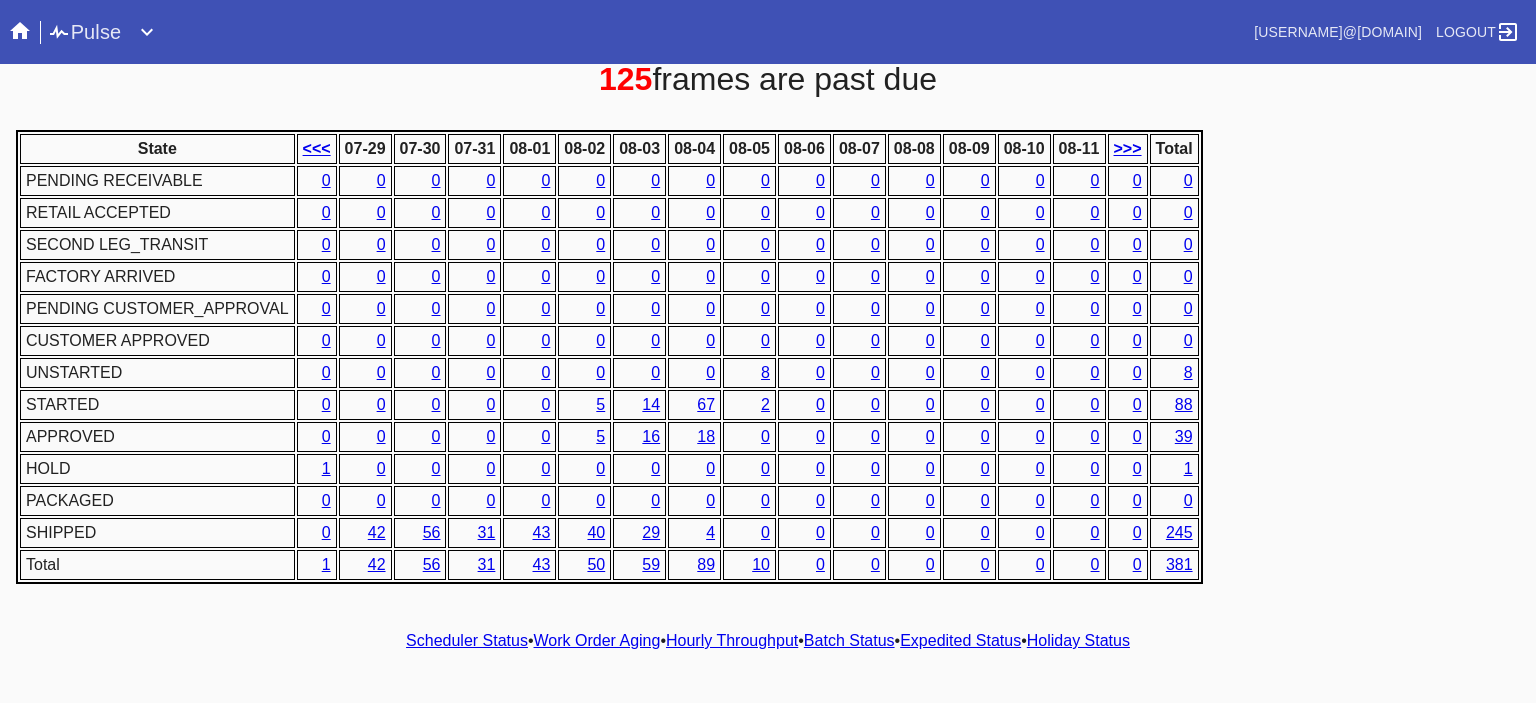 scroll, scrollTop: 0, scrollLeft: 0, axis: both 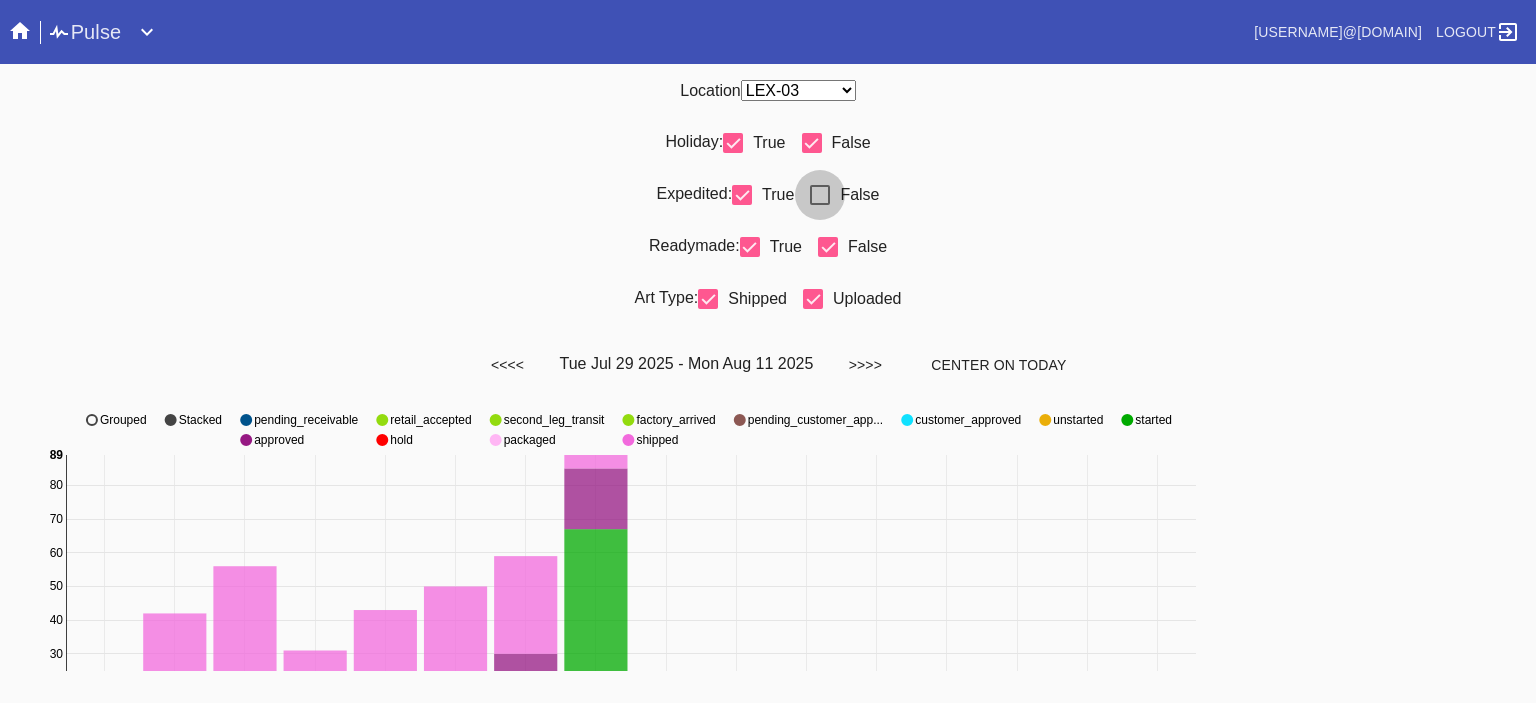 click at bounding box center (820, 195) 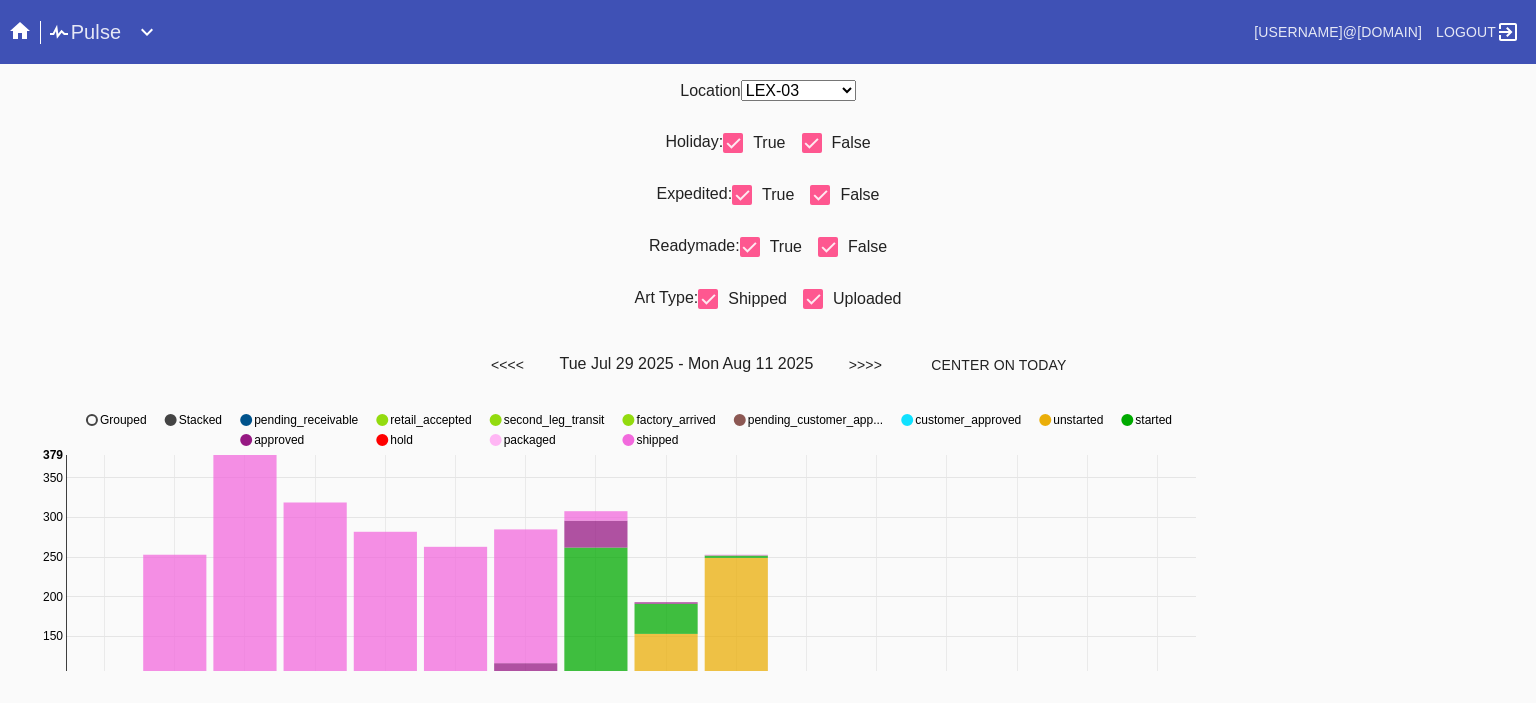 scroll, scrollTop: 936, scrollLeft: 0, axis: vertical 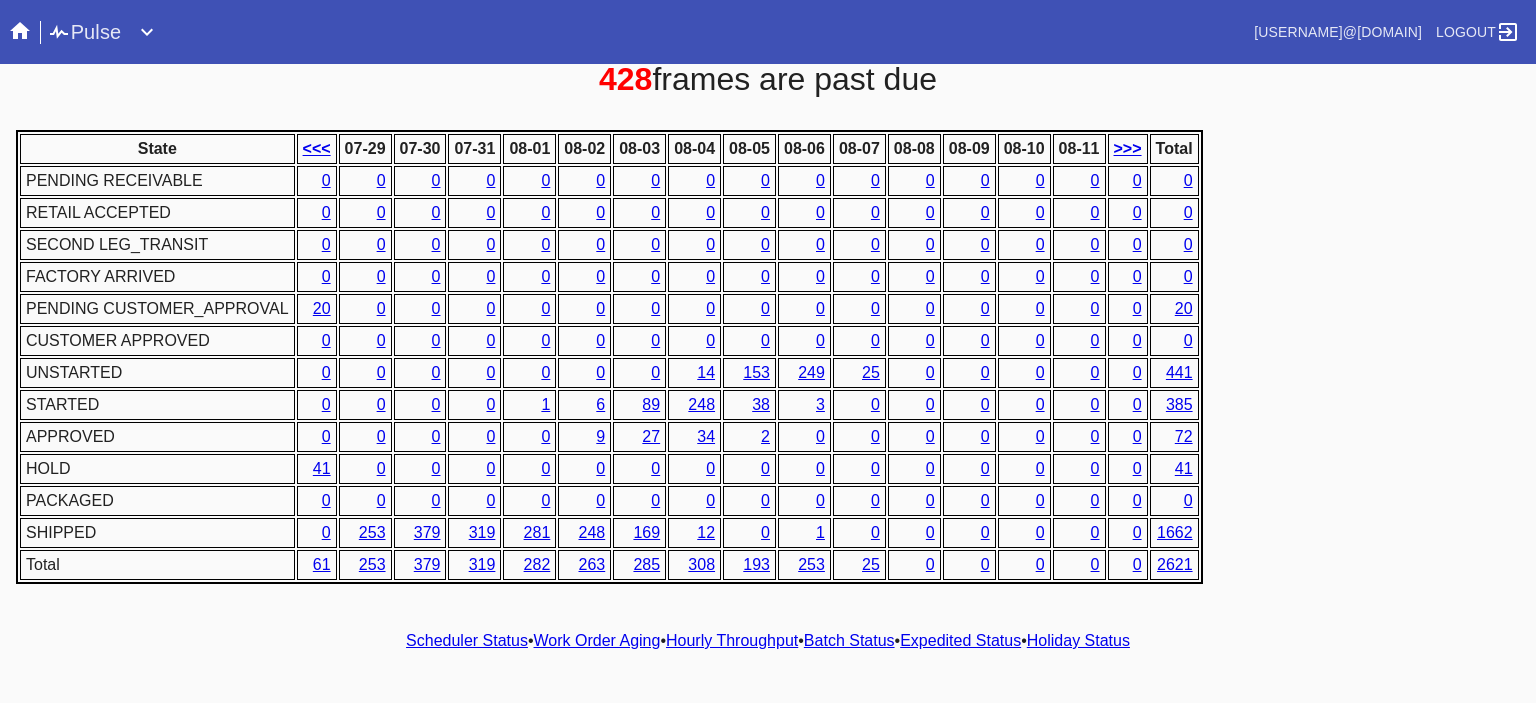 click on "Hourly Throughput" at bounding box center [732, 640] 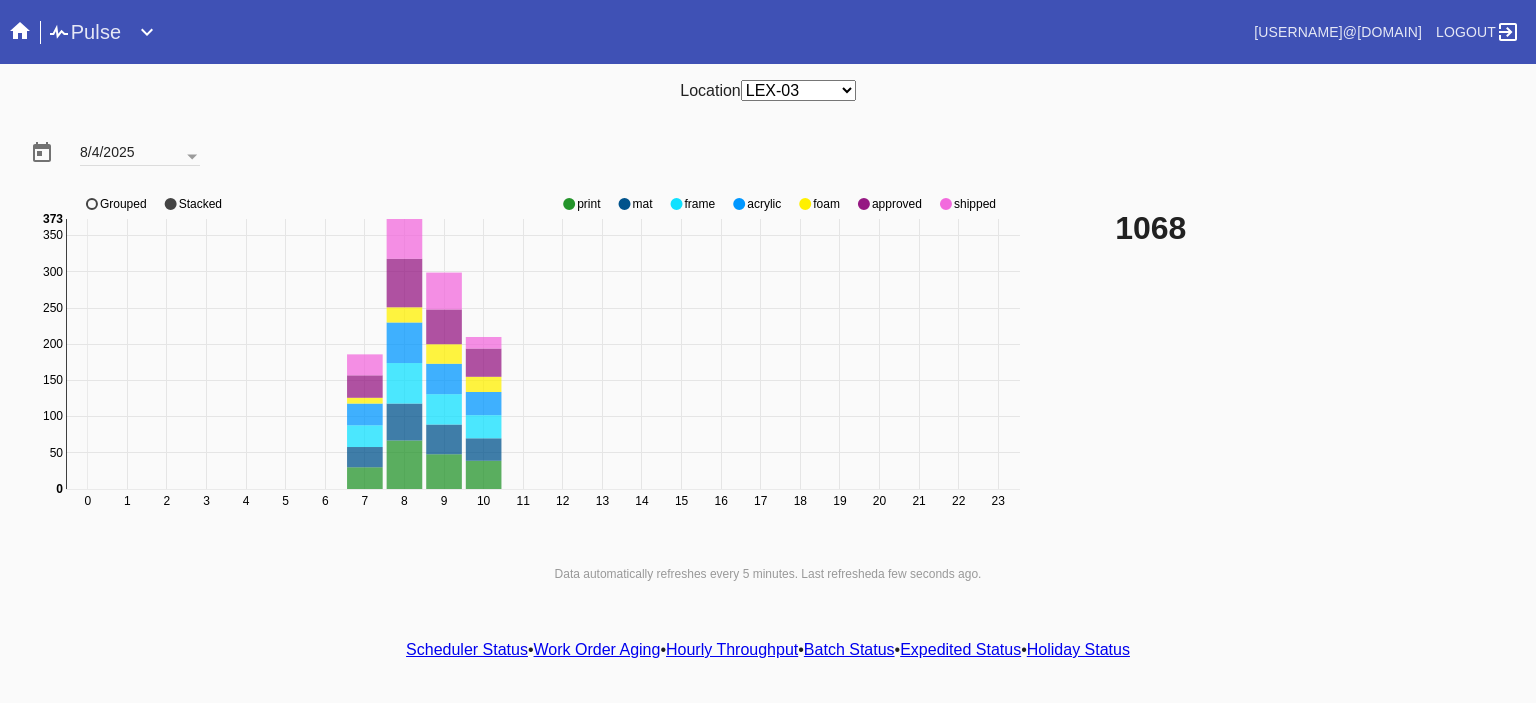 click on "0 1 2 3 4 5 6 7 8 9 10 11 12 13 14 15 16 17 18 19 20 21 22 23 0 50 100 150 200 250 300 350 0 373 print mat frame acrylic foam approved shipped Grouped Stacked" 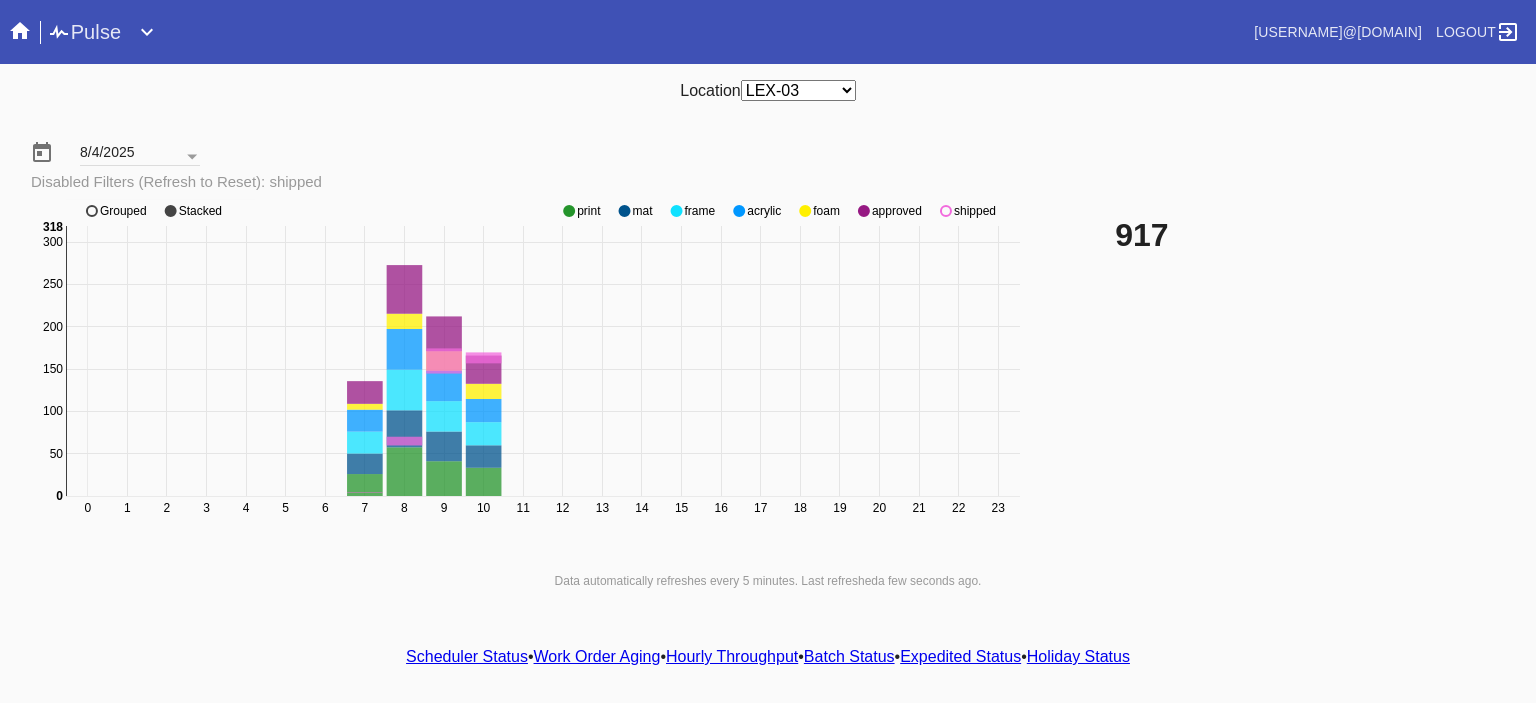 click on "0 1 2 3 4 5 6 7 8 9 10 11 12 13 14 15 16 17 18 19 20 21 22 23 0 50 100 150 200 250 300 350 0 318 print mat frame acrylic foam approved shipped Grouped Stacked" 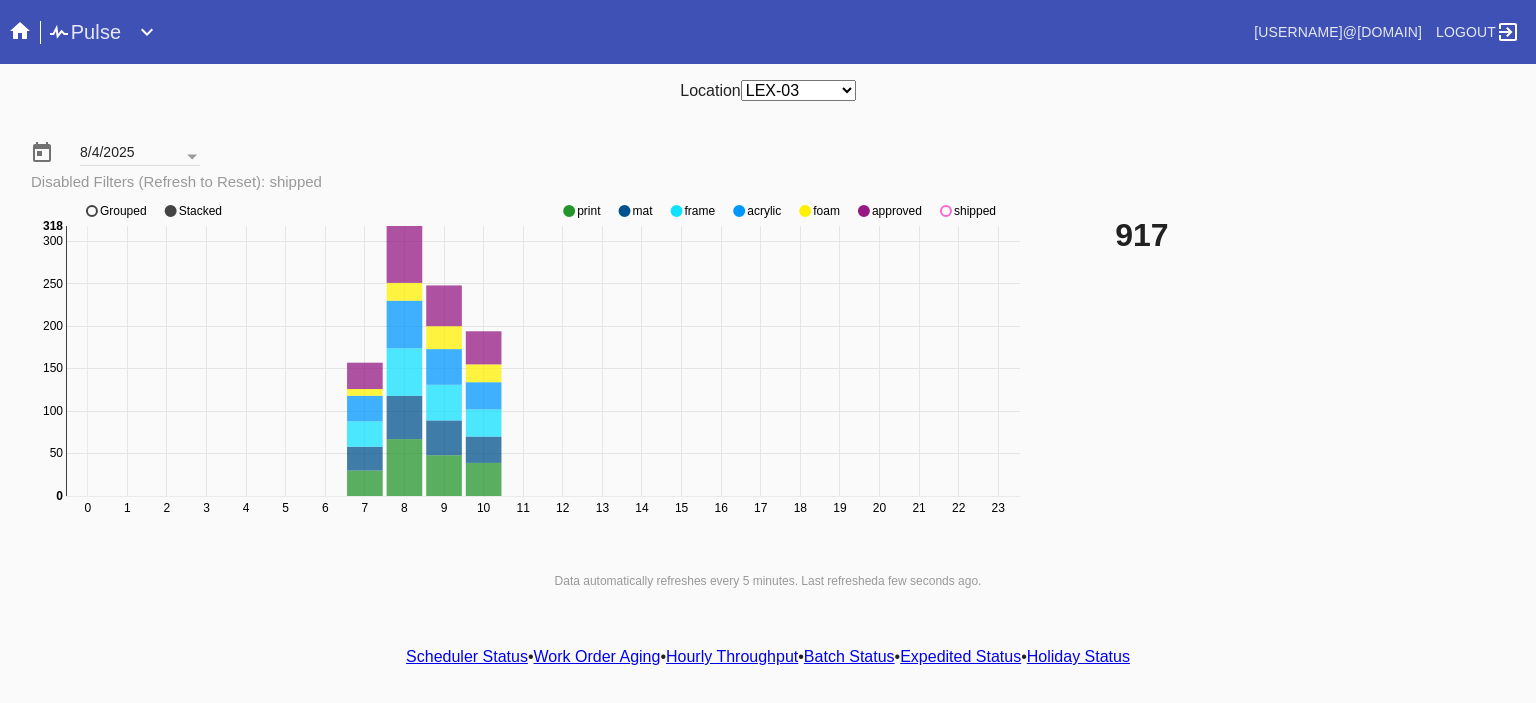 click 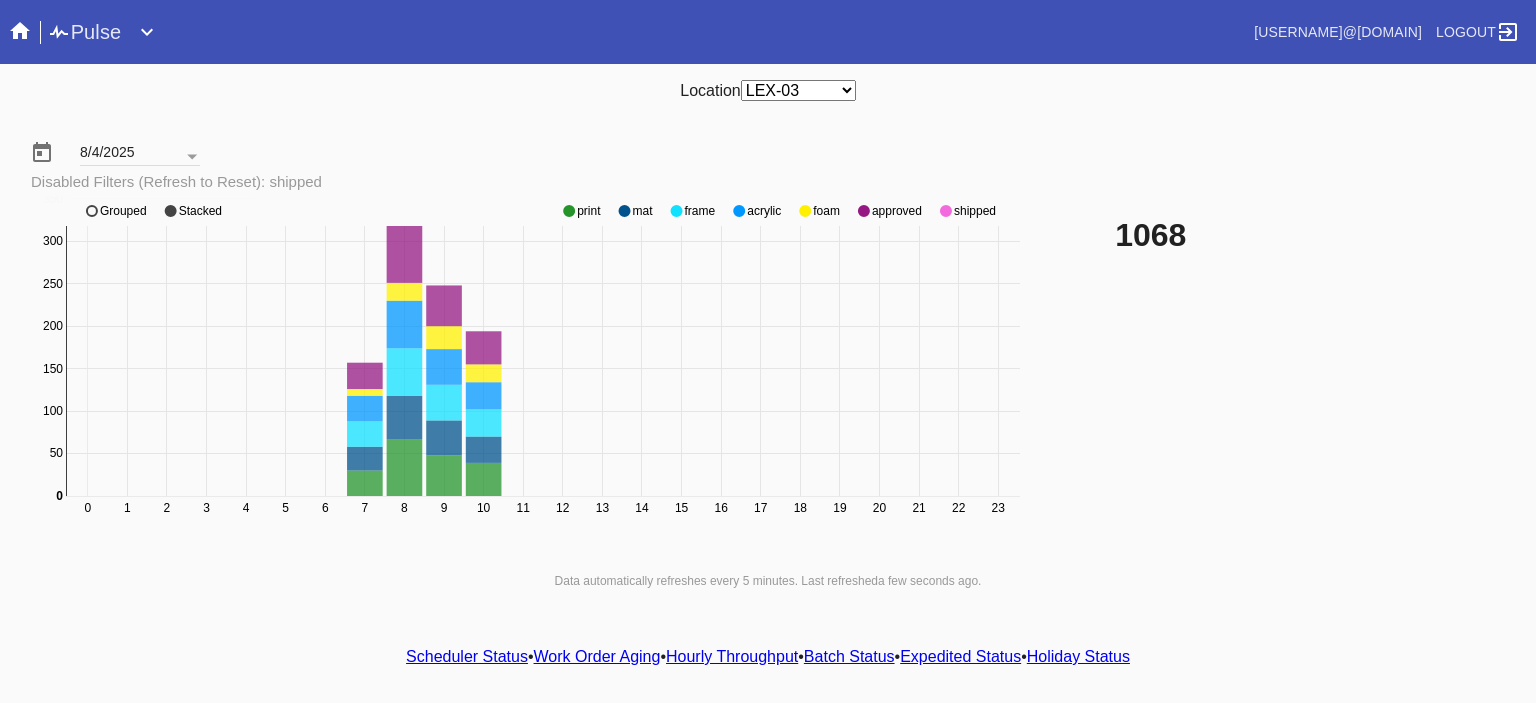 click 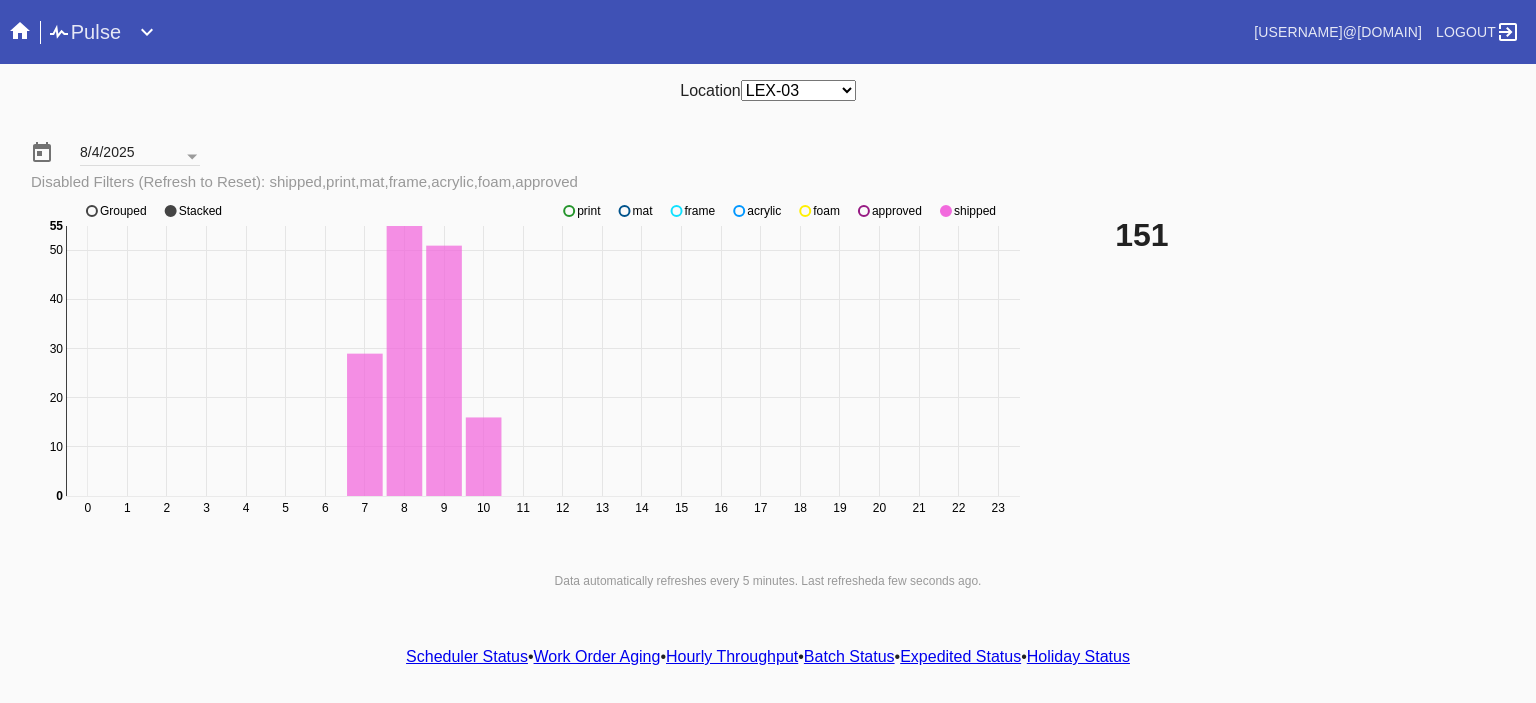 click 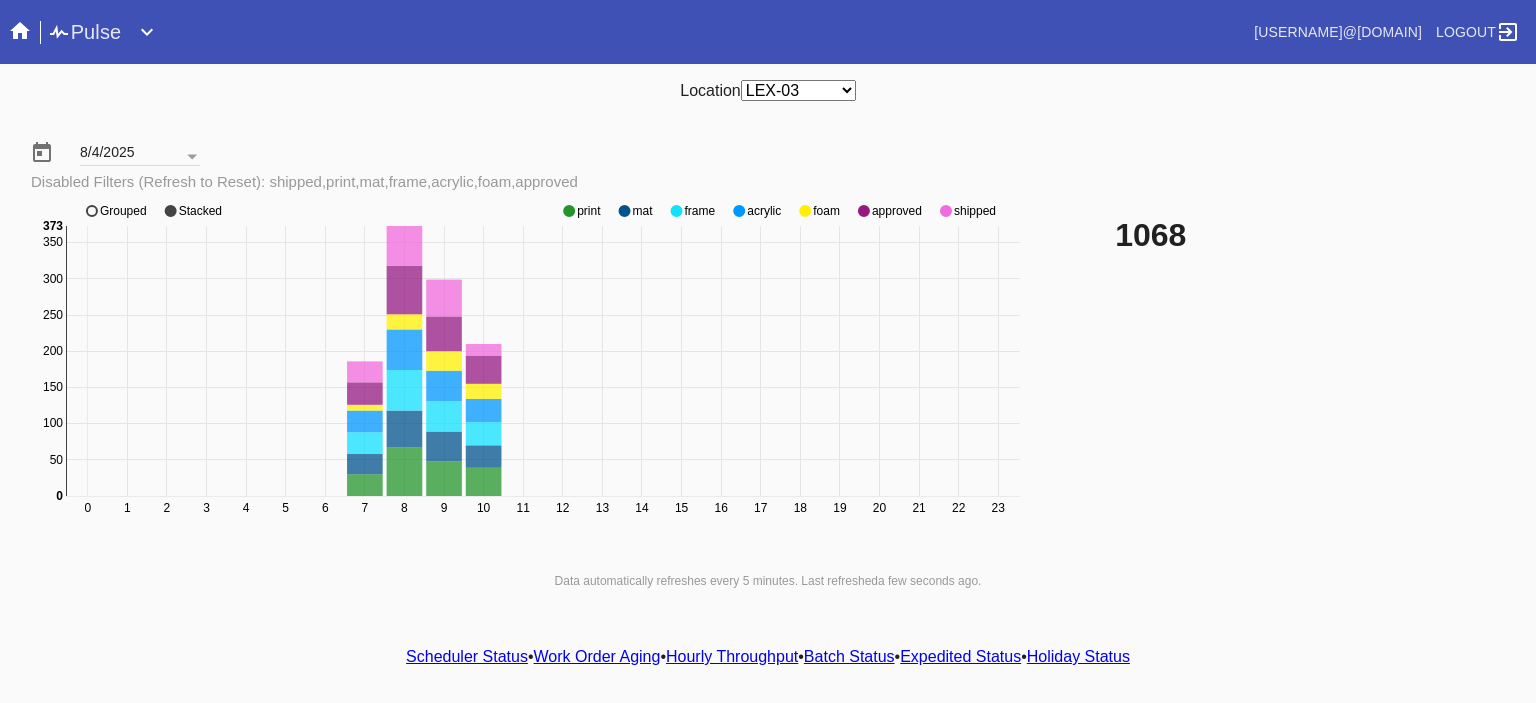 click on "Scheduler Status" at bounding box center [467, 656] 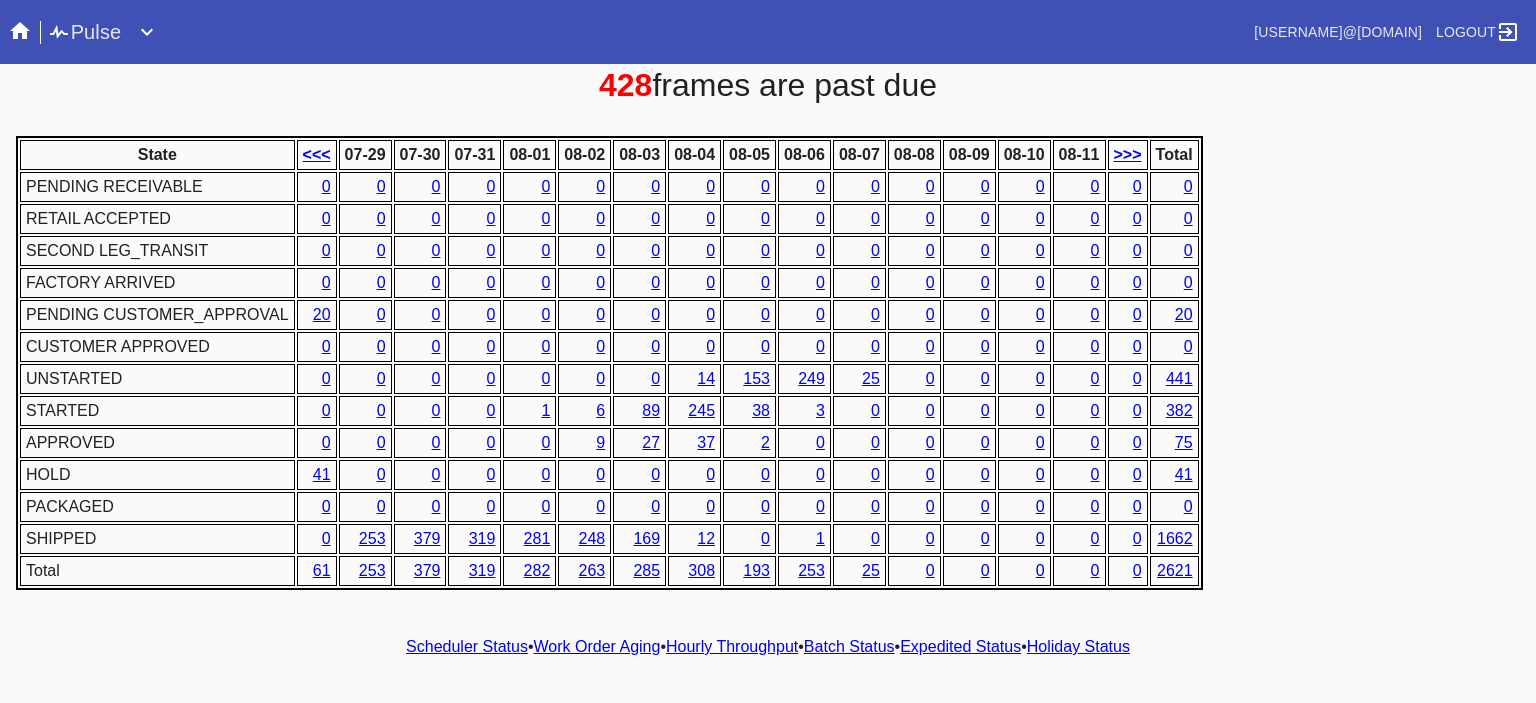 scroll, scrollTop: 936, scrollLeft: 0, axis: vertical 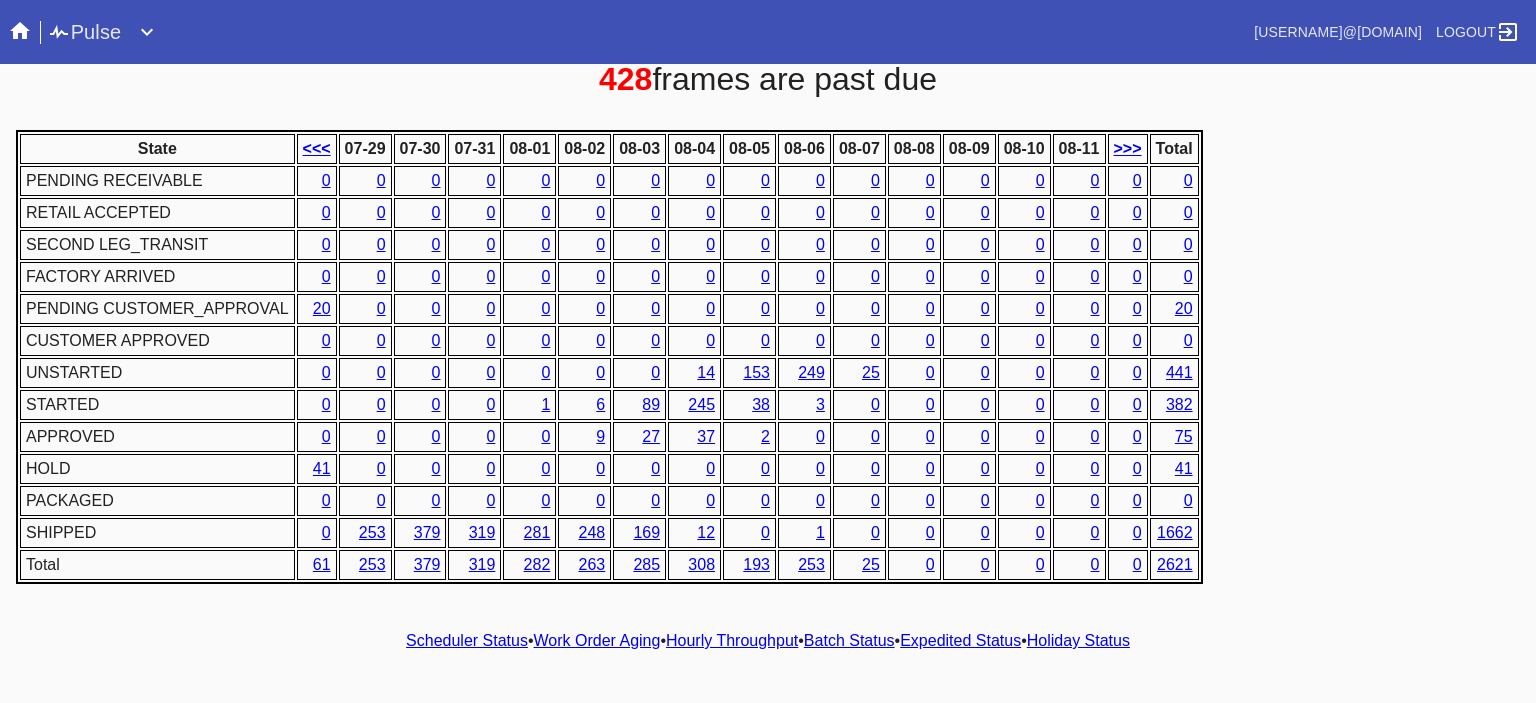 click on "6" at bounding box center [600, 404] 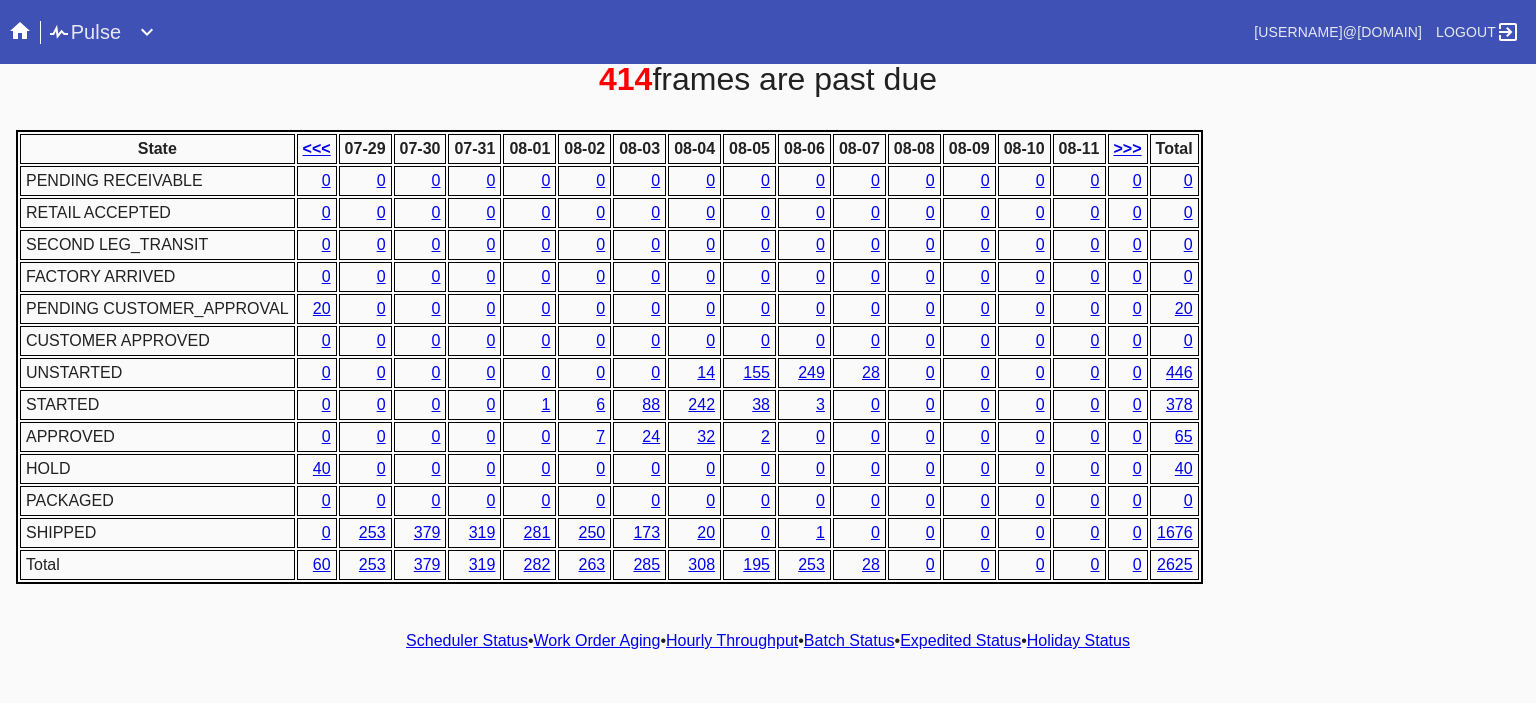 click on "Hourly Throughput" at bounding box center [732, 640] 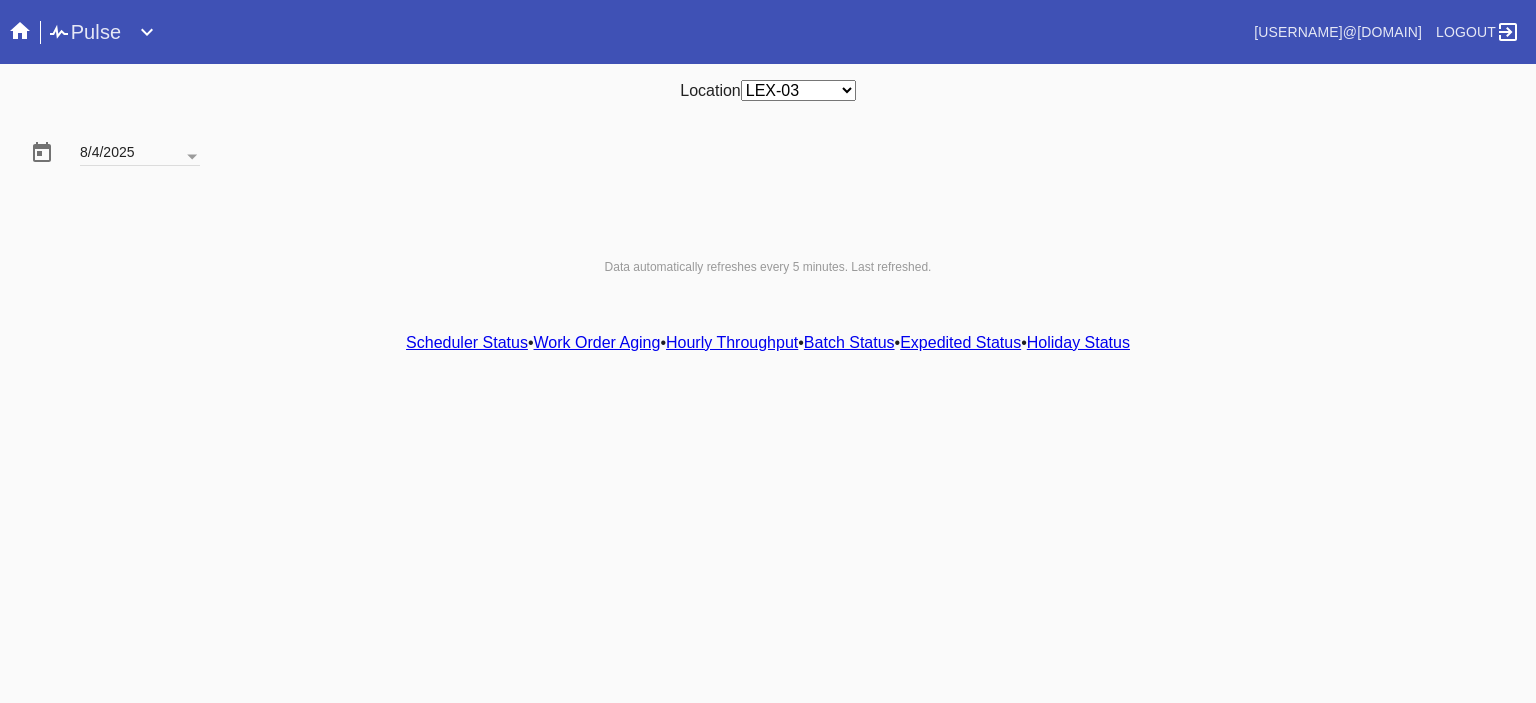 scroll, scrollTop: 0, scrollLeft: 0, axis: both 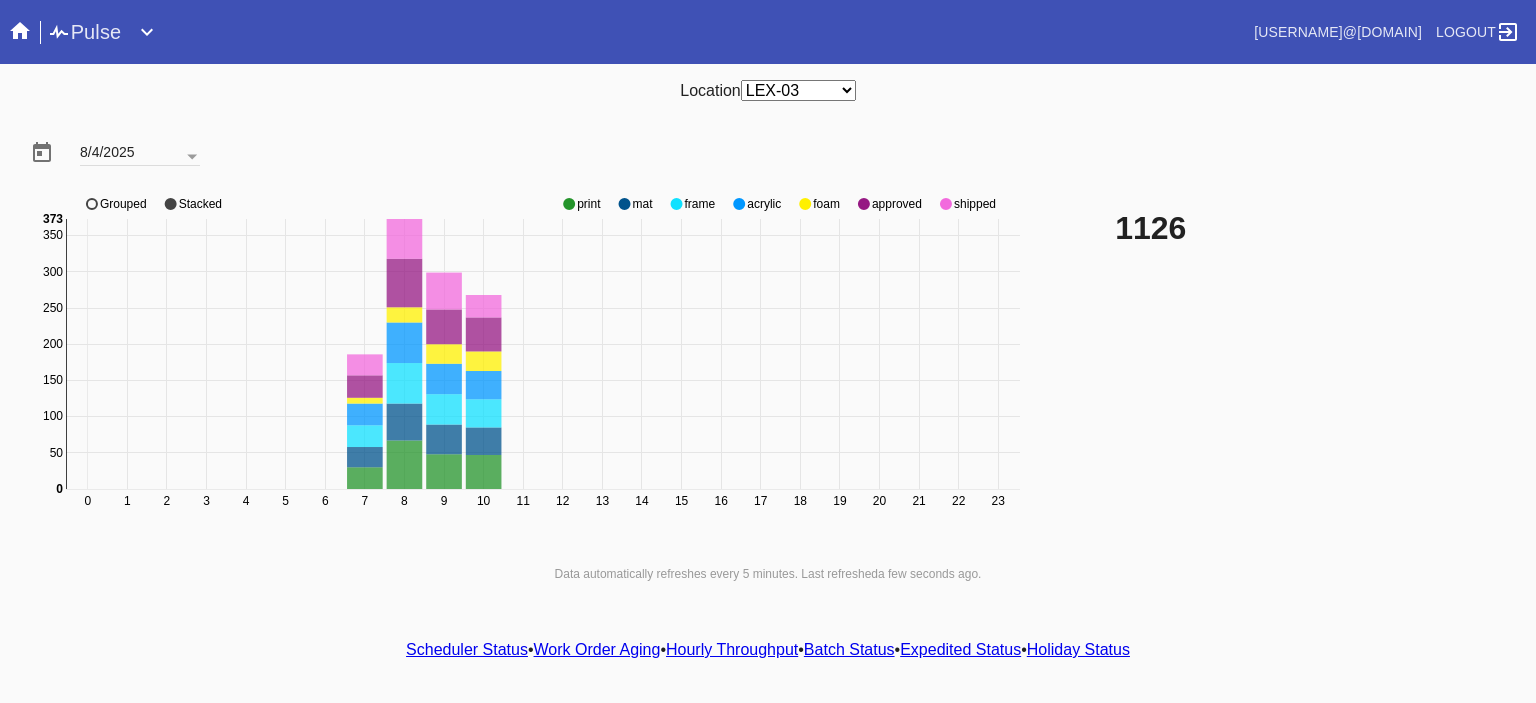 click on "Location   Any Location DCA-05 ELP-01 LAS-01 LEX-01 LEX-03 8/4/2025   0 1 2 3 4 5 6 7 8 9 10 11 12 13 14 15 16 17 18 19 20 21 22 23 0 50 100 150 200 250 300 350 0 373 print mat frame acrylic foam approved shipped Grouped Stacked 1126 Data automatically refreshes every 5 minutes.  Last refreshed  a few seconds ago .  Scheduler Status  •  Work Order Aging  •  Hourly Throughput  •  Batch Status  •  Expedited Status  •  Holiday Status" at bounding box center [768, 367] 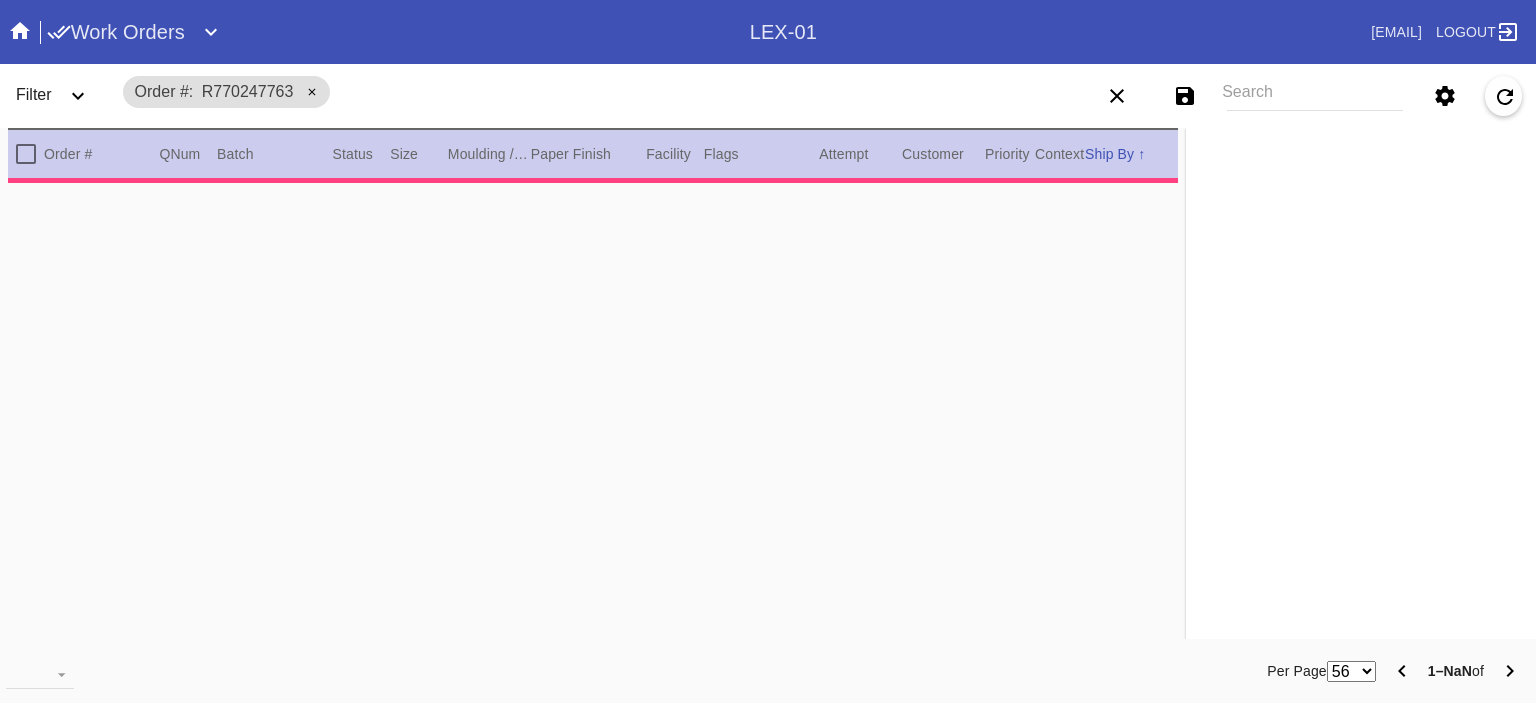 scroll, scrollTop: 0, scrollLeft: 0, axis: both 